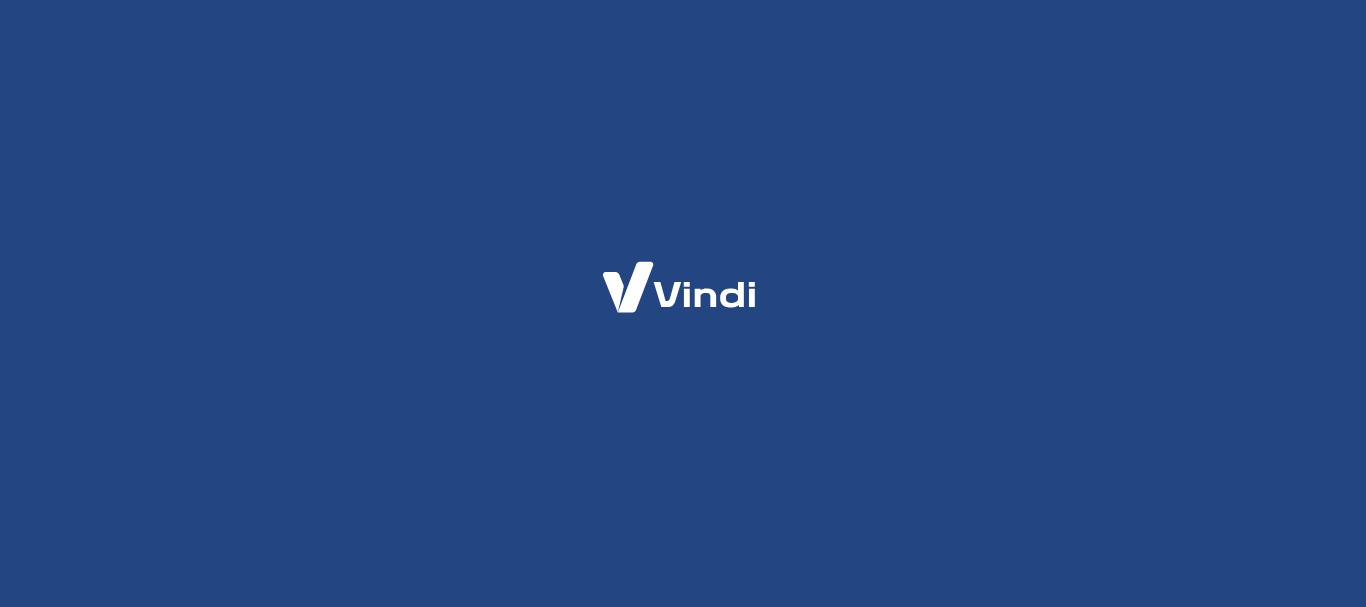 scroll, scrollTop: 0, scrollLeft: 0, axis: both 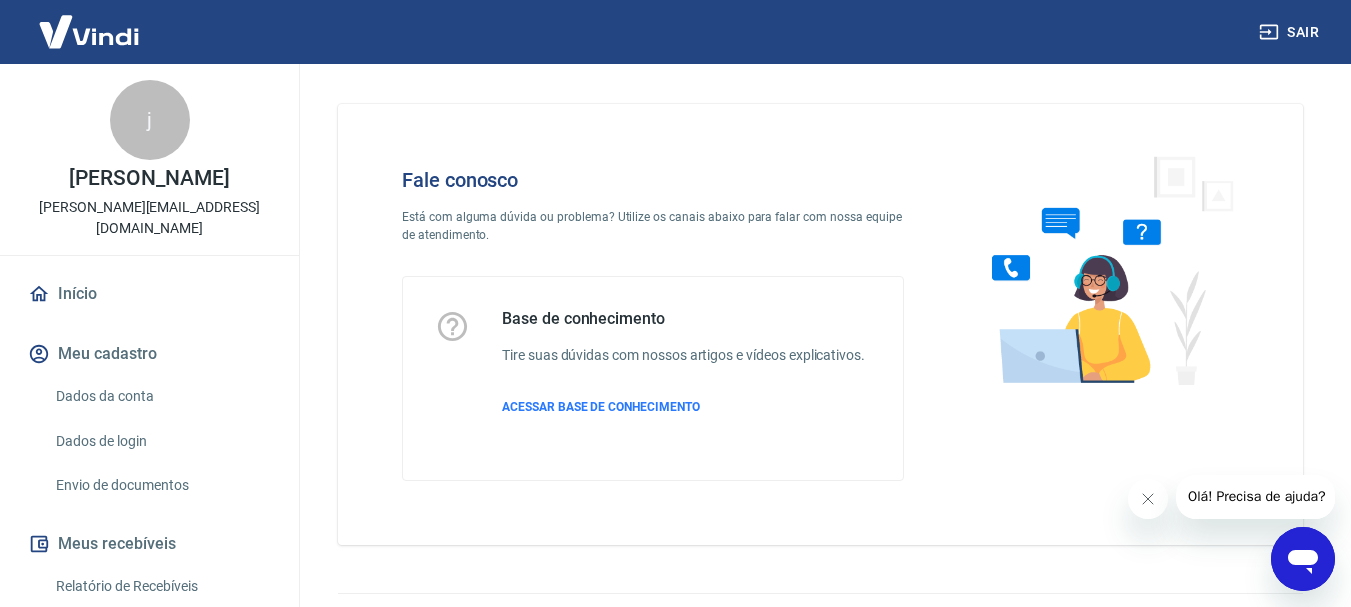 click on "Olá! Precisa de ajuda?" at bounding box center [1256, 496] 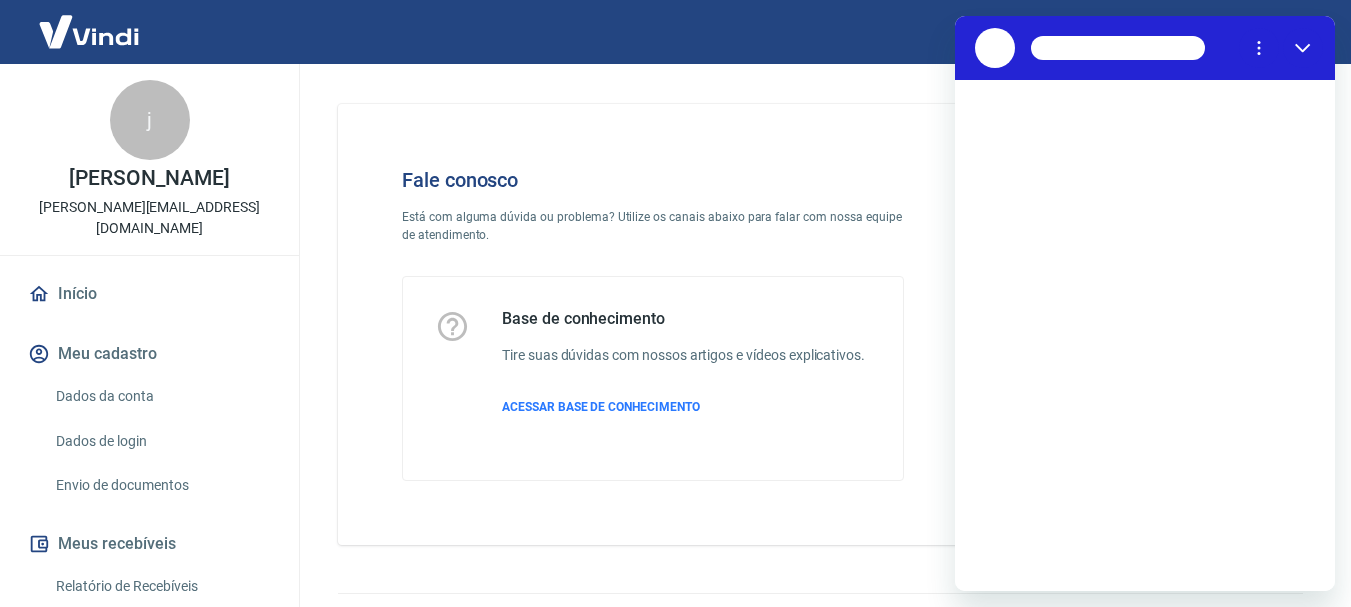 scroll, scrollTop: 0, scrollLeft: 0, axis: both 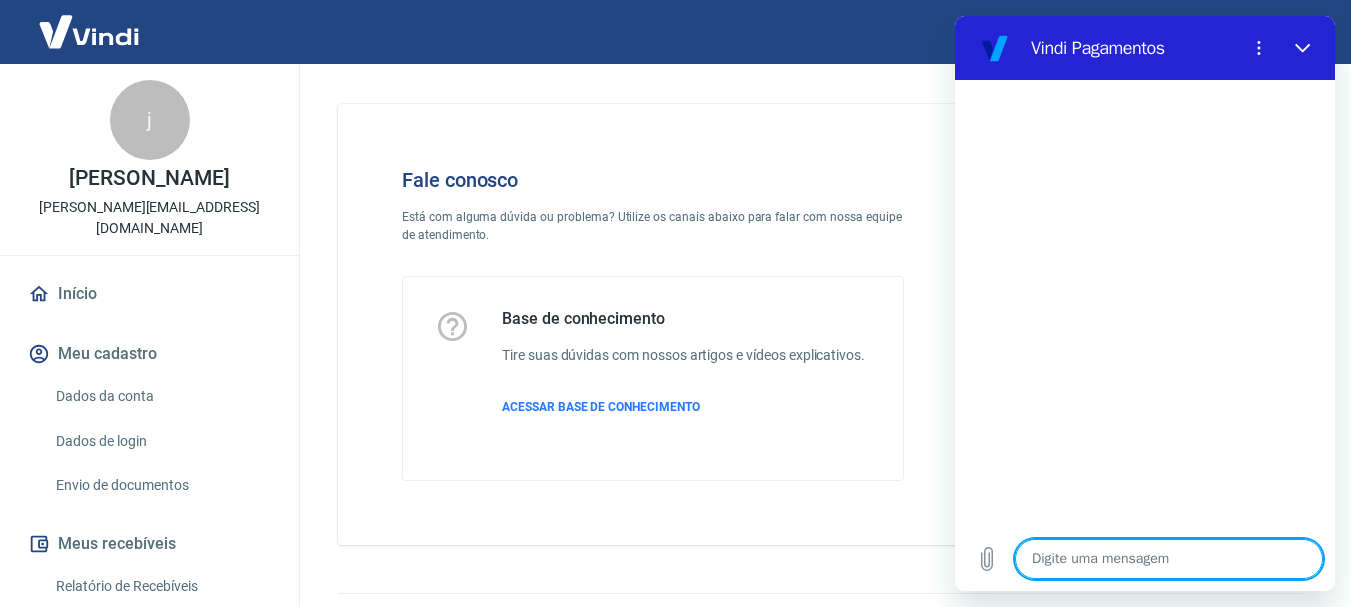 type on "o" 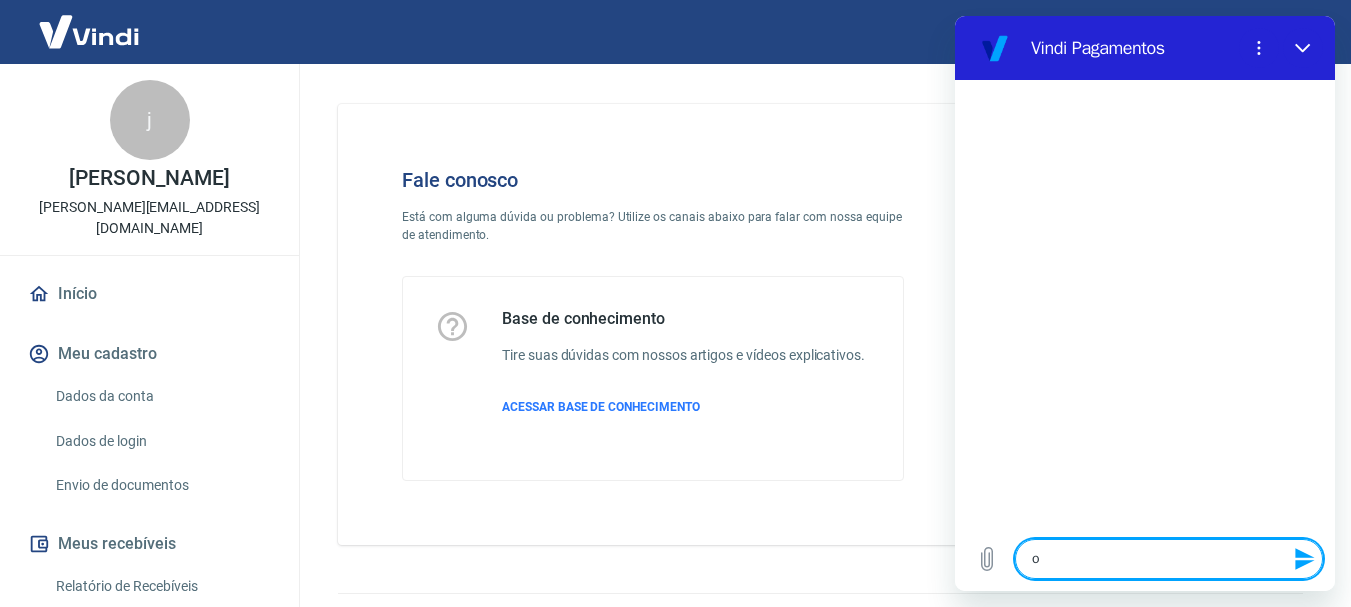 type on "ol" 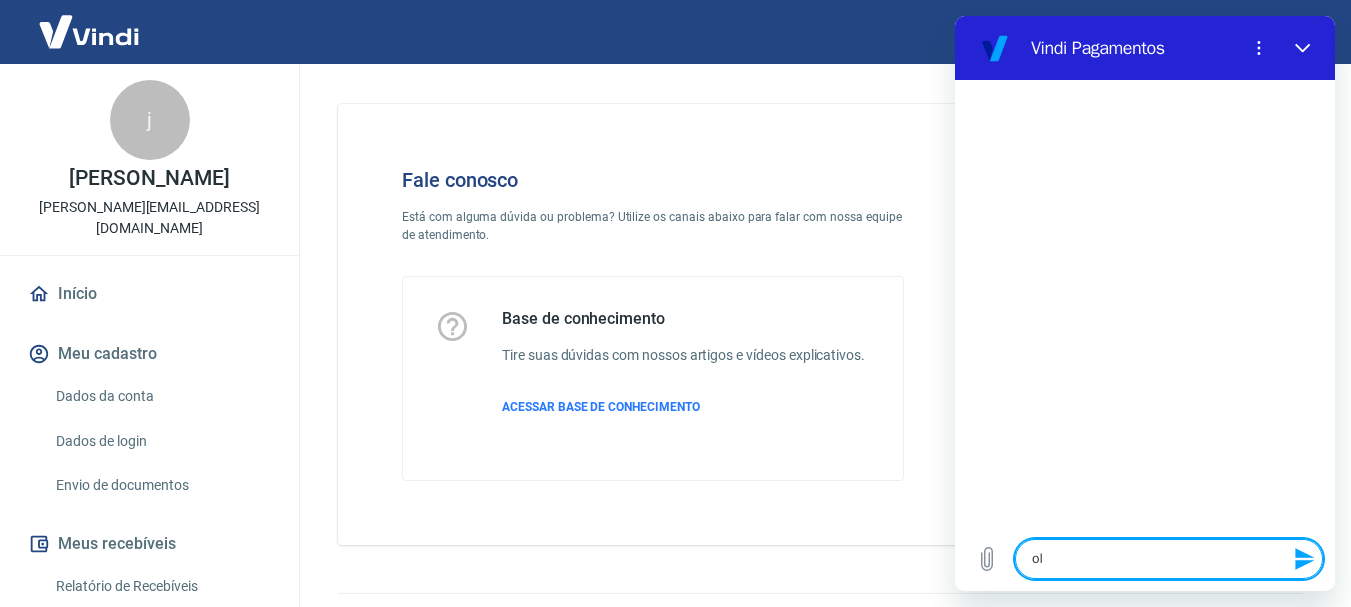 type on "olá" 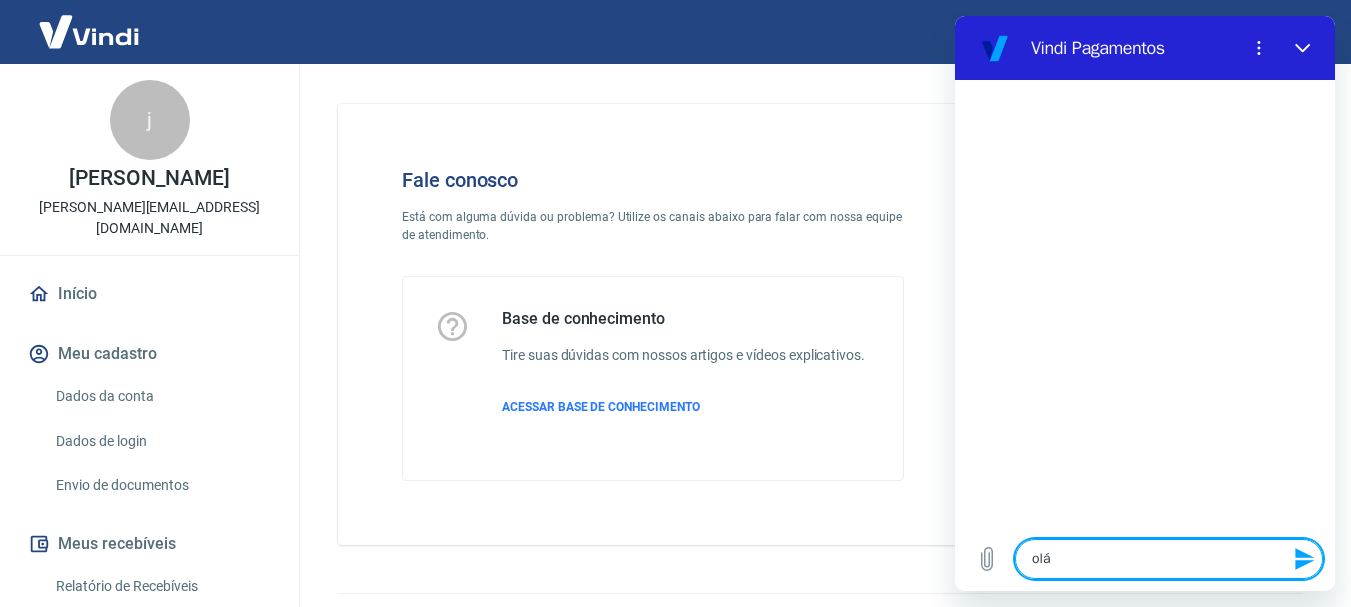 type on "olá" 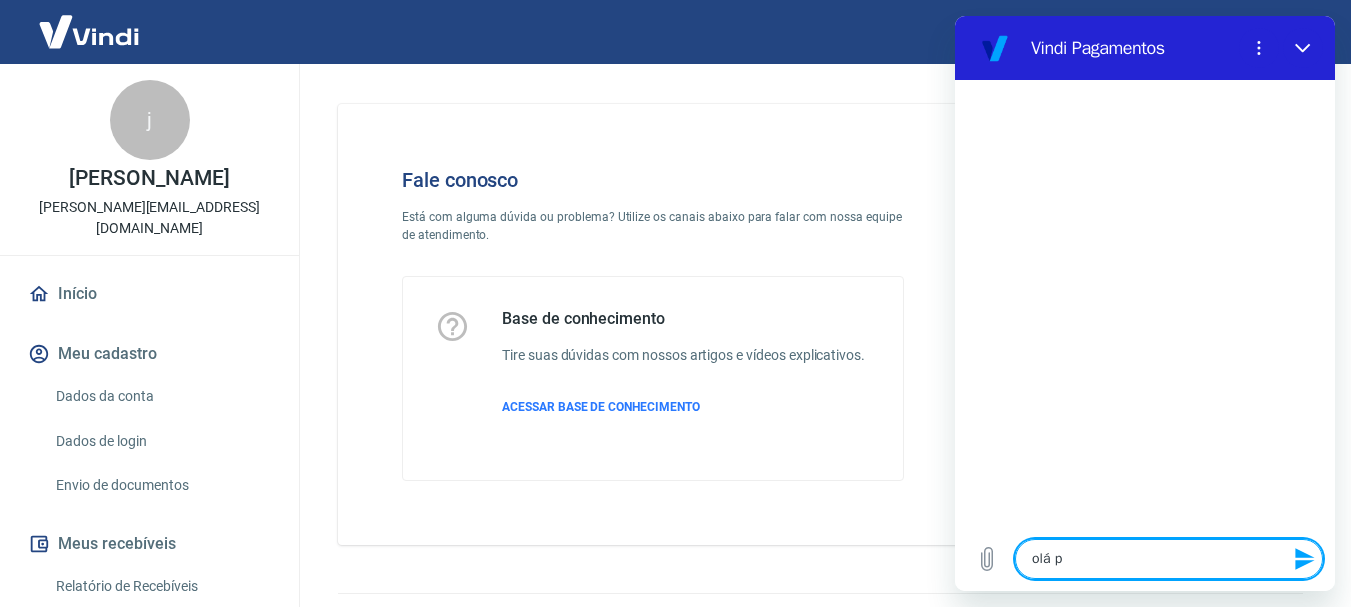 type on "olá po" 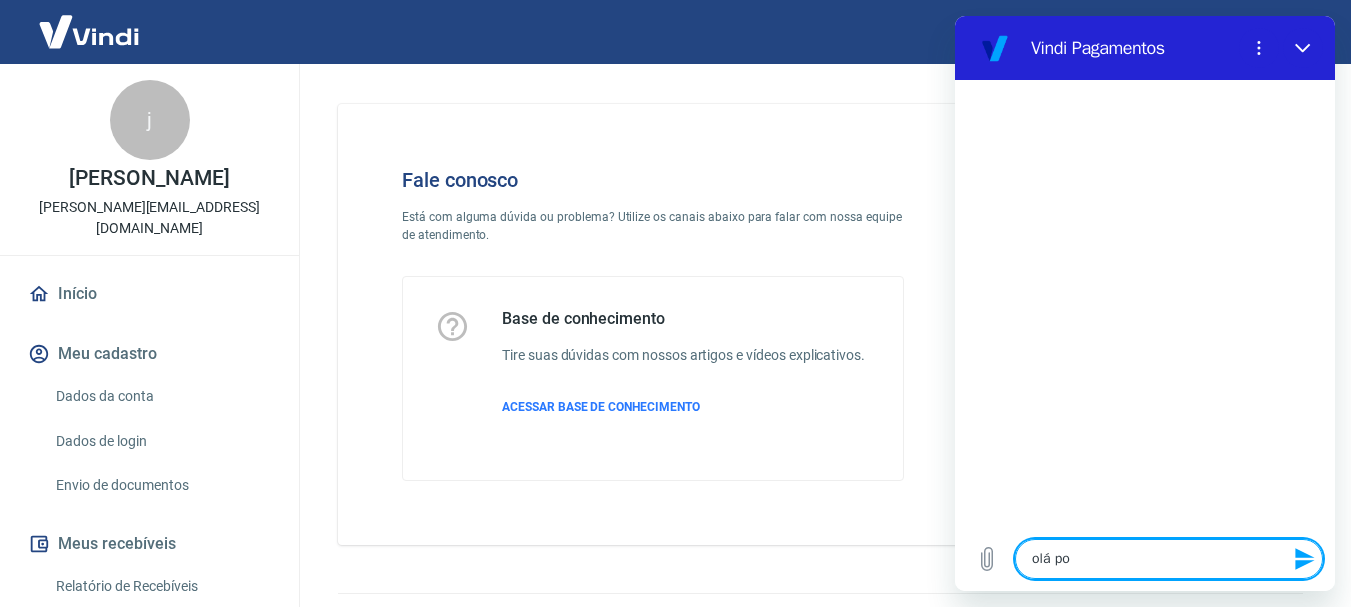 type on "olá pod" 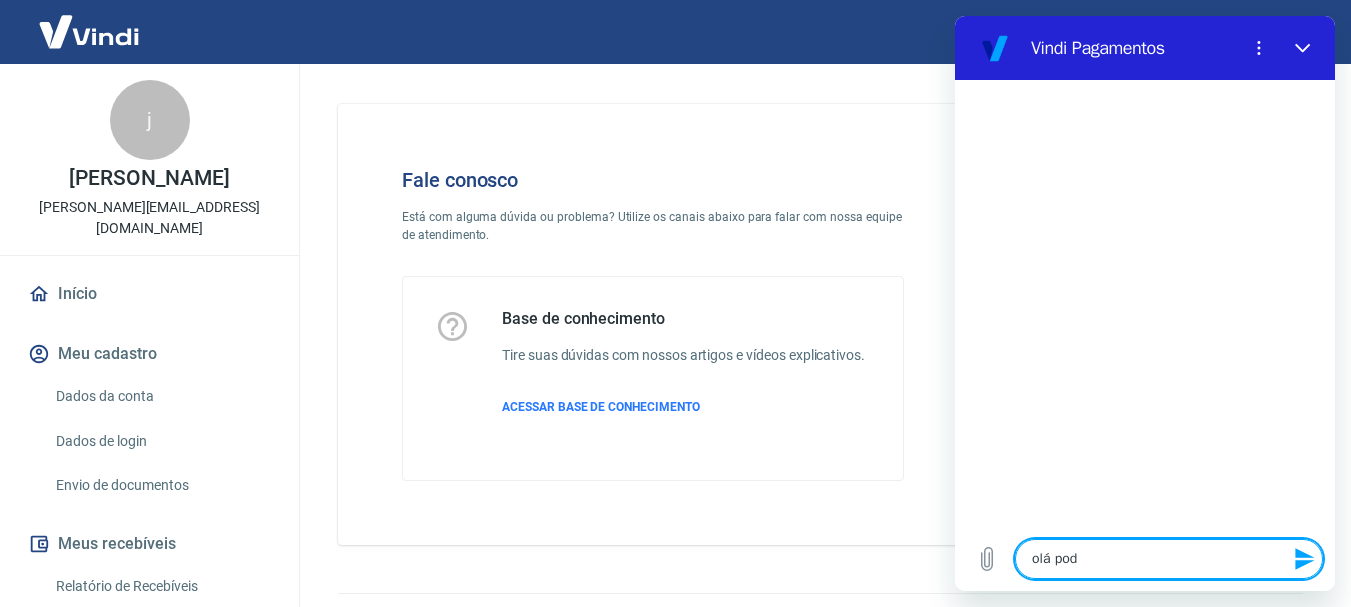 type on "olá pode" 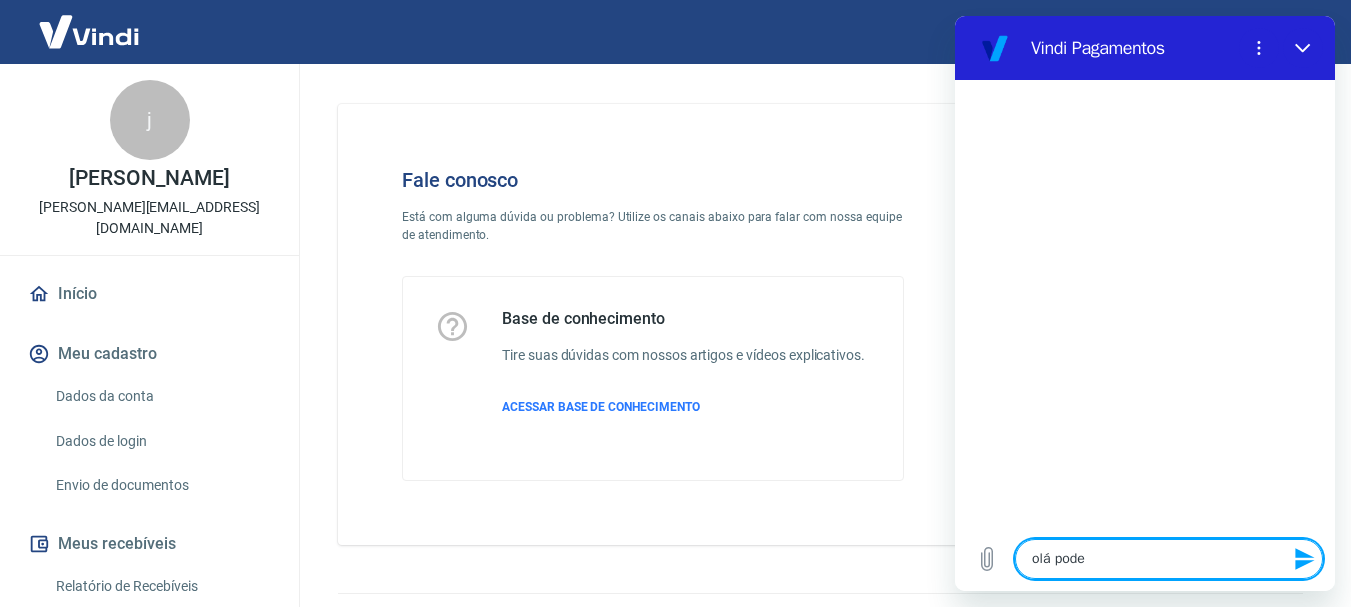 type on "olá poder" 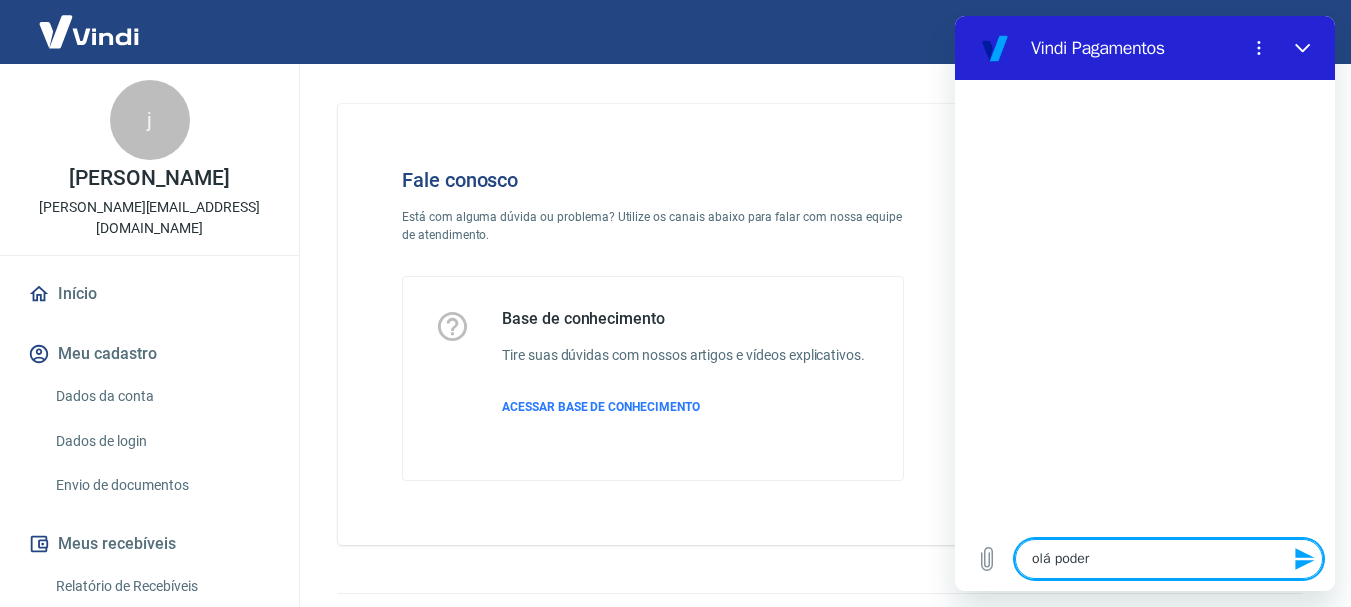type on "olá poderi" 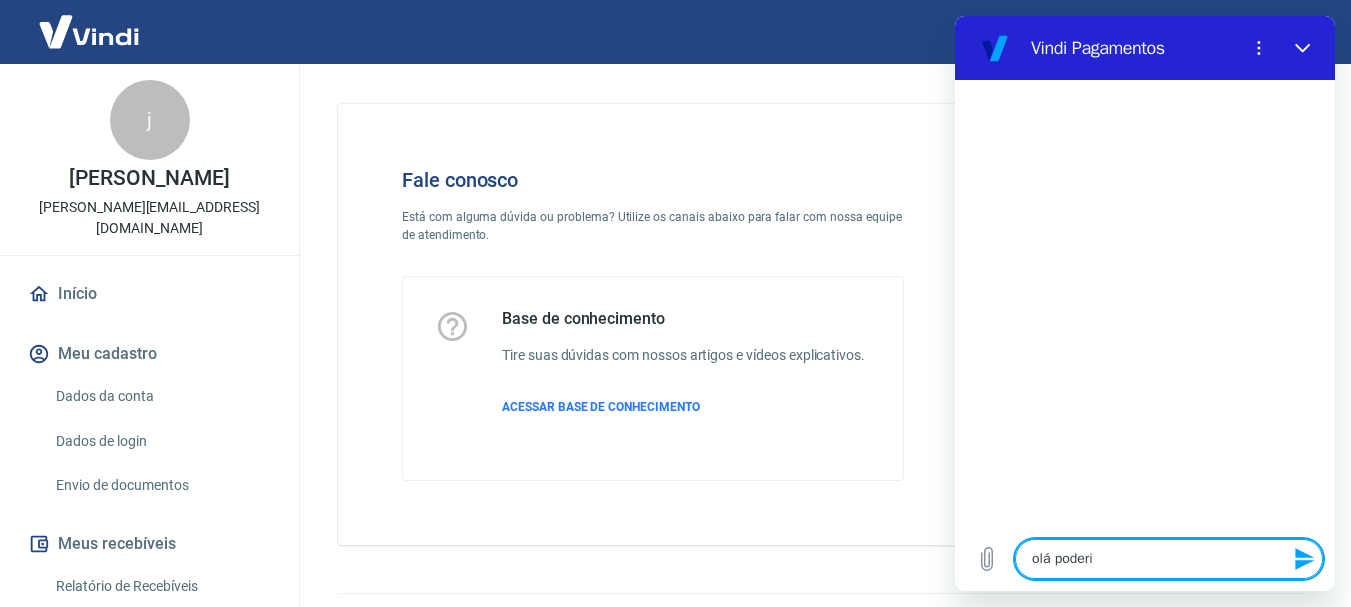 type on "x" 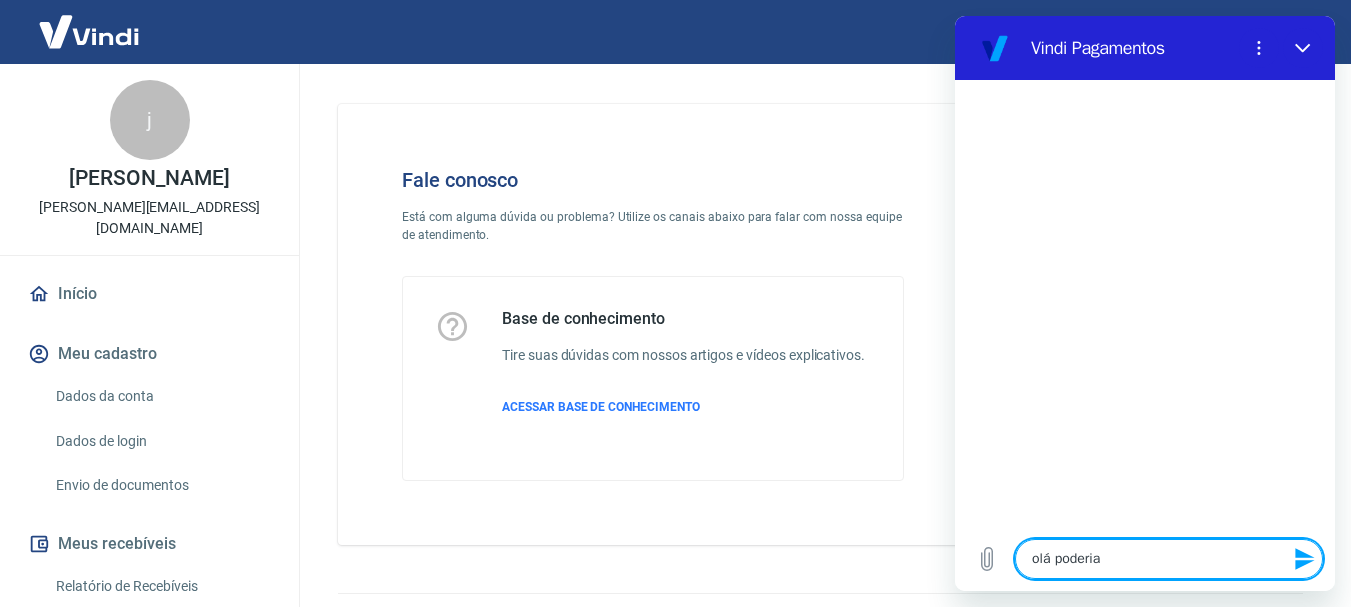 type on "olá poderiam" 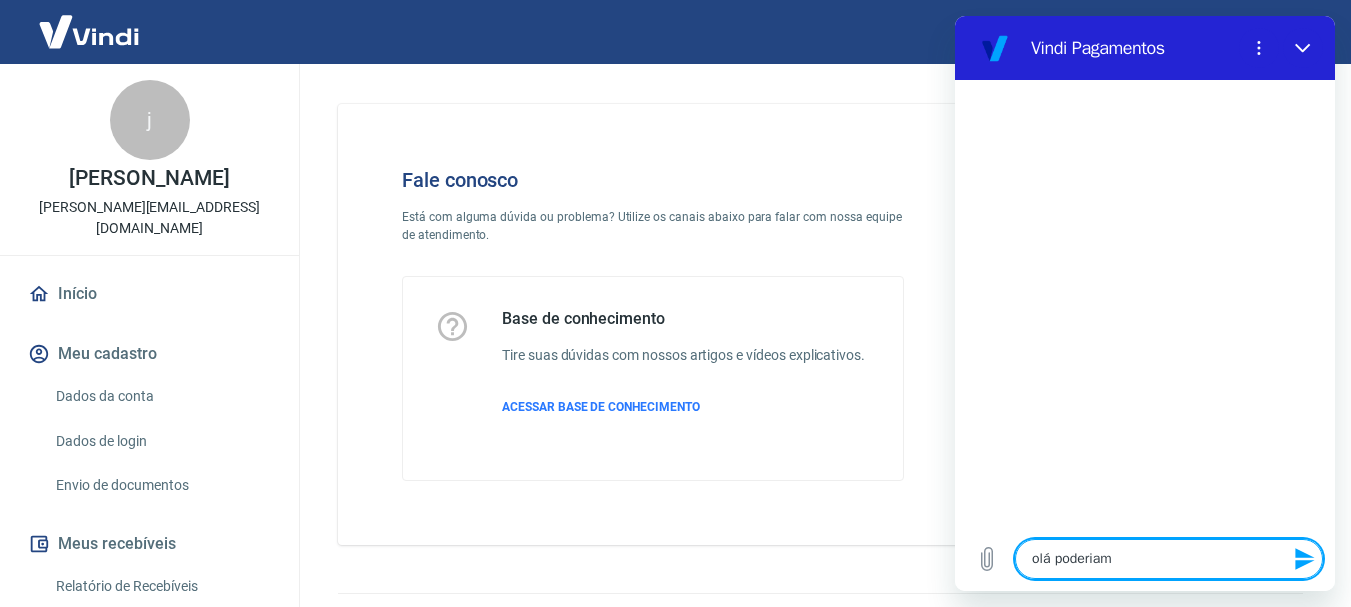 type on "olá poderiam" 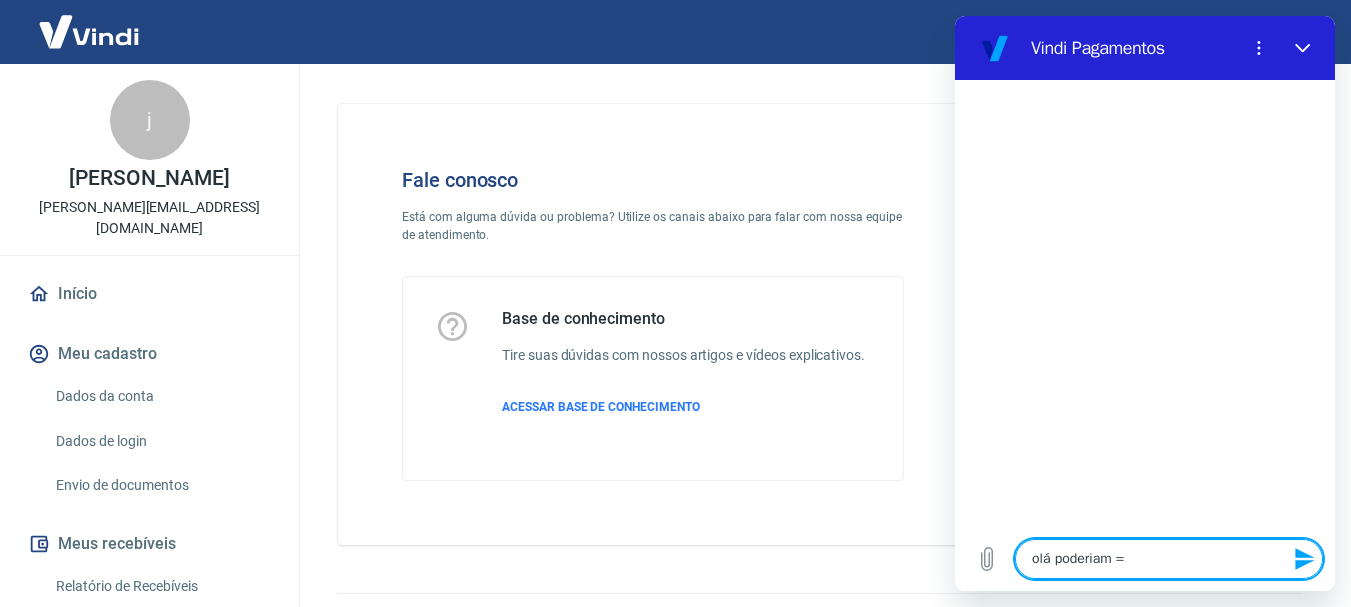 type on "olá poderiam ==" 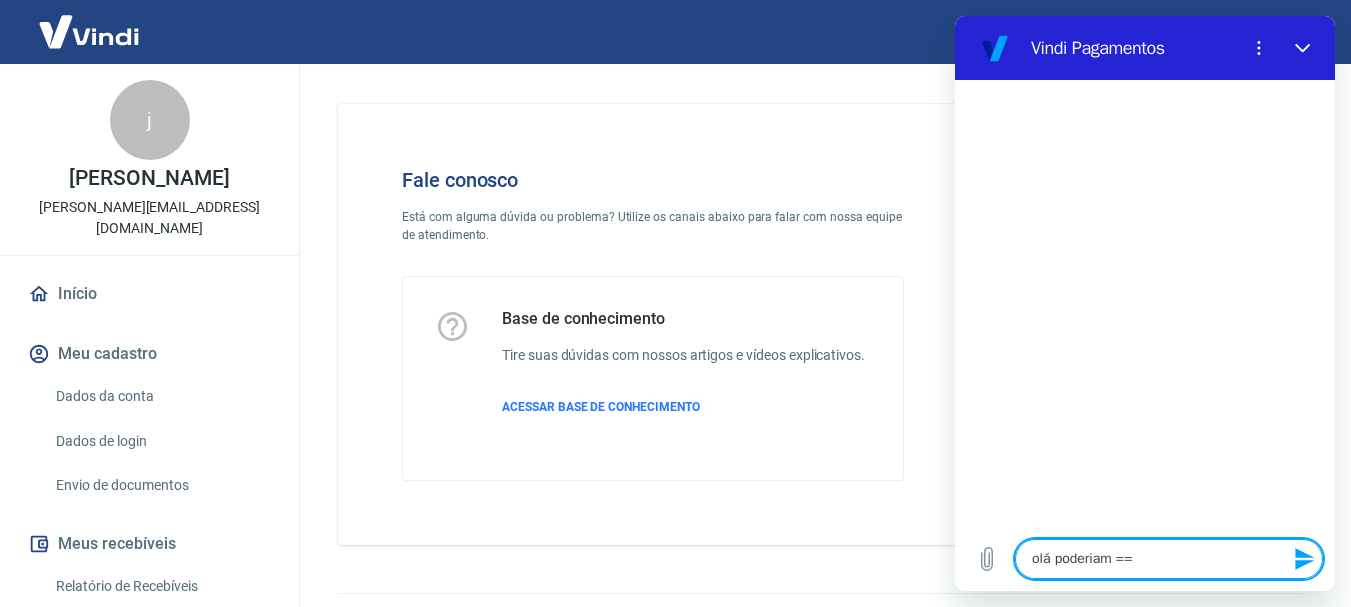 type on "olá poderiam =" 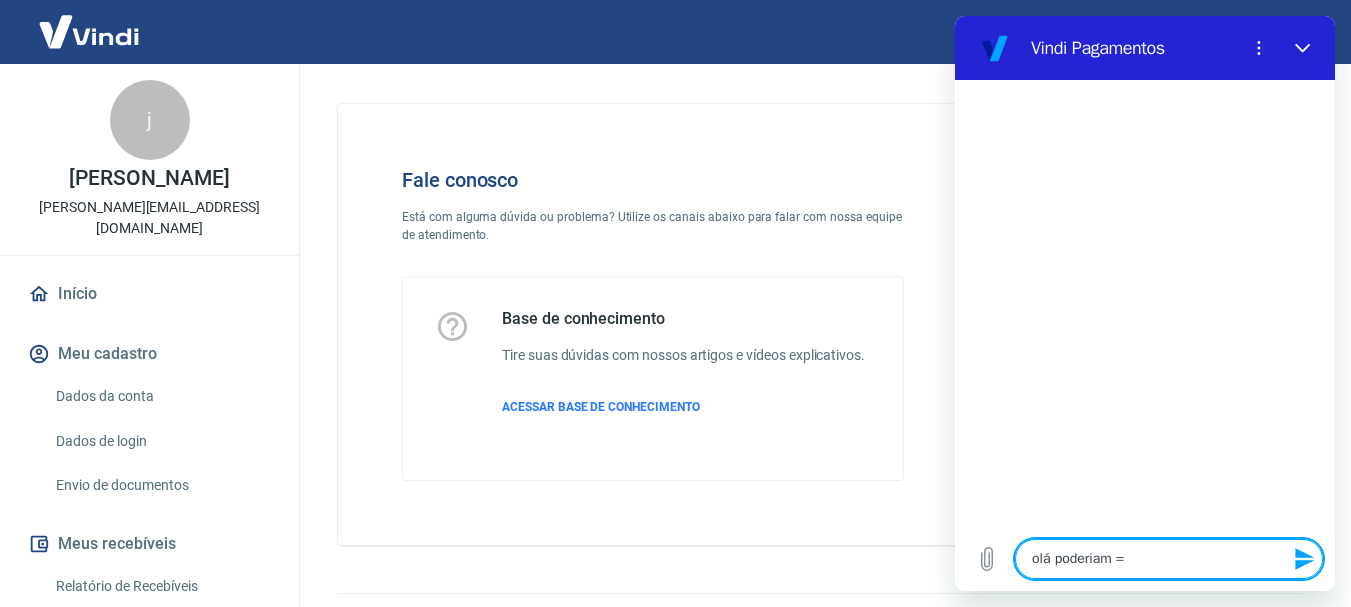 type on "olá poderiam" 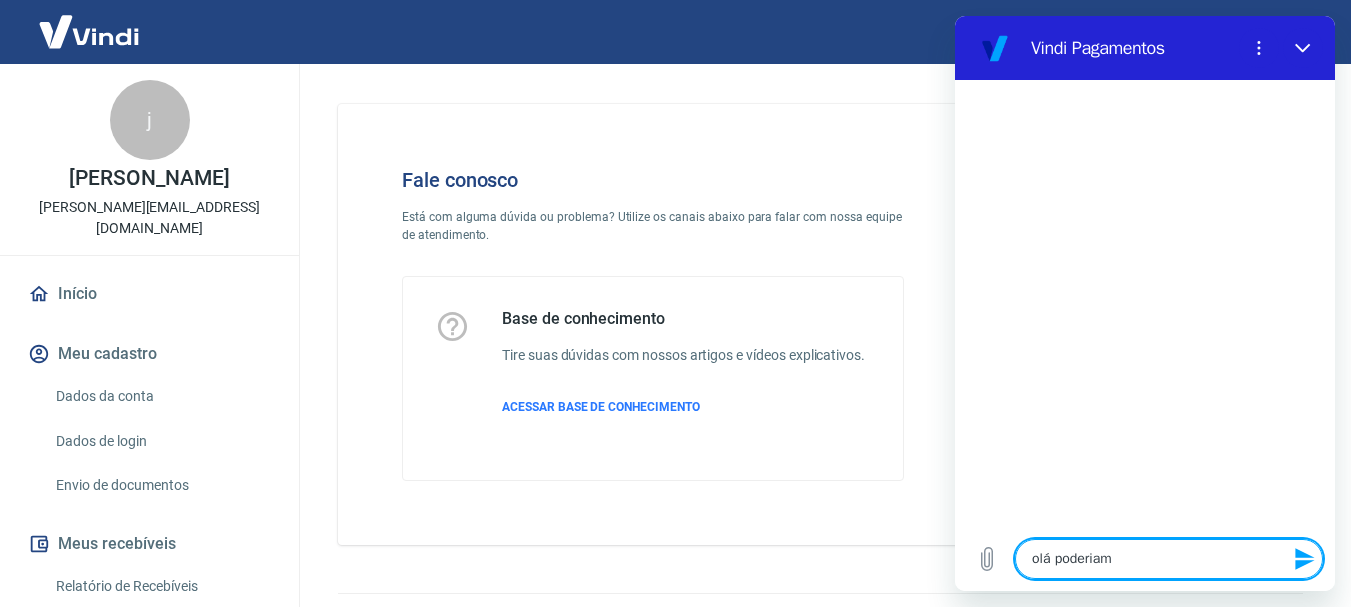 type on "olá poderiam" 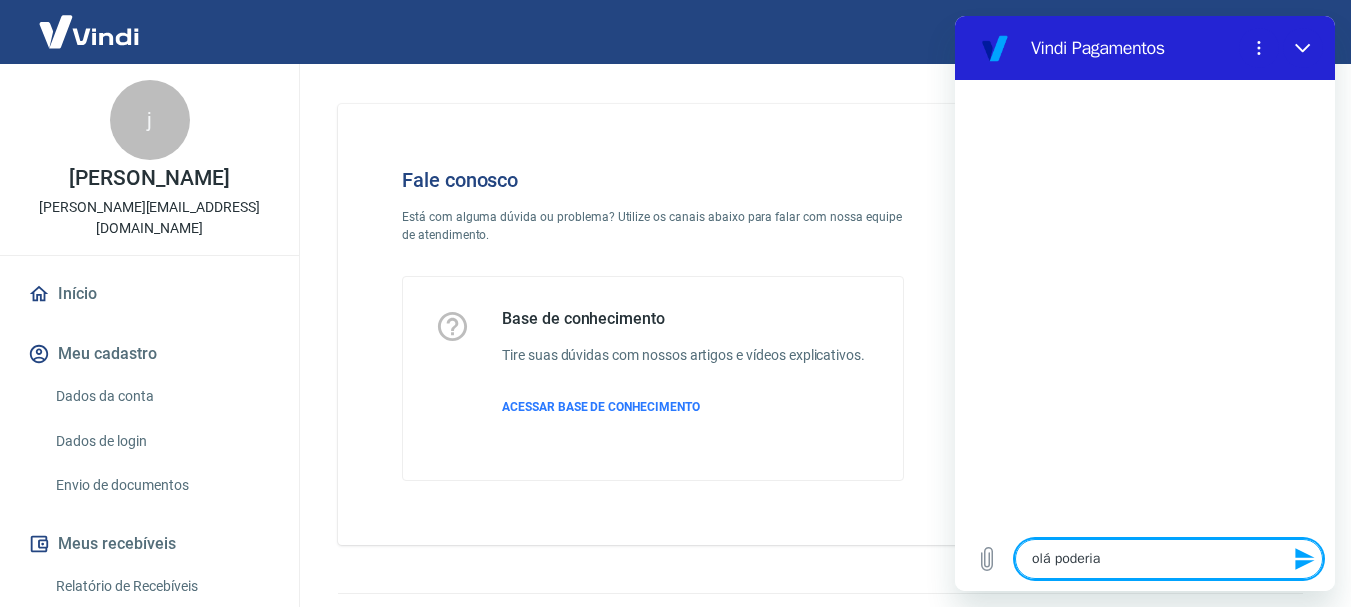 type on "olá poderia" 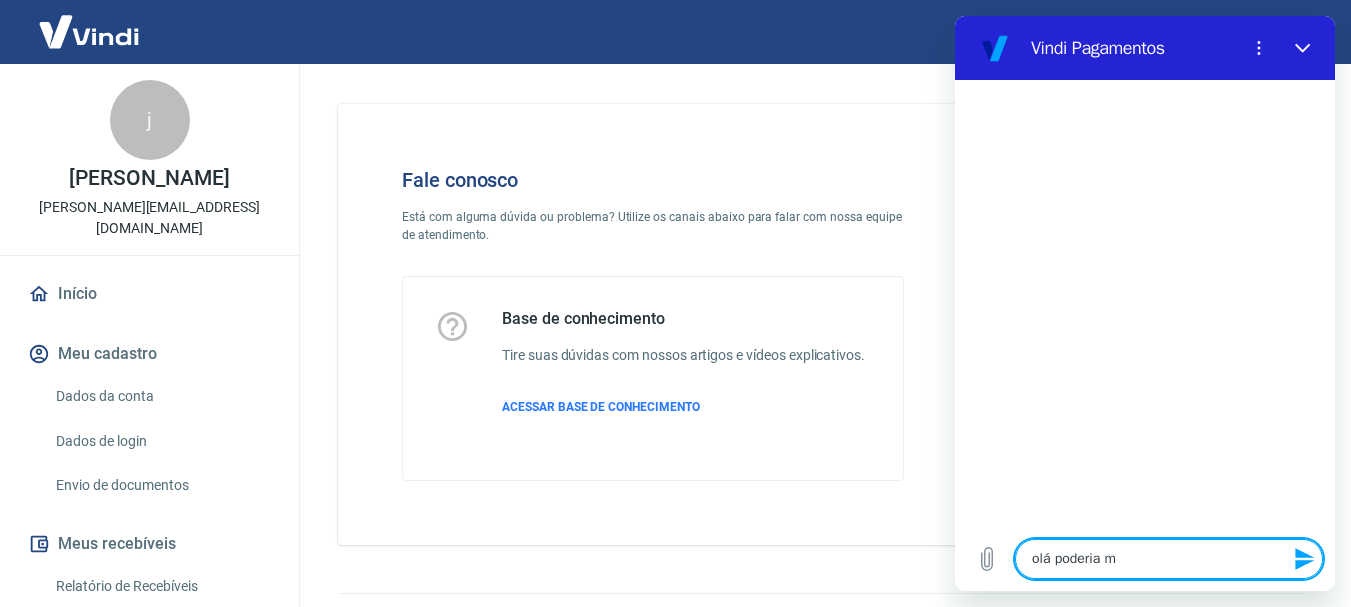 type on "olá poderia me" 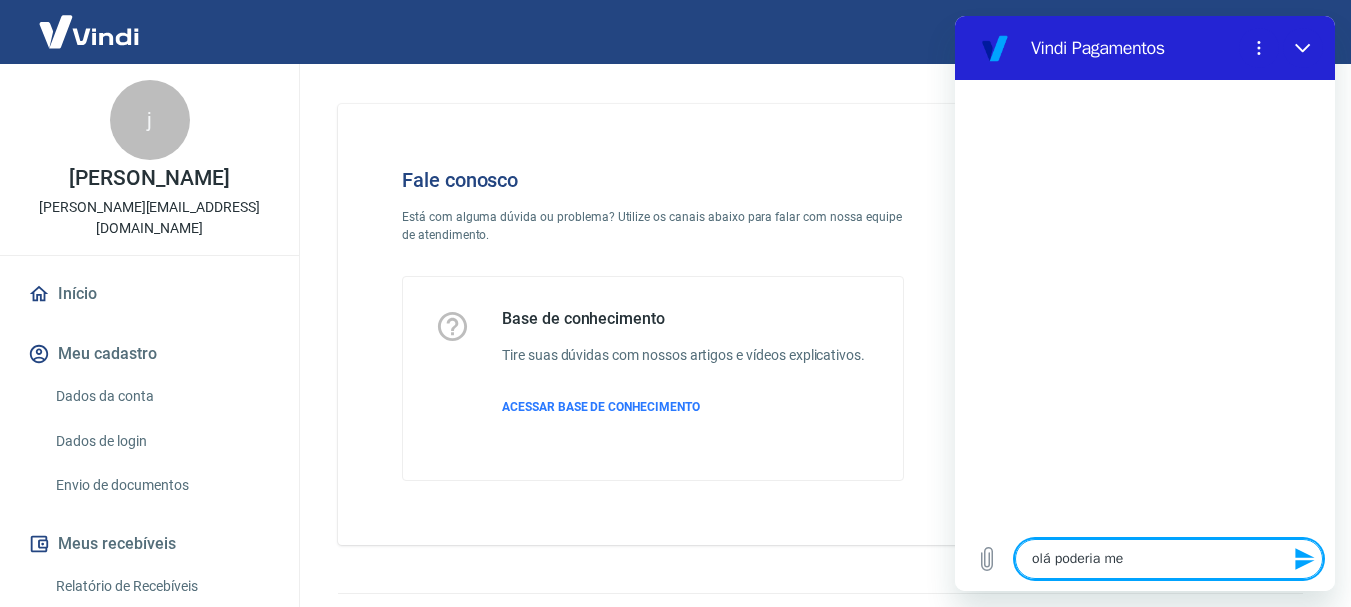 type on "olá poderia me" 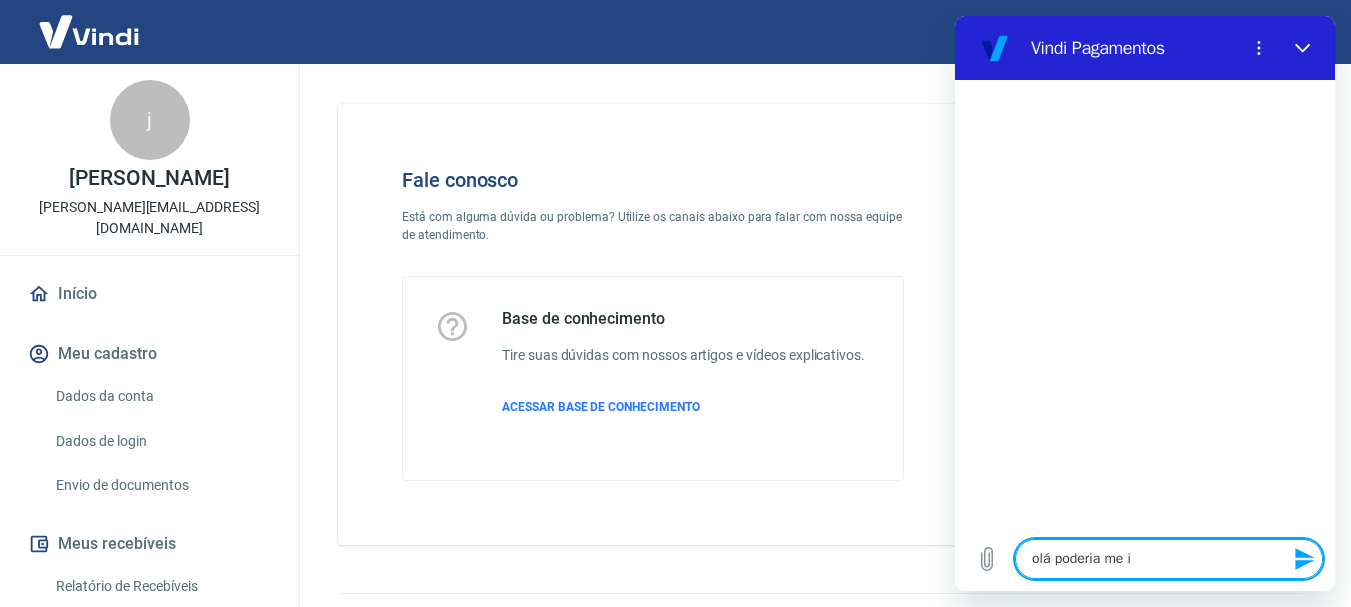type on "olá poderia me in" 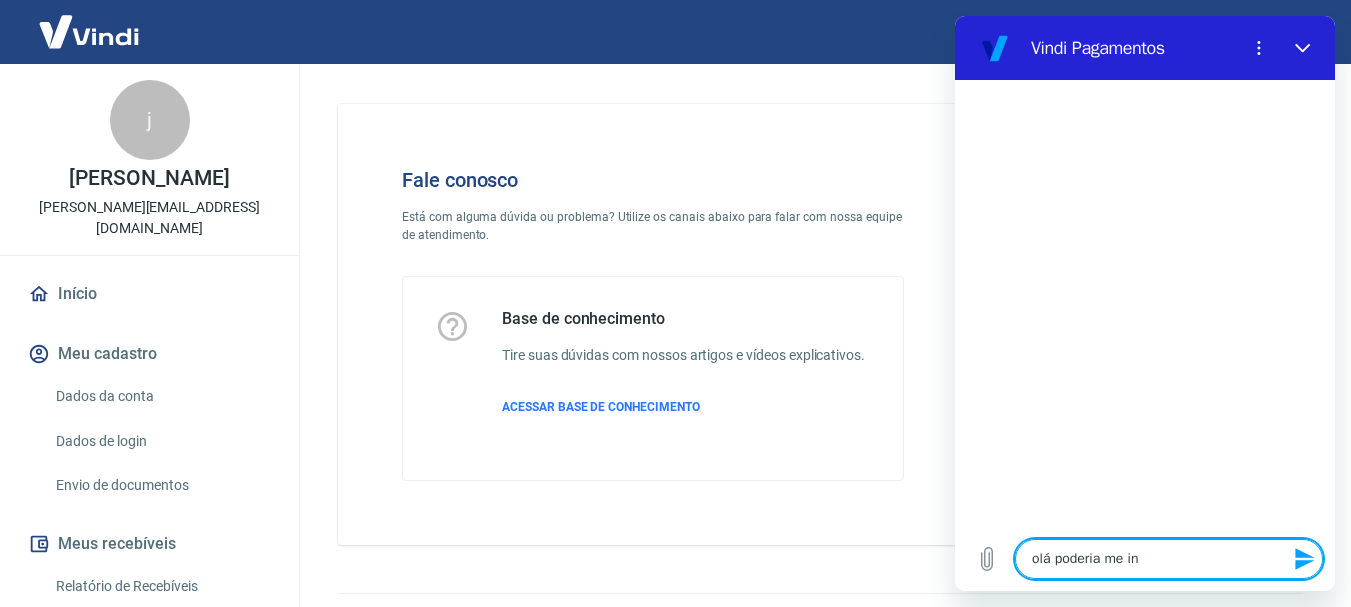 type on "olá poderia me inf" 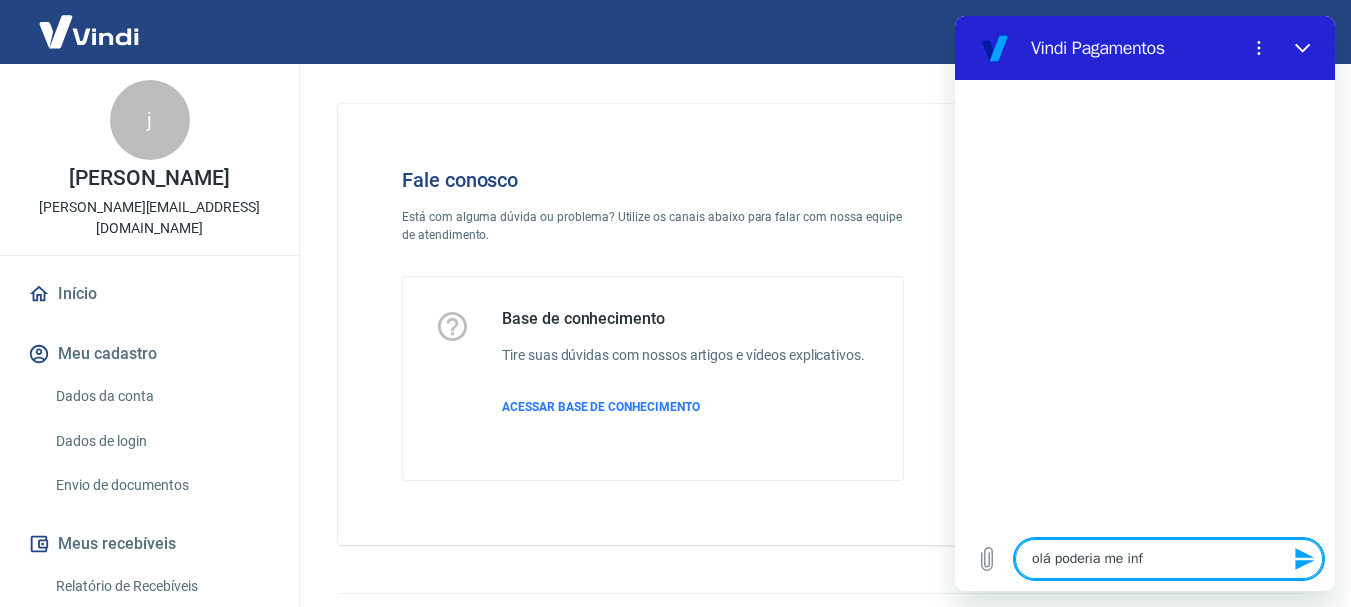 type on "olá poderia me info" 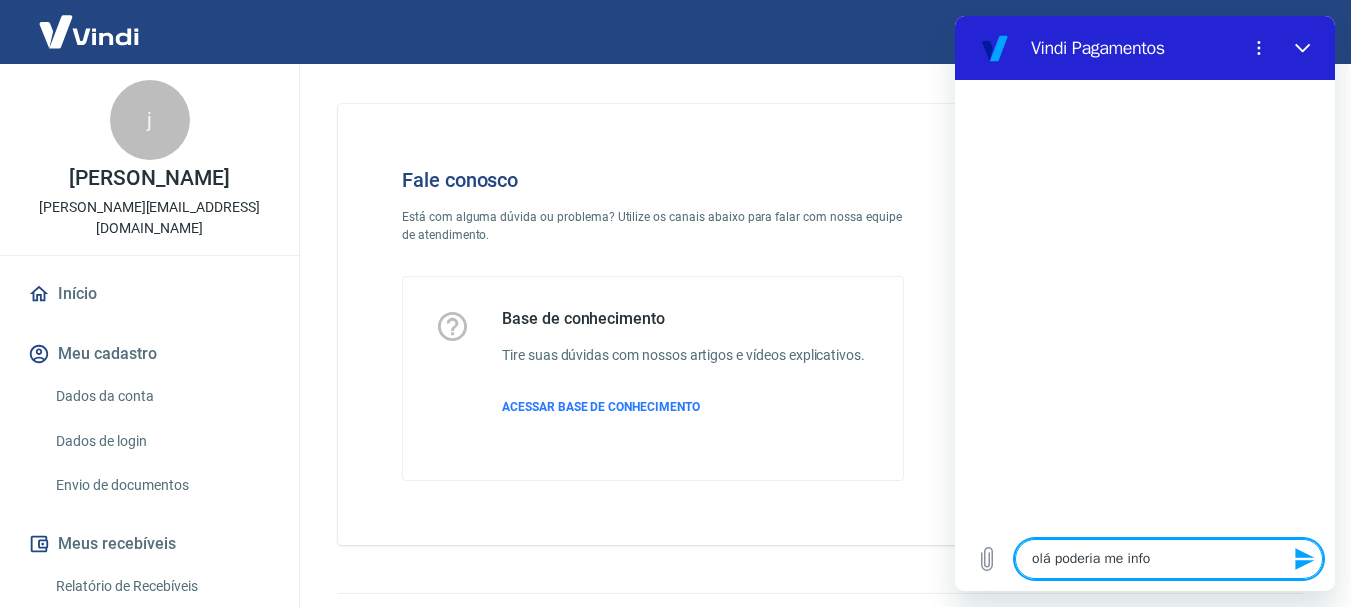 type on "olá poderia me infor" 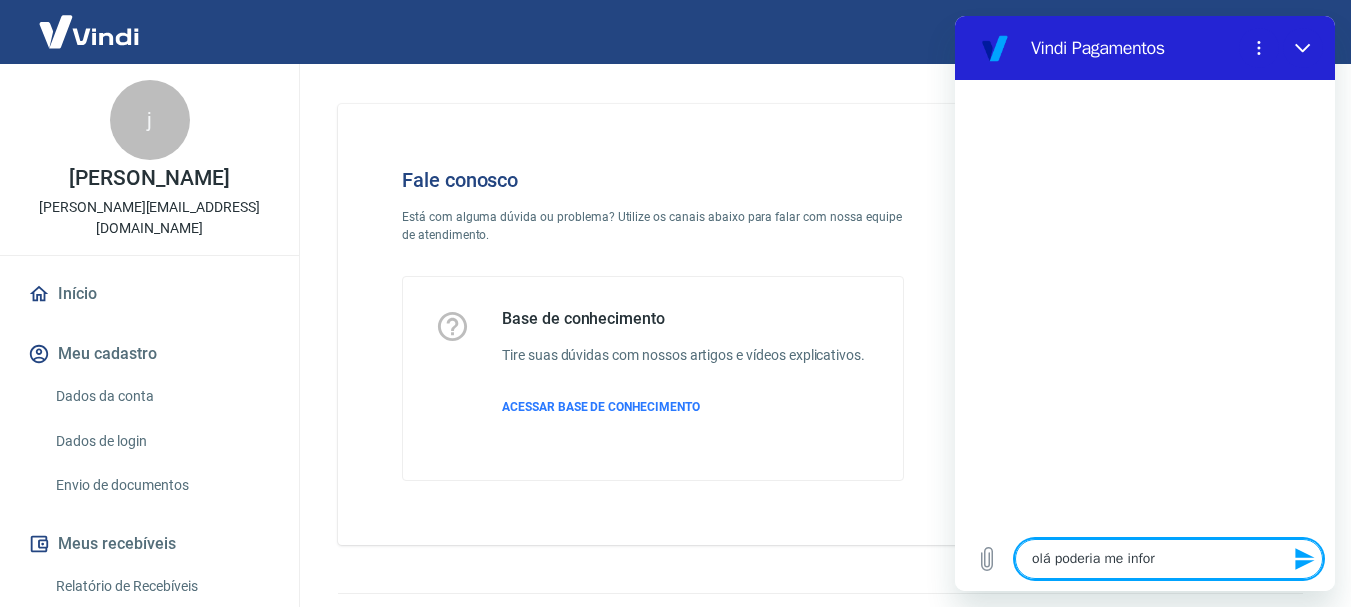 type on "x" 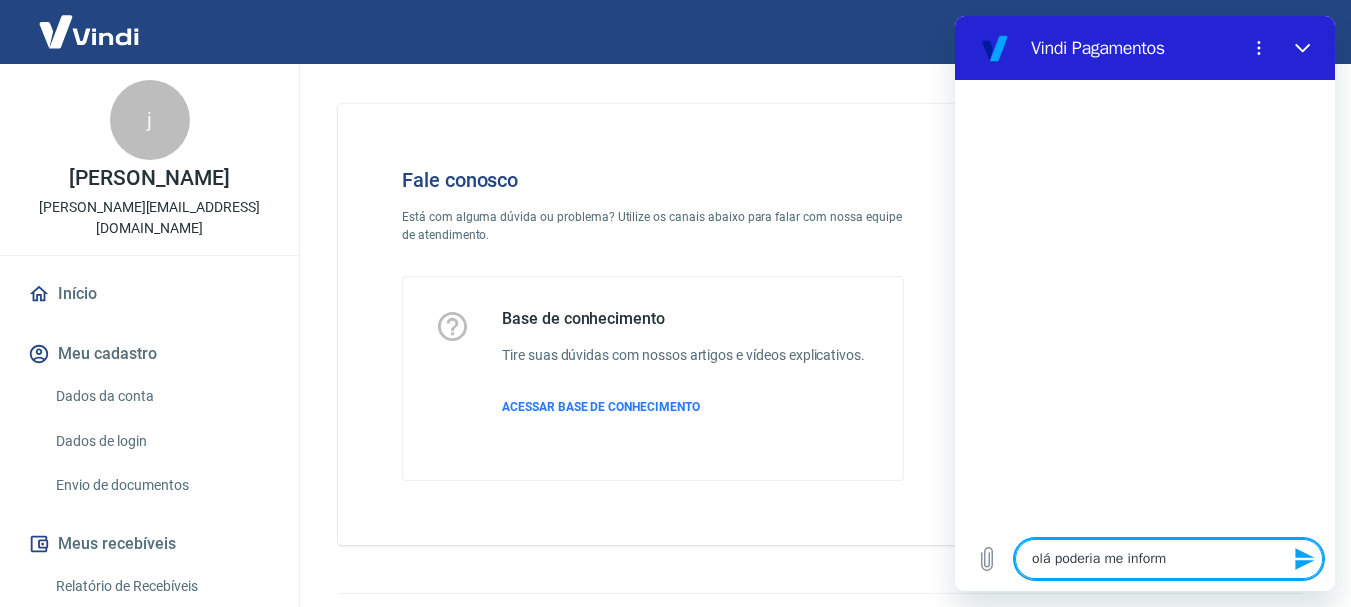 type on "olá poderia me informa" 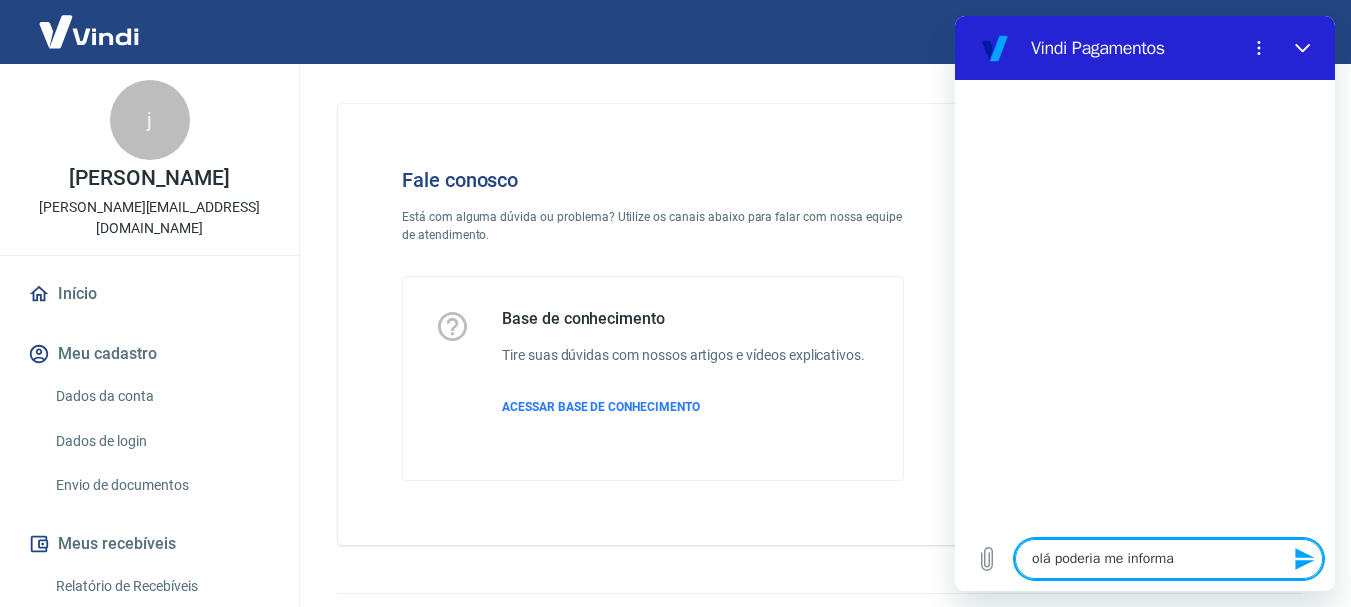 type on "olá poderia me informar" 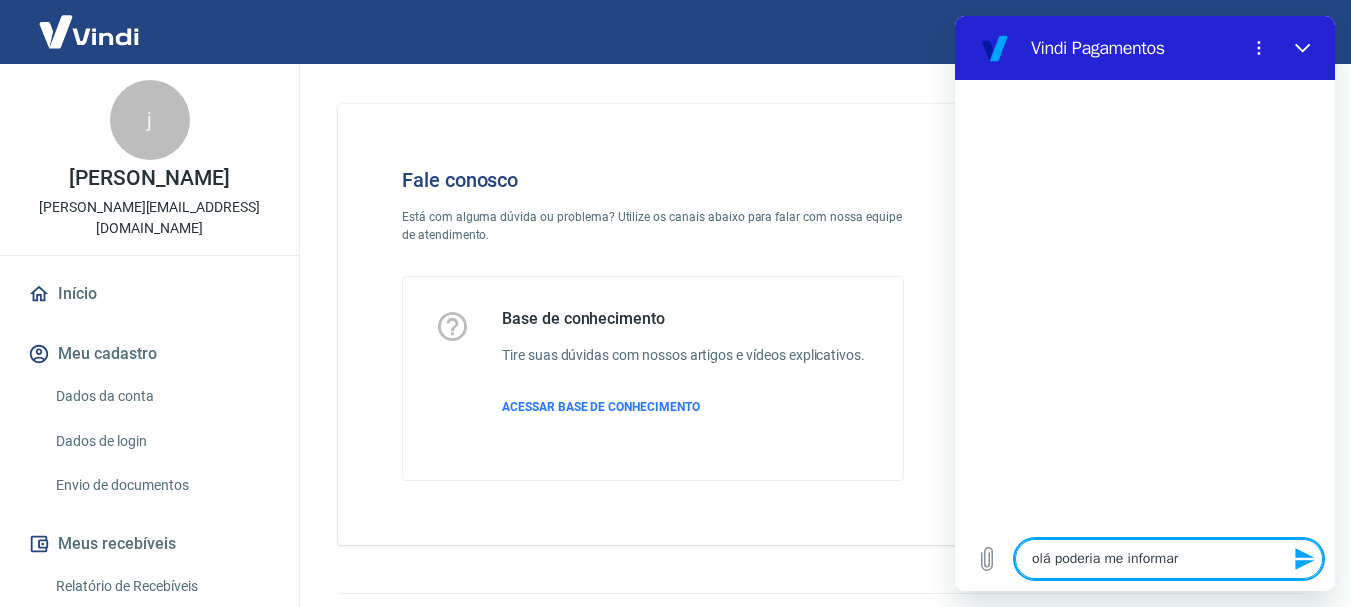 type on "olá poderia me informar" 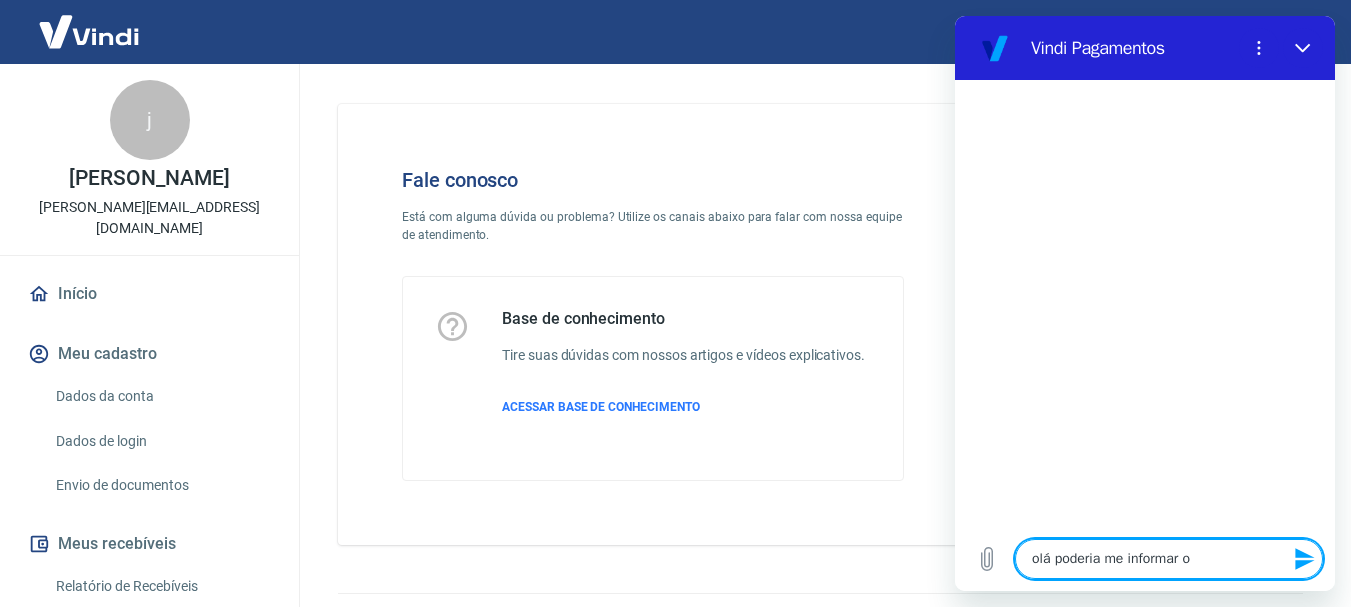 type on "olá poderia me informar o" 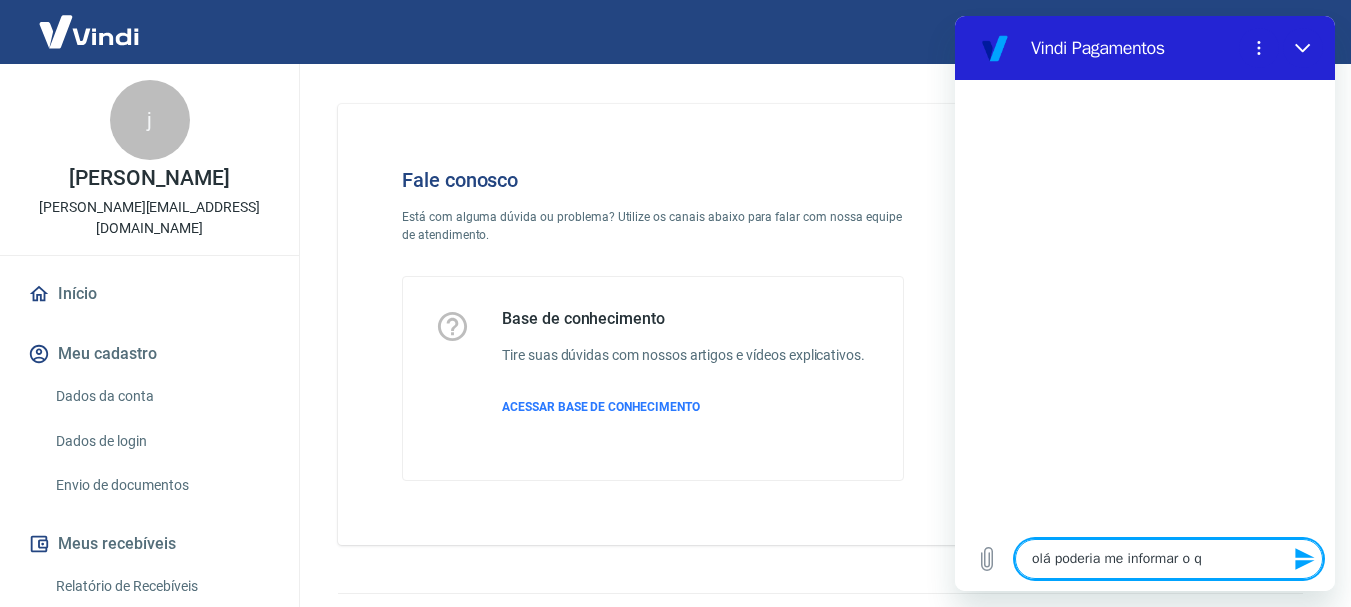 type on "olá poderia me informar o qq" 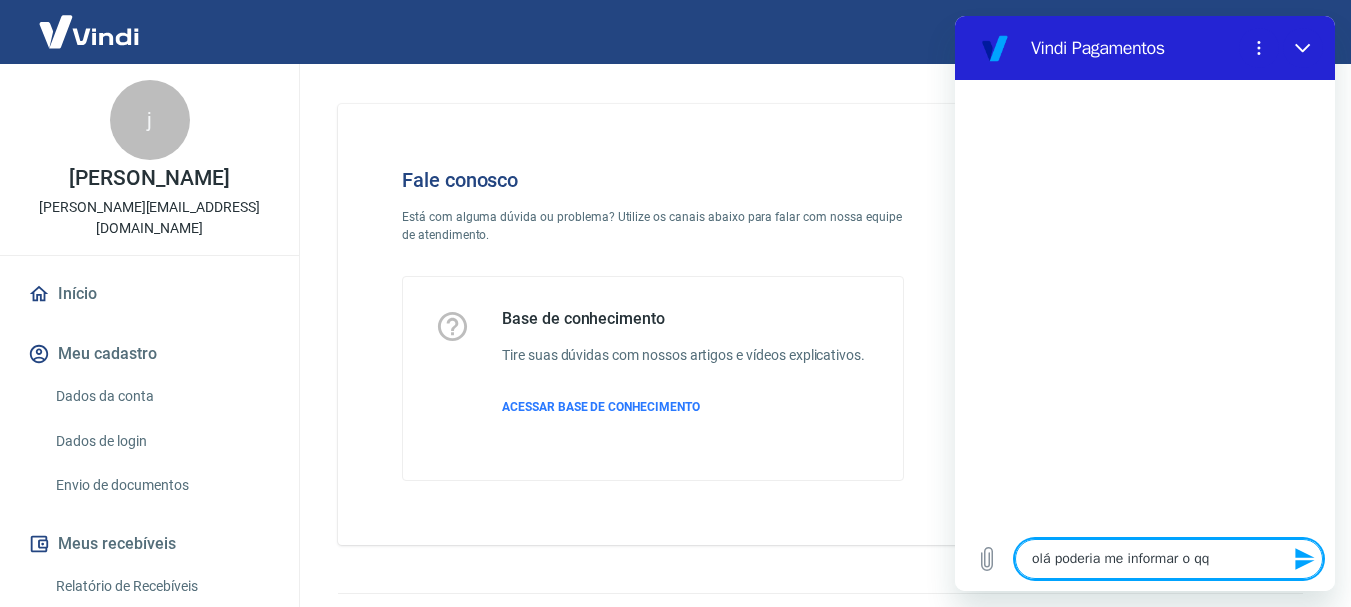 type on "x" 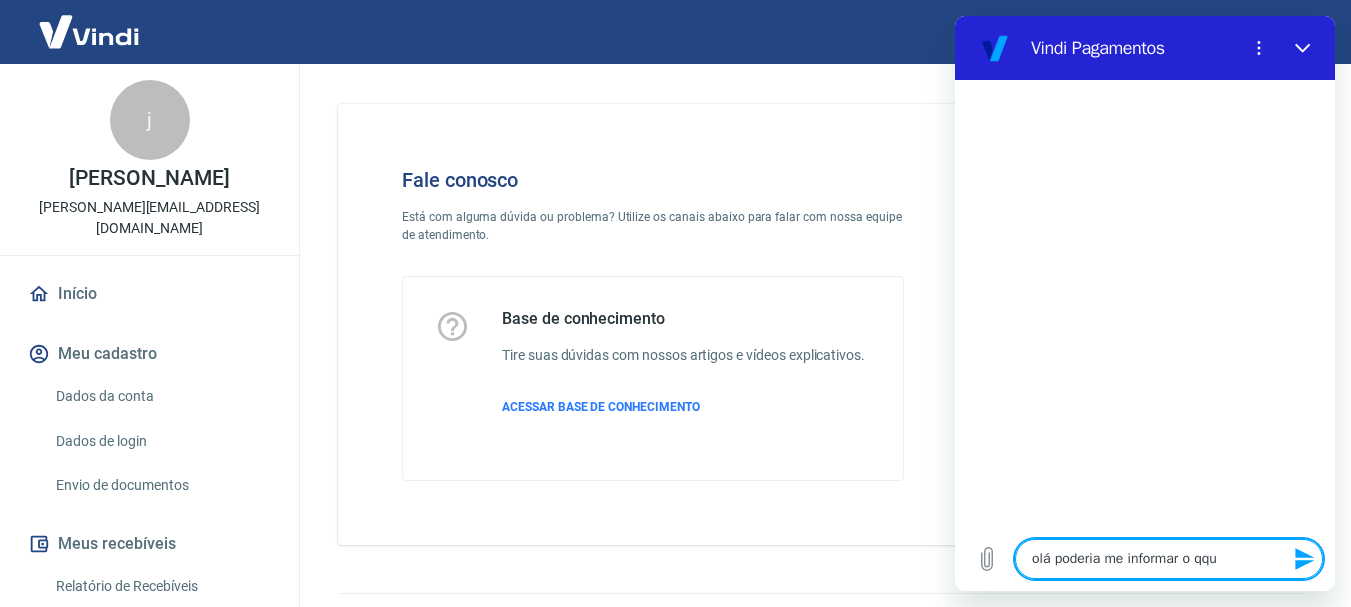 type on "olá poderia me informar o qque" 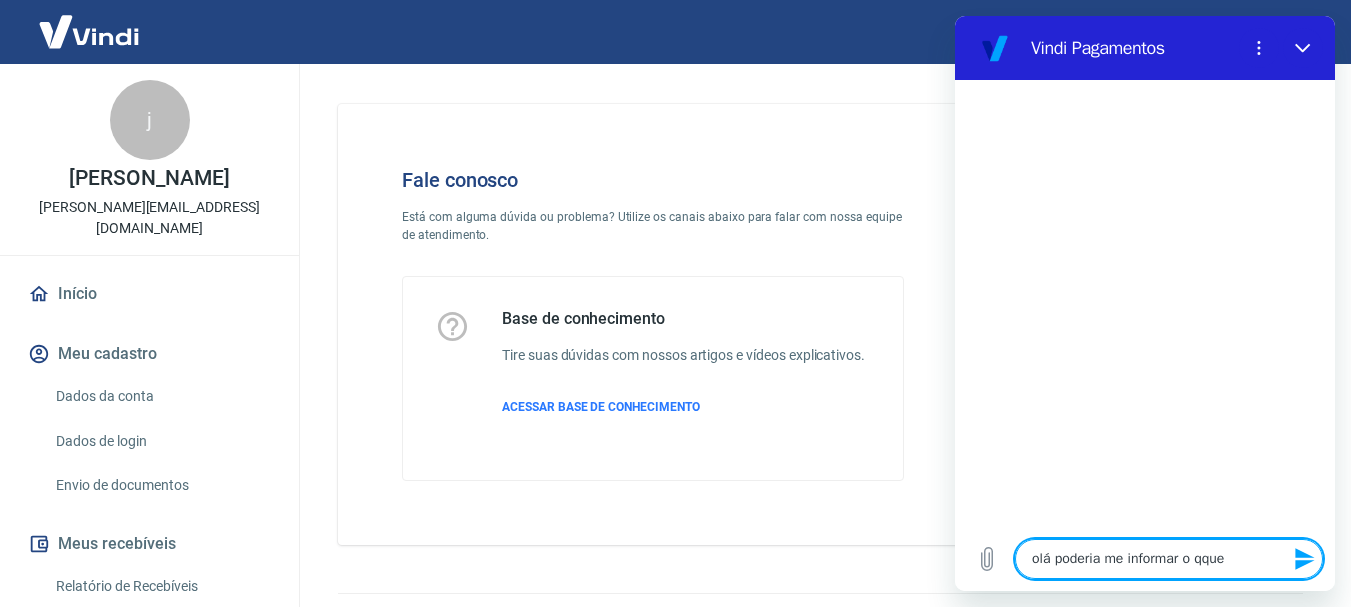 type on "olá poderia me informar o qqu" 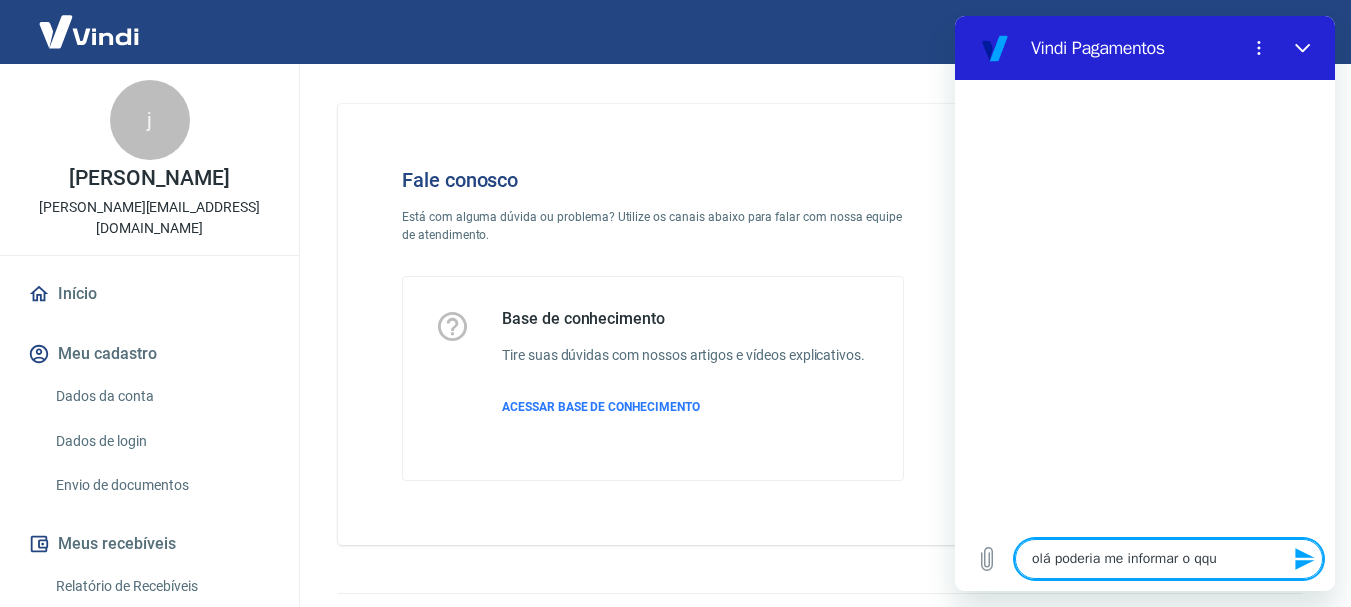 type on "olá poderia me informar o qq" 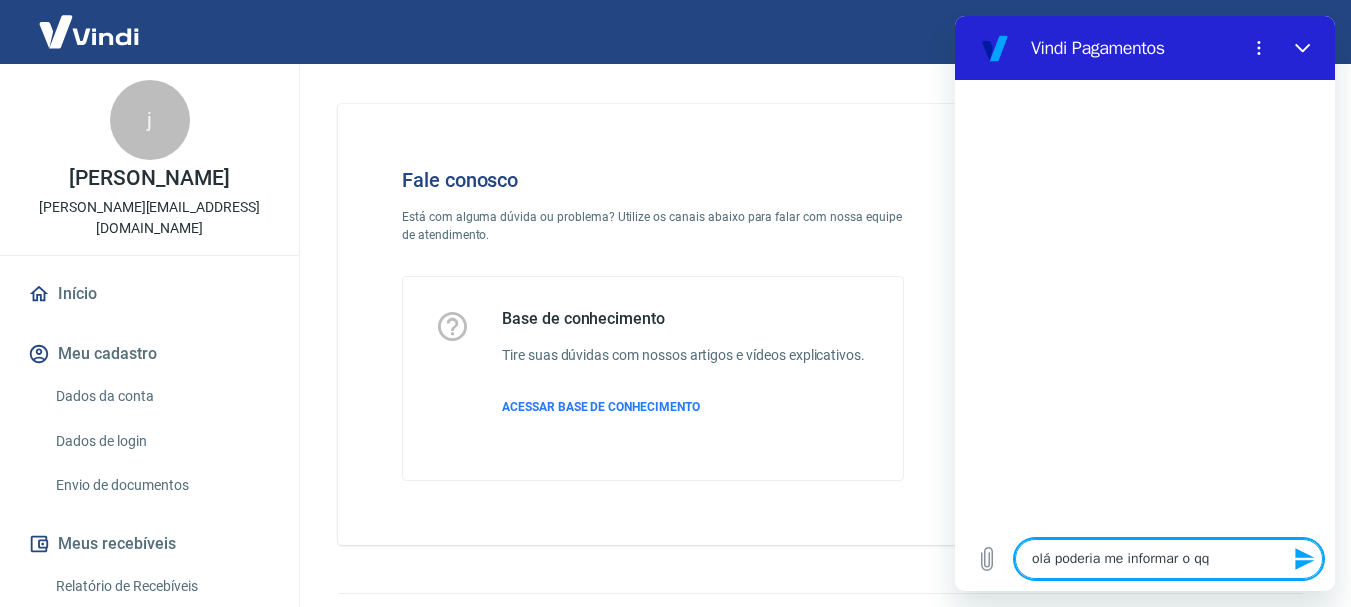 type on "olá poderia me informar o q" 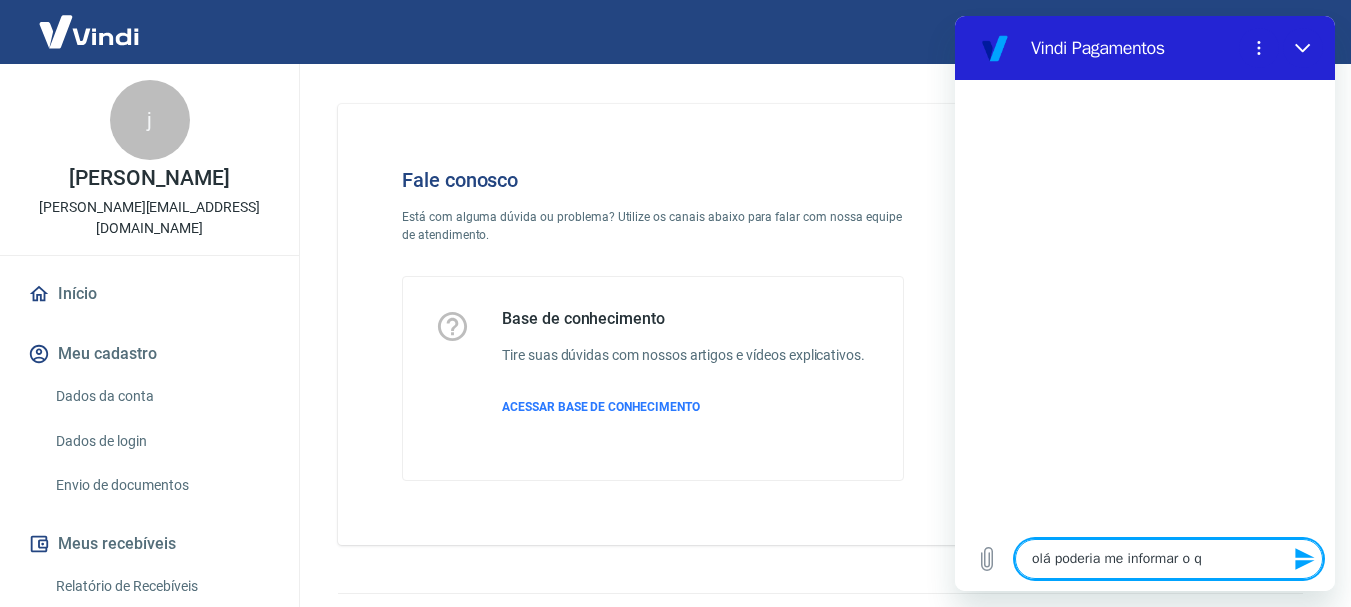 type on "x" 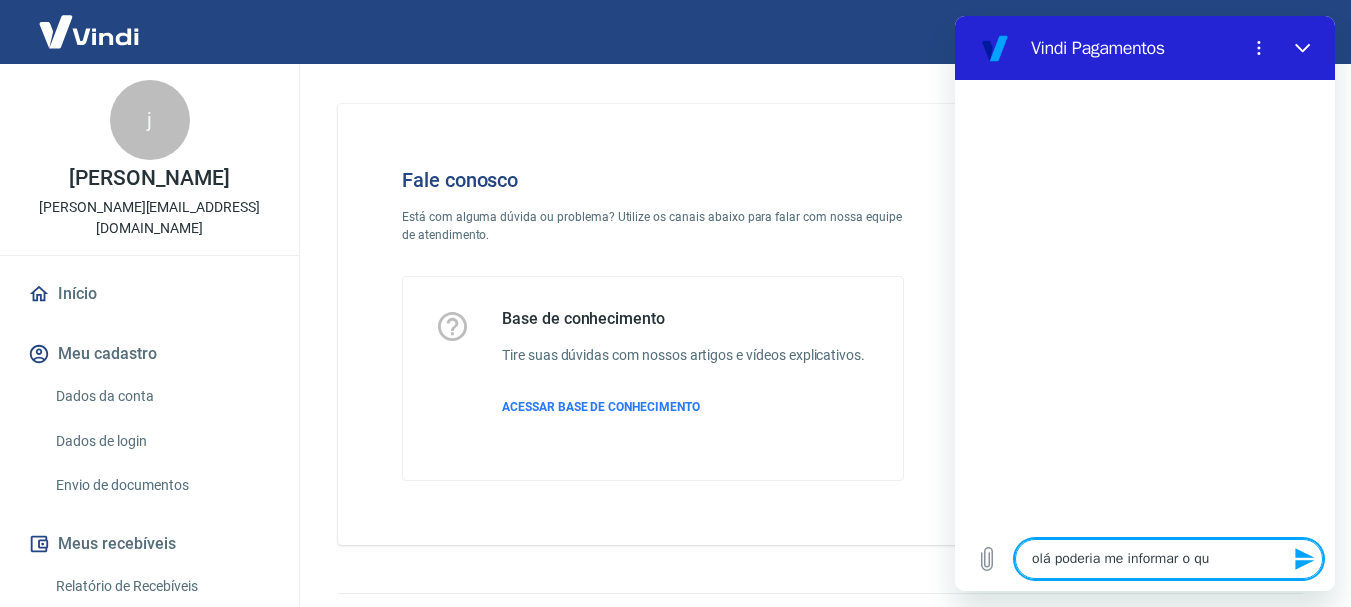 type on "olá poderia me informar o que" 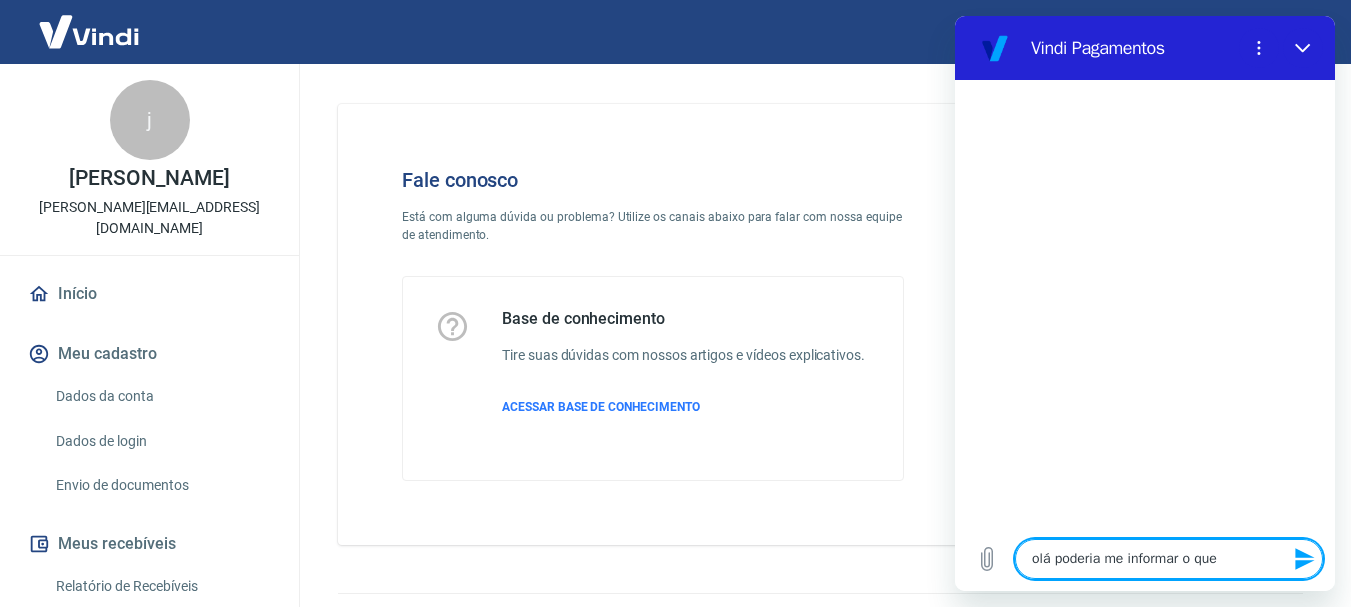 type on "olá poderia me informar o que" 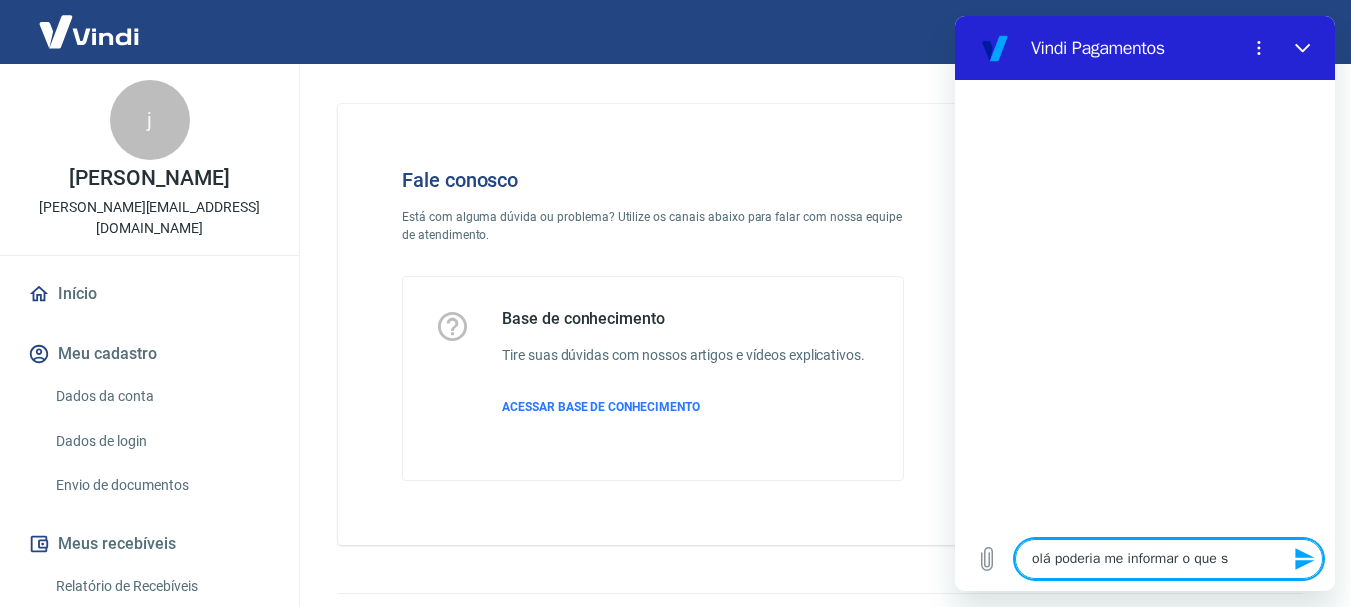 type on "x" 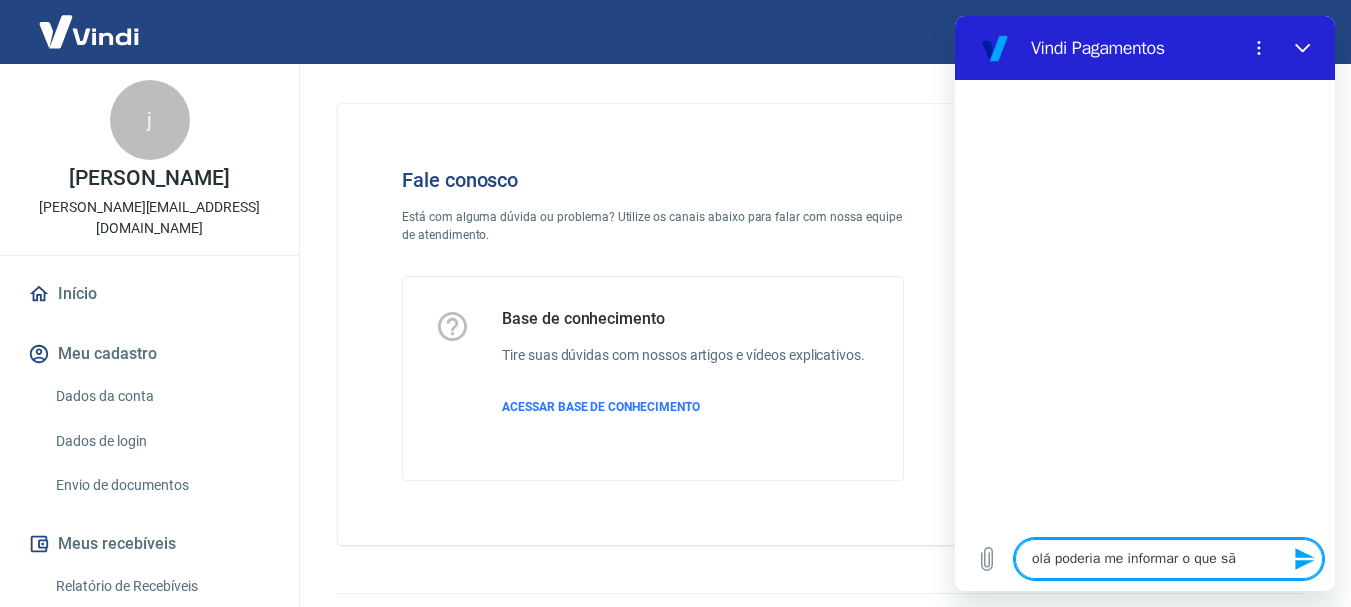 type on "olá poderia me informar o que são" 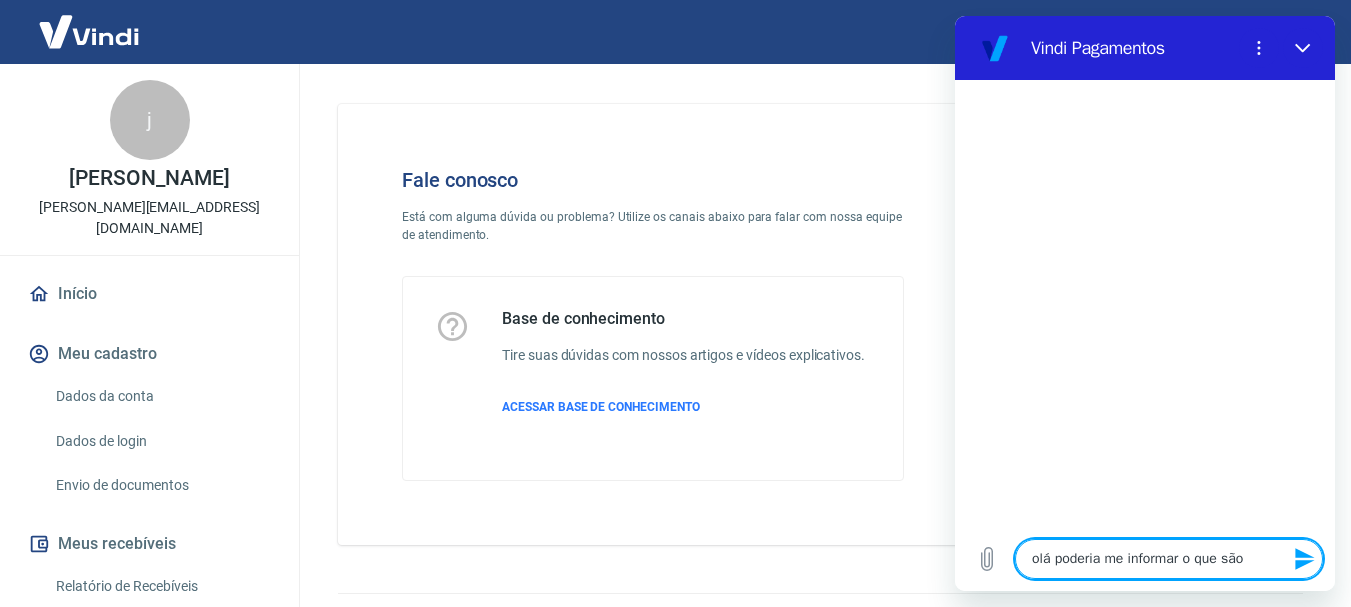 type on "olá poderia me informar o que são" 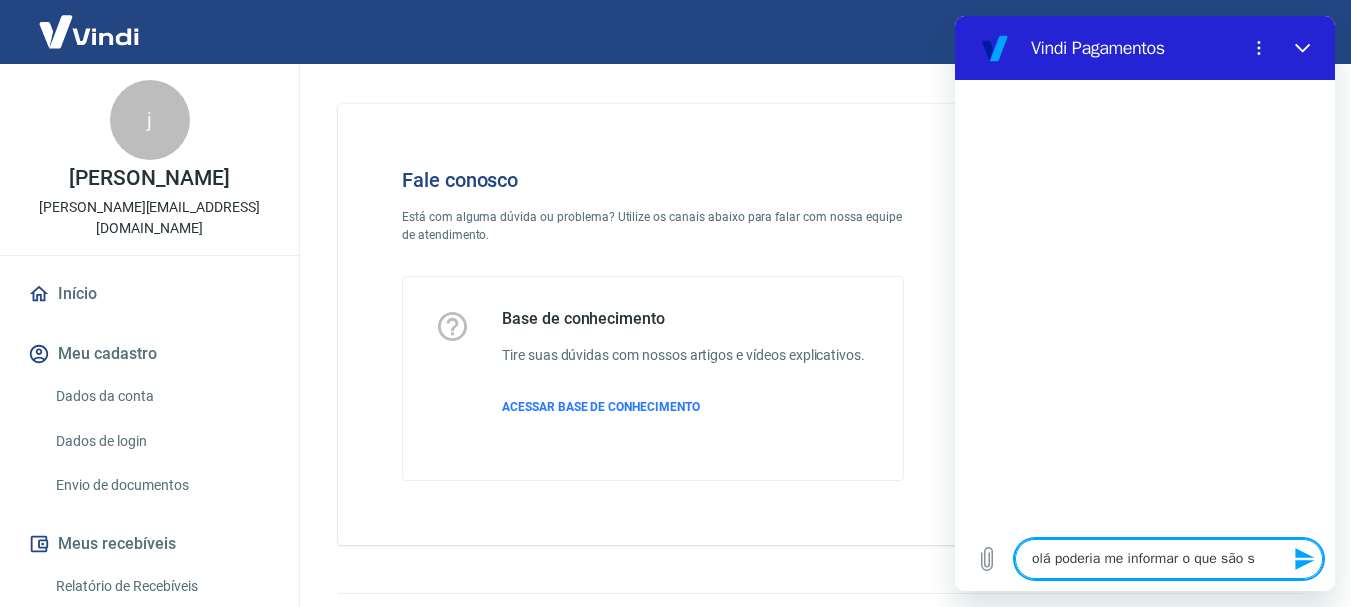 type on "olá poderia me informar o que são sa" 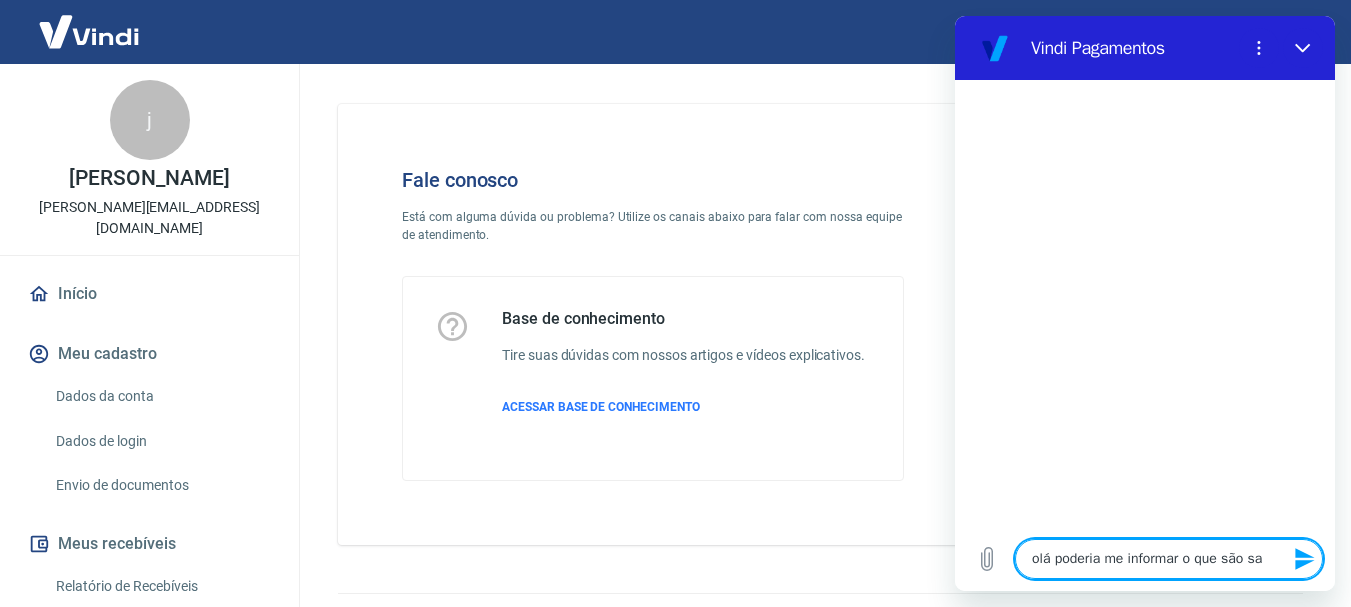 type on "olá poderia me informar o que são saí" 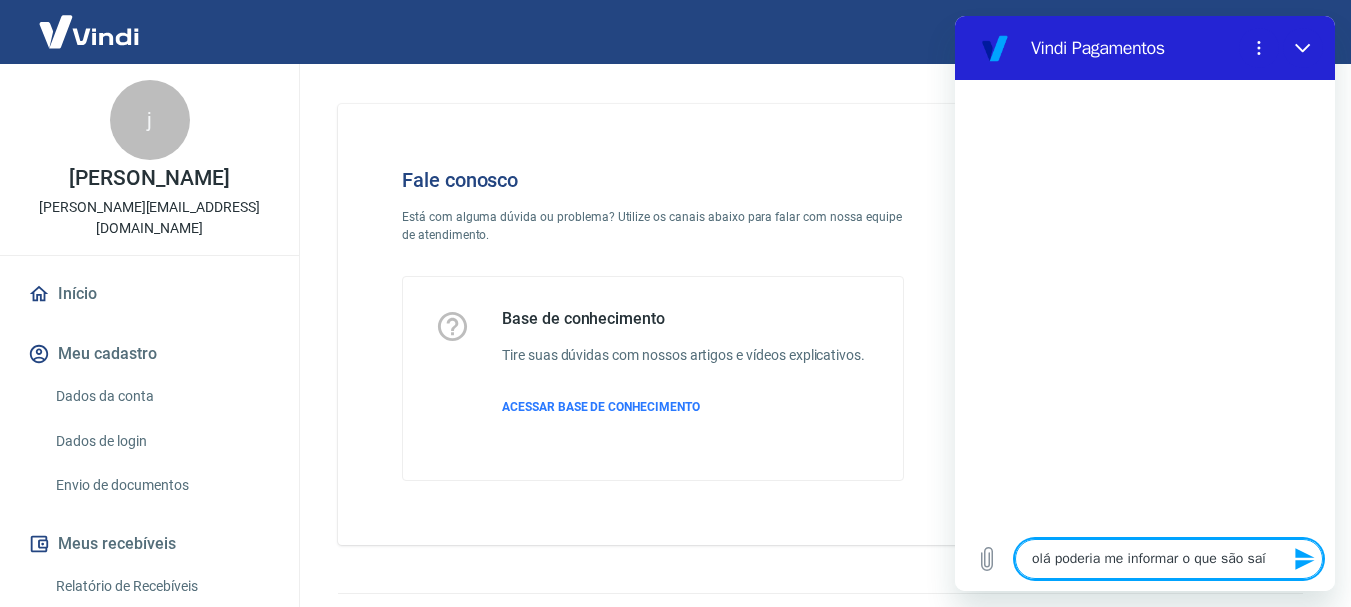 type on "olá poderia me informar o que são saíd" 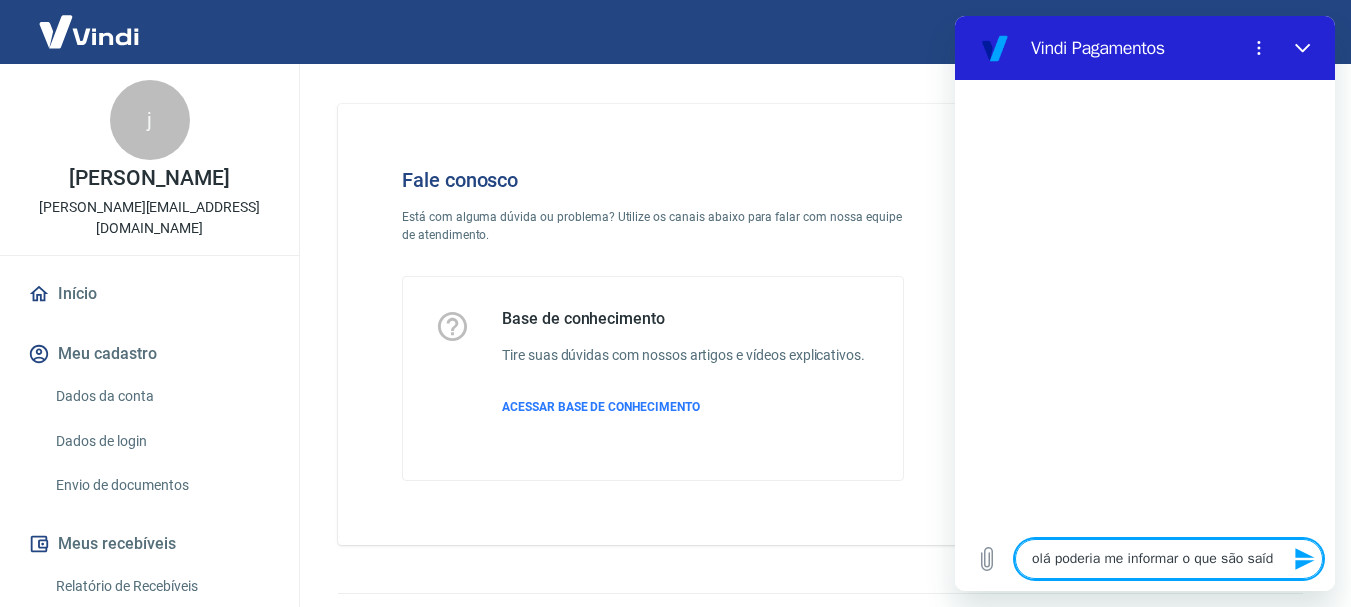 type on "olá poderia me informar o que são saída" 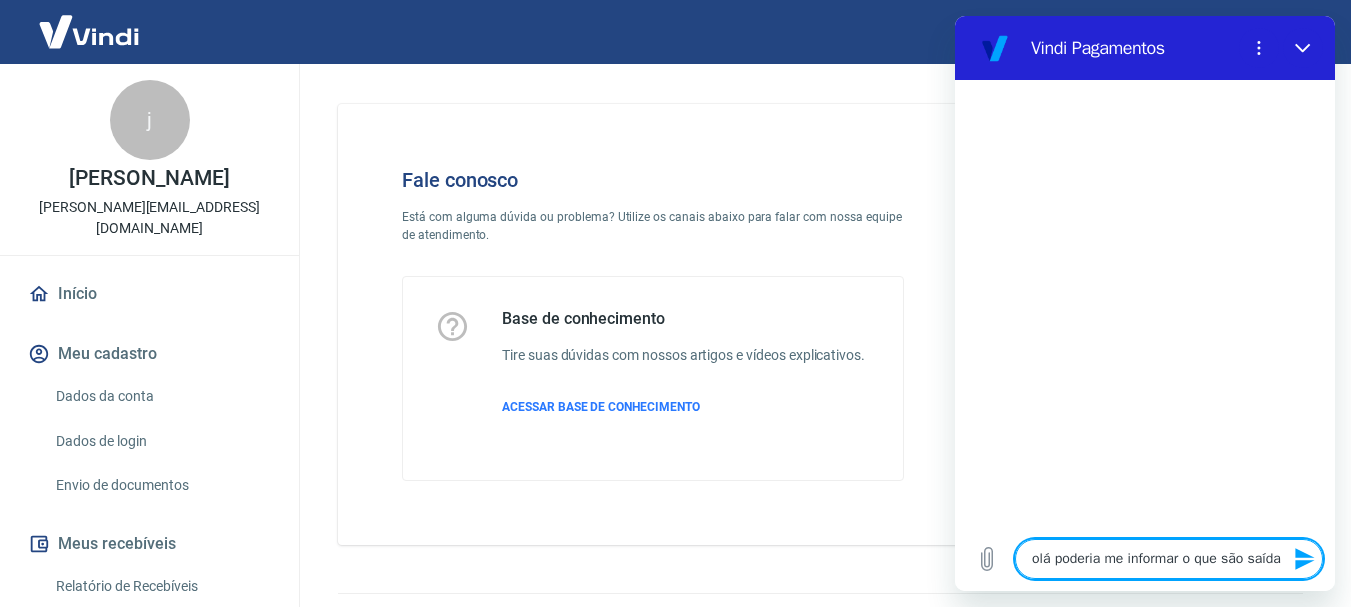 type on "olá poderia me informar o que são saídas" 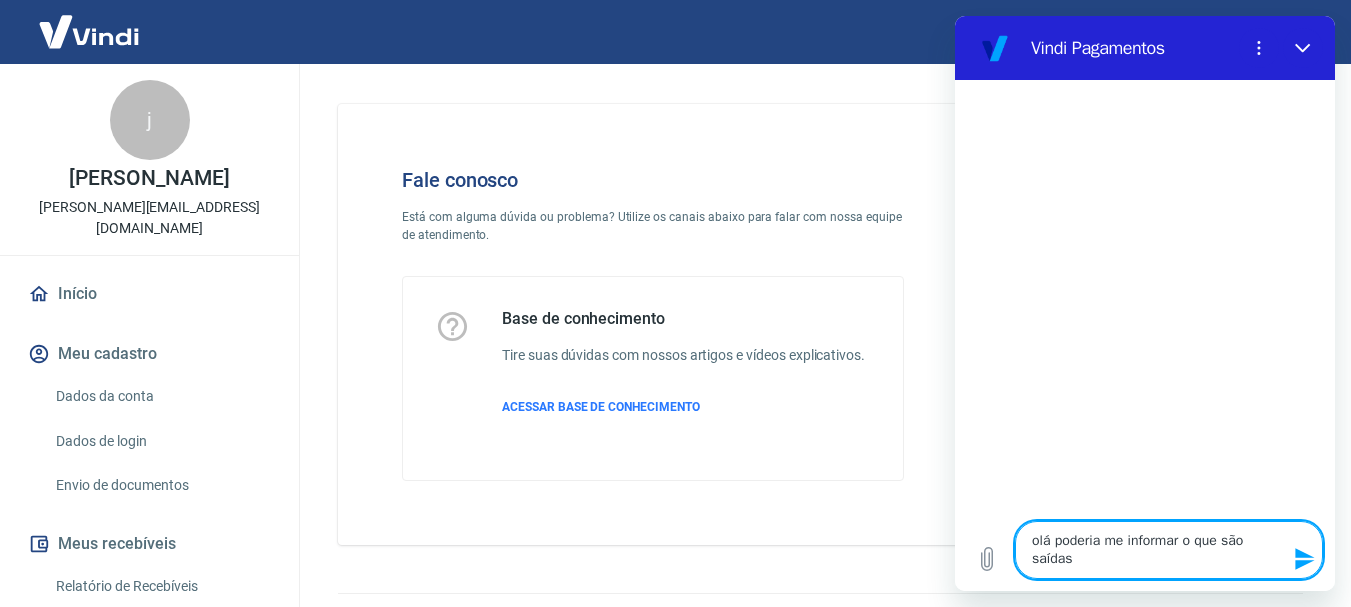 type on "olá poderia me informar o que são saídas" 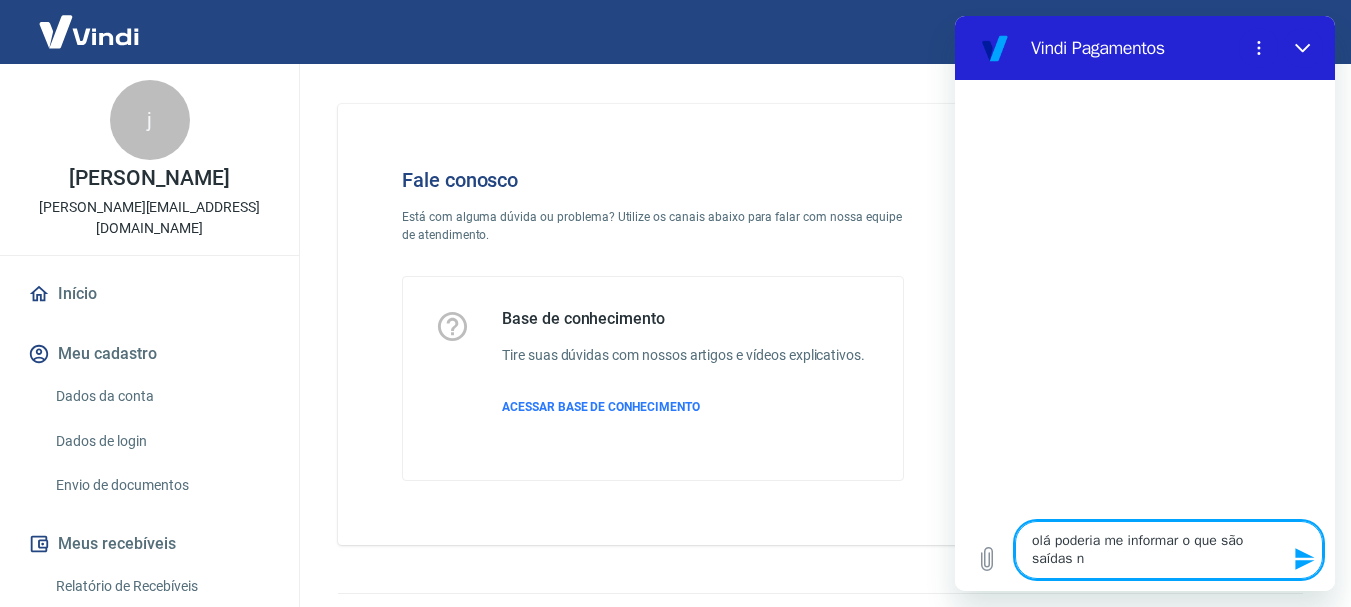 type on "olá poderia me informar o que são saídas no" 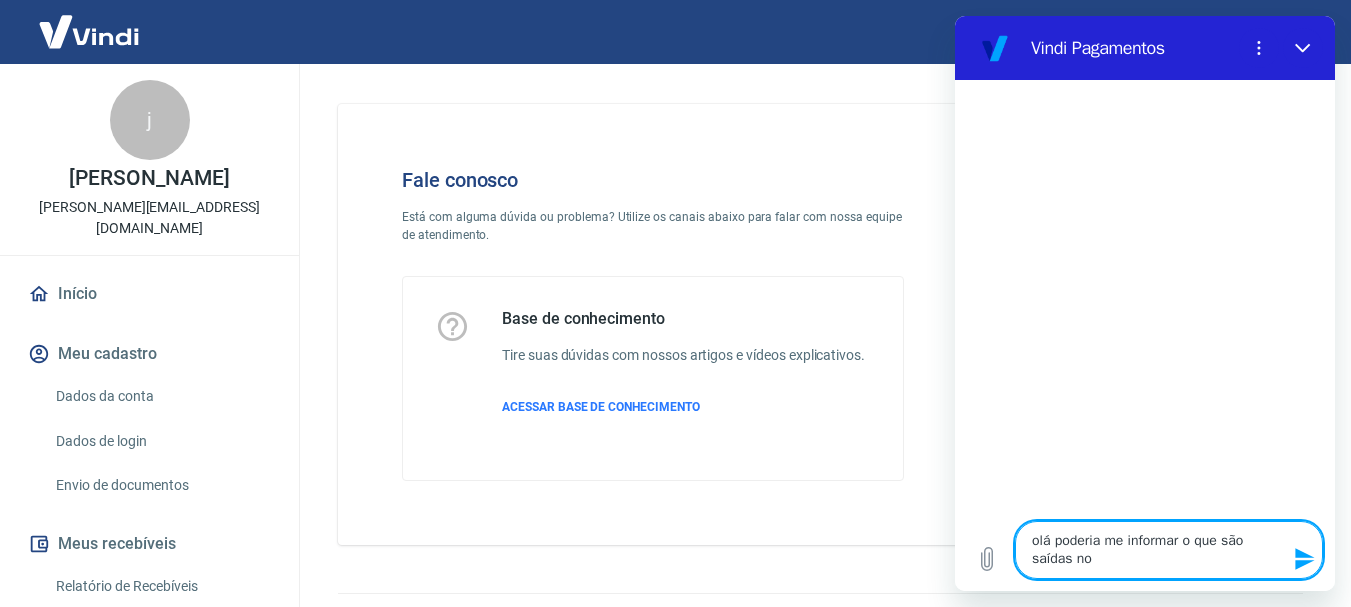 type on "olá poderia me informar o que são saídas no" 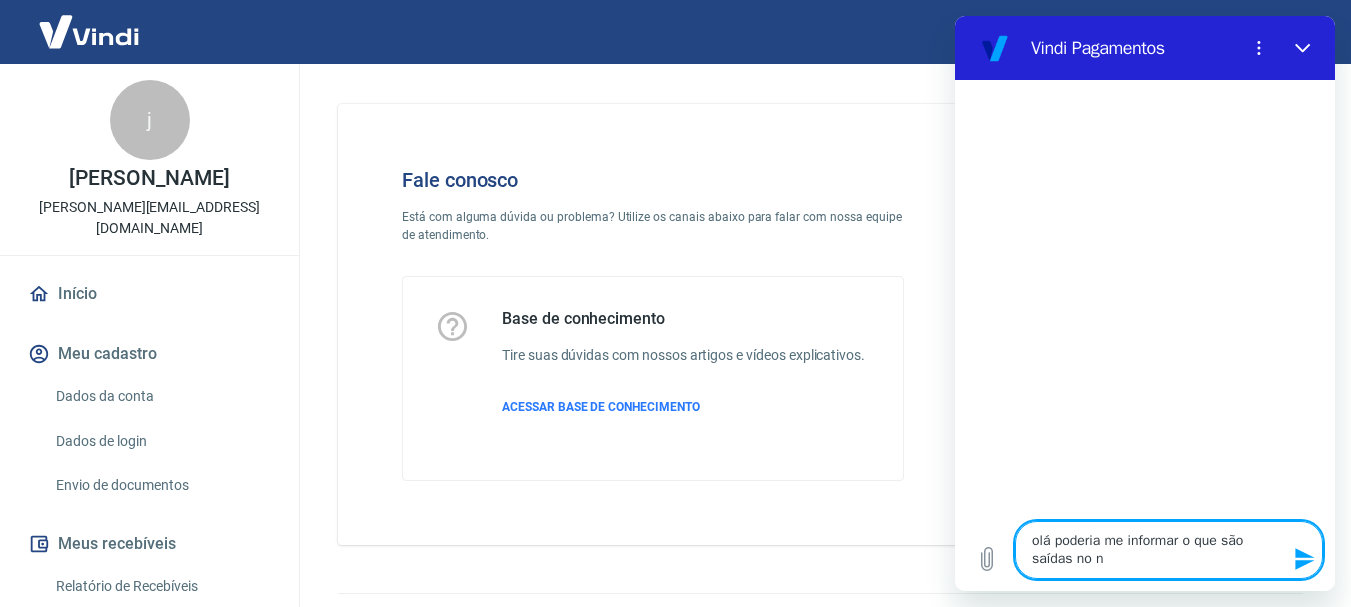 type on "olá poderia me informar o que são saídas no no" 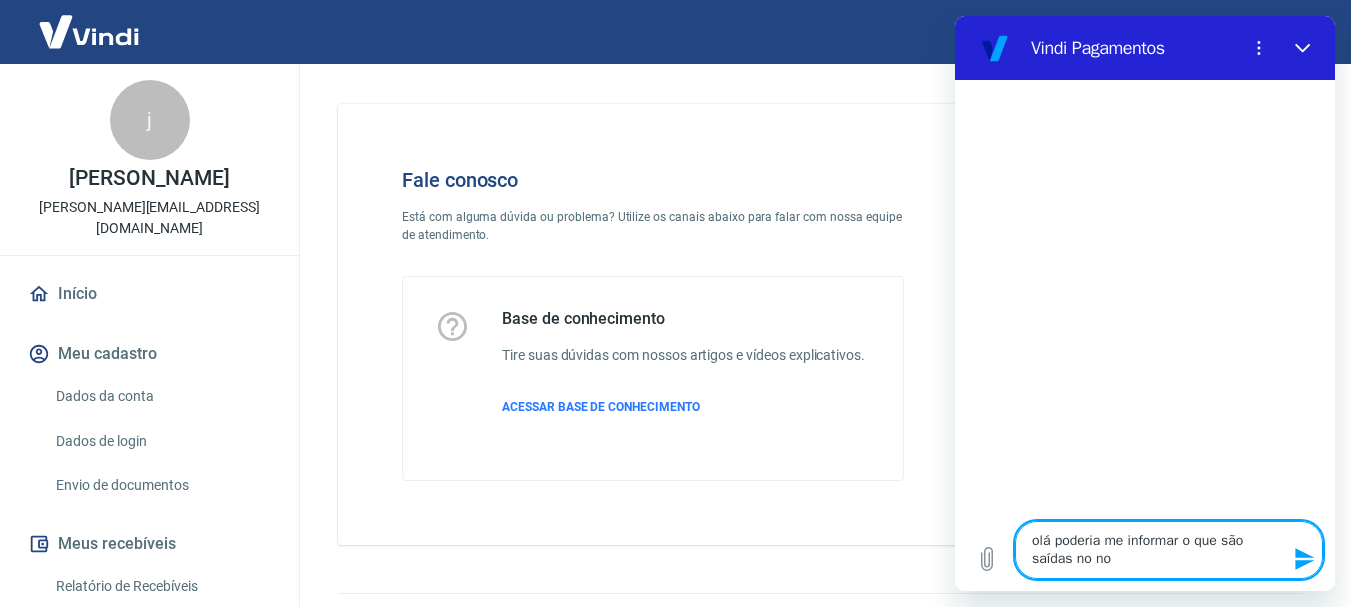 type on "olá poderia me informar o que são saídas no nom" 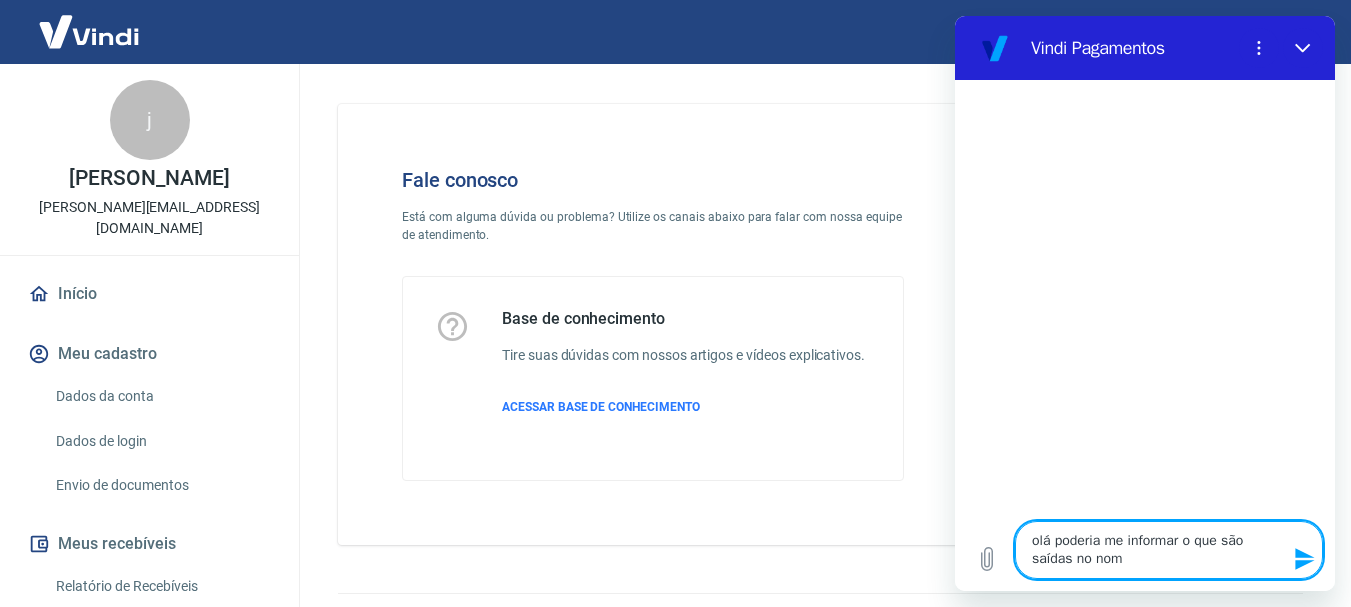type on "olá poderia me informar o que são saídas no nome" 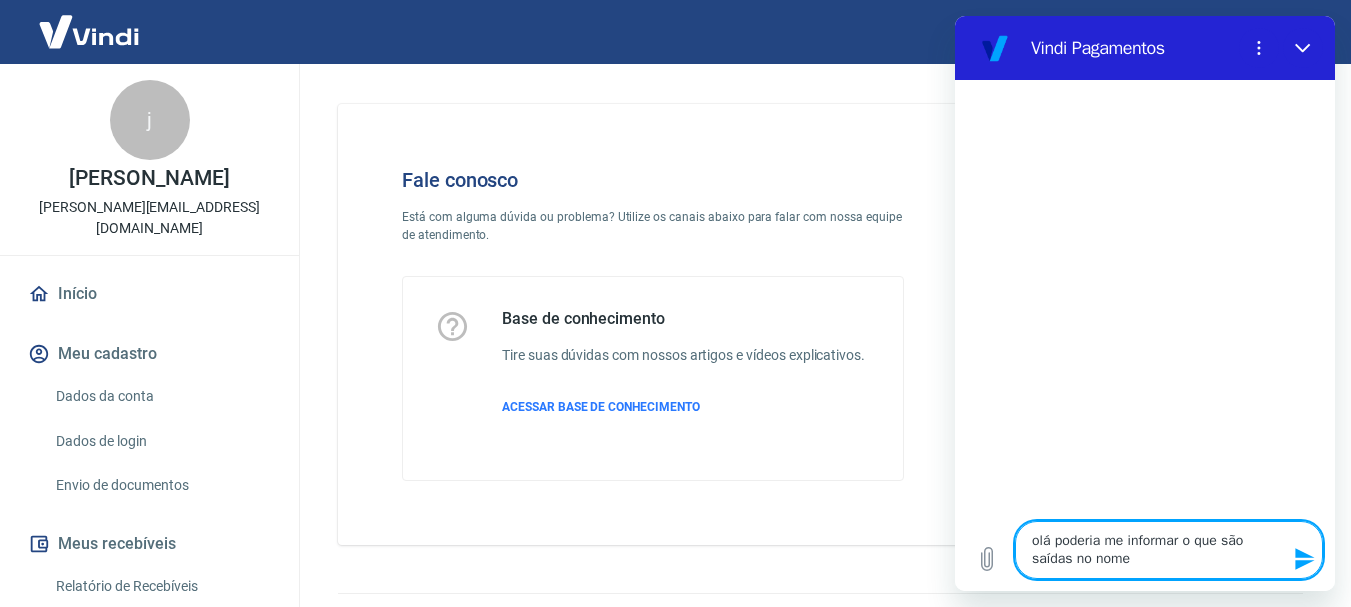 type on "olá poderia me informar o que são saídas no nome" 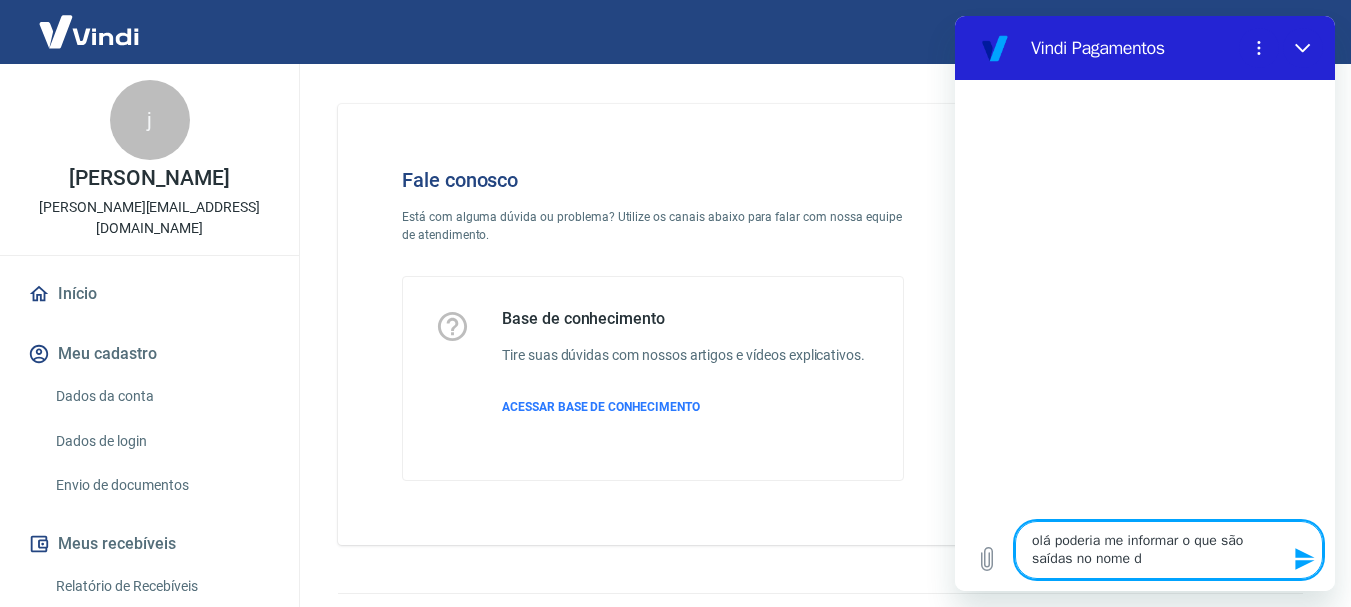 type on "olá poderia me informar o que são saídas no nome de" 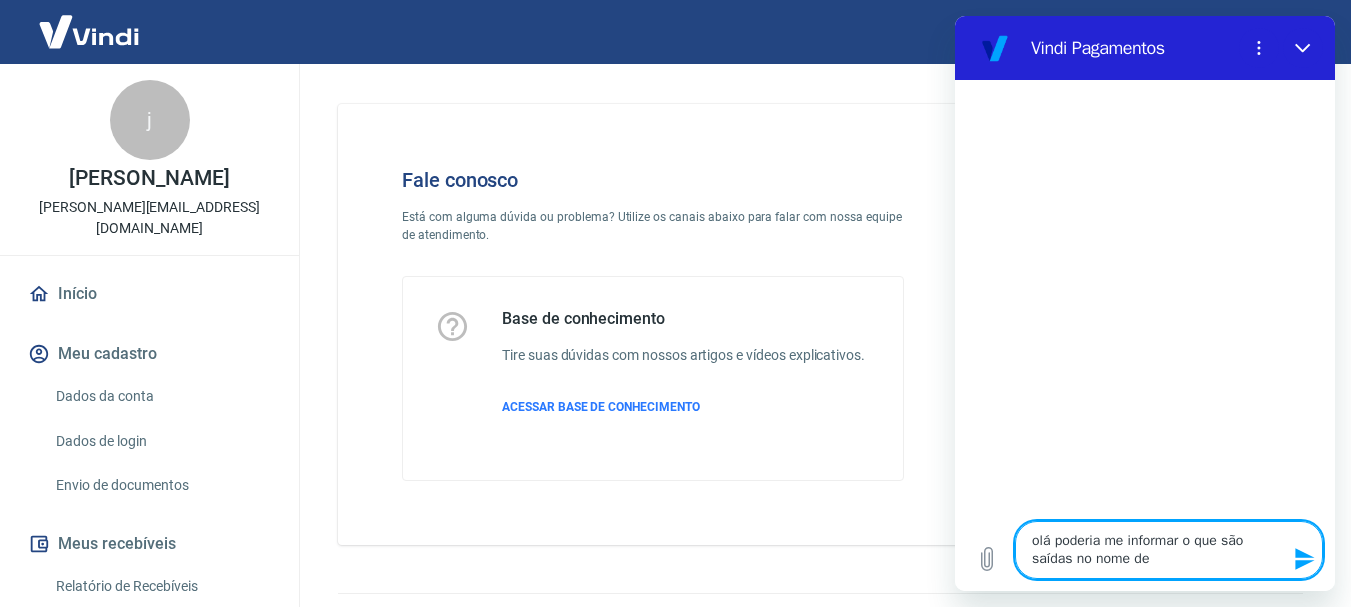 type on "olá poderia me informar o que são saídas no nome de" 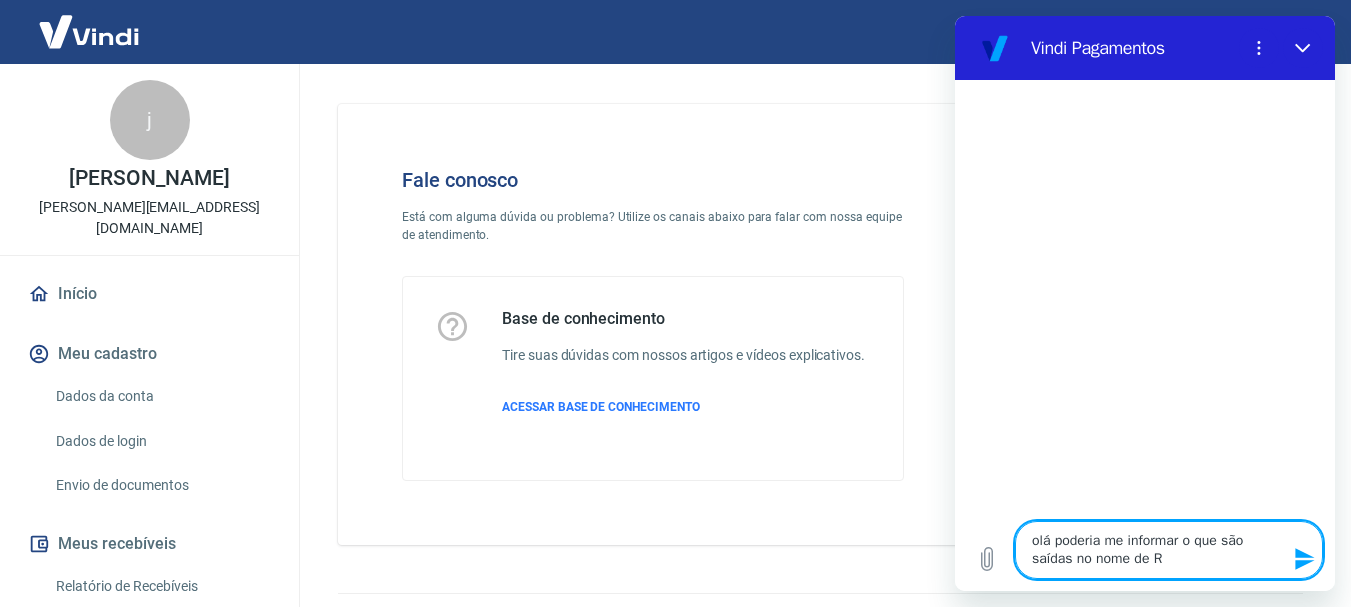 type on "olá poderia me informar o que são saídas no nome de Re" 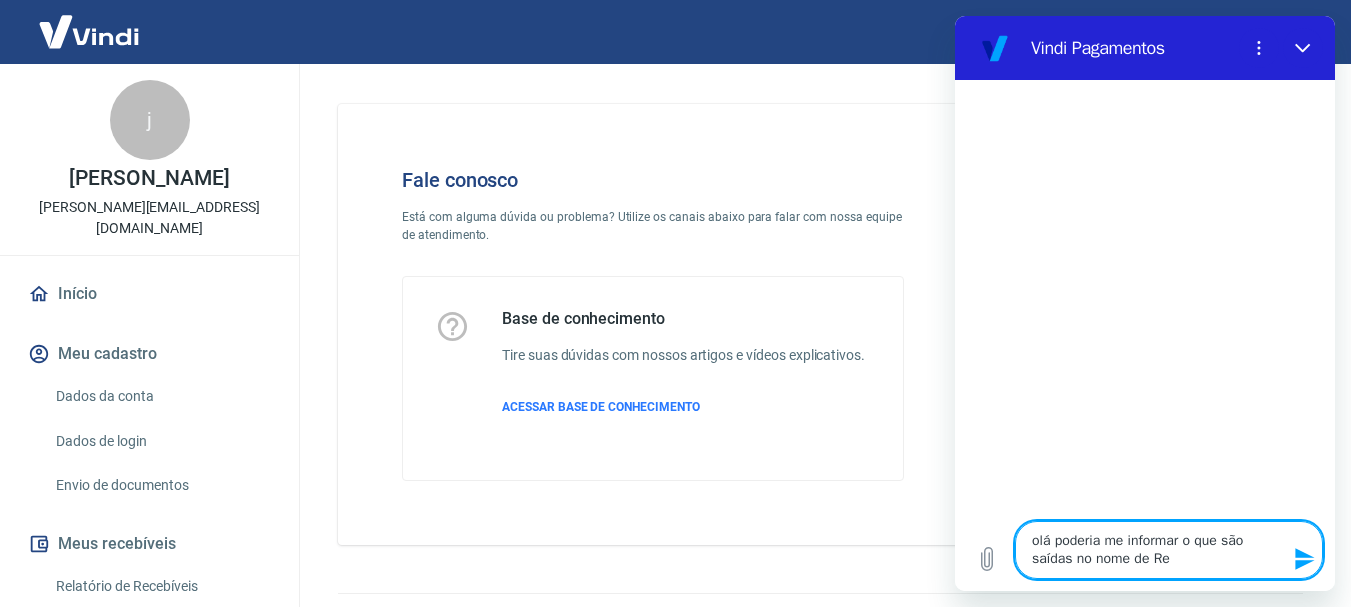 type on "olá poderia me informar o que são saídas no nome de Reg" 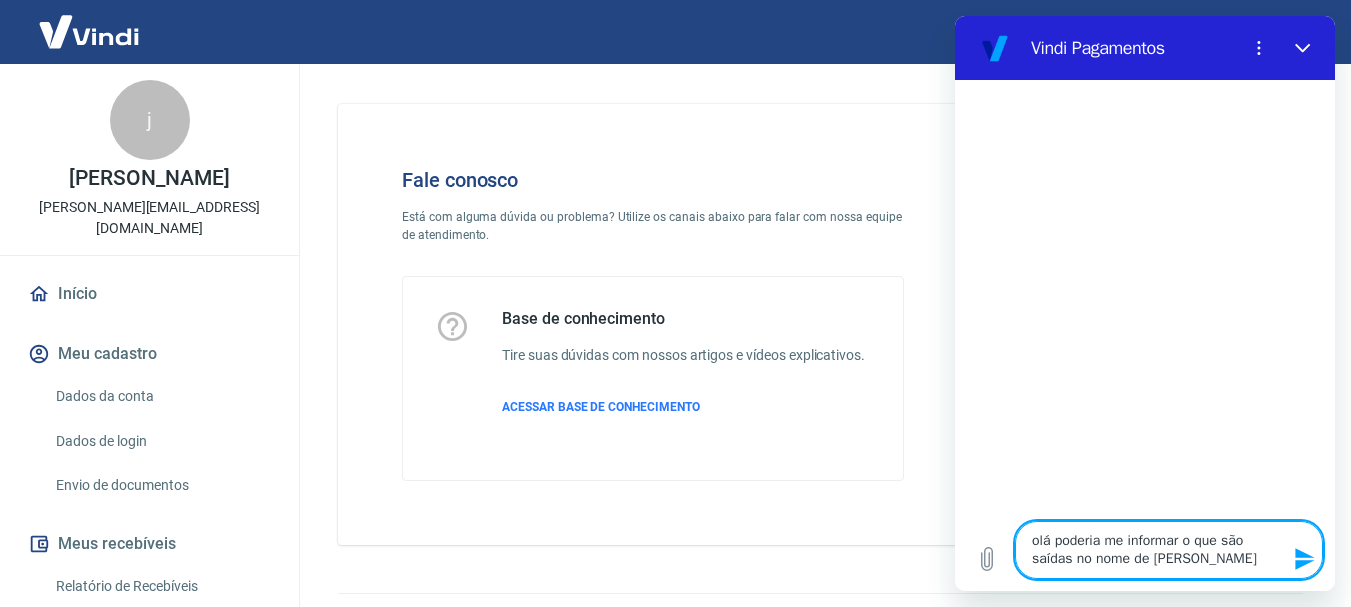 type on "olá poderia me informar o que são saídas no nome de Regi" 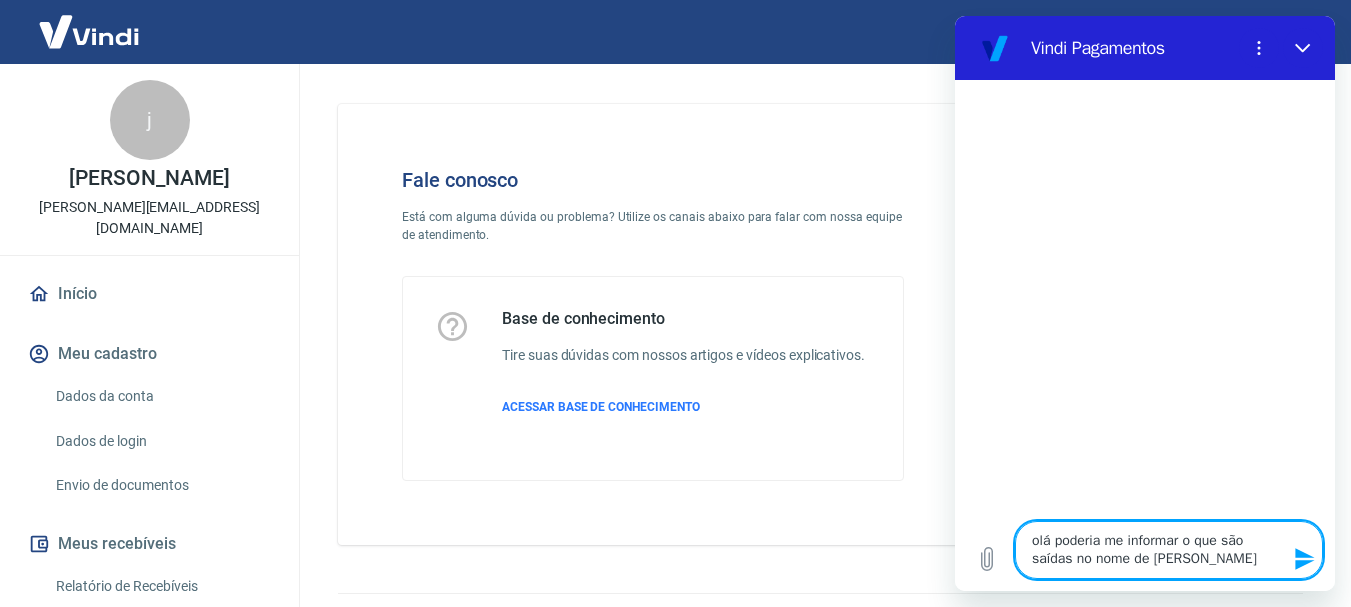 type 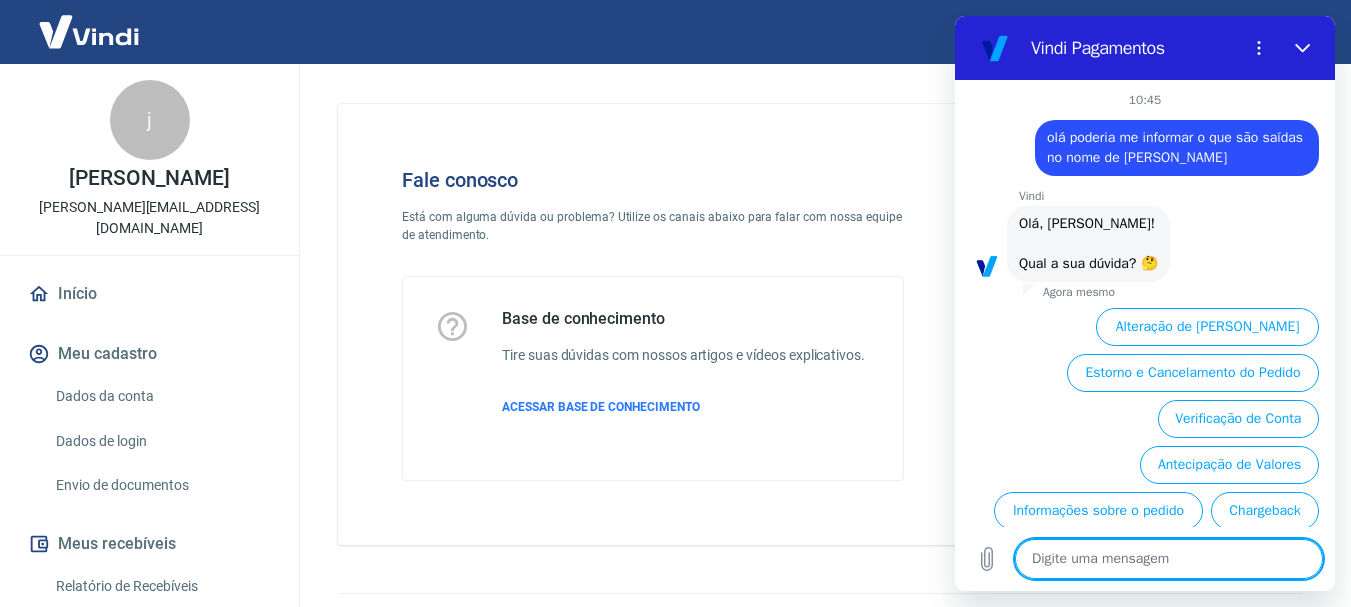 scroll, scrollTop: 100, scrollLeft: 0, axis: vertical 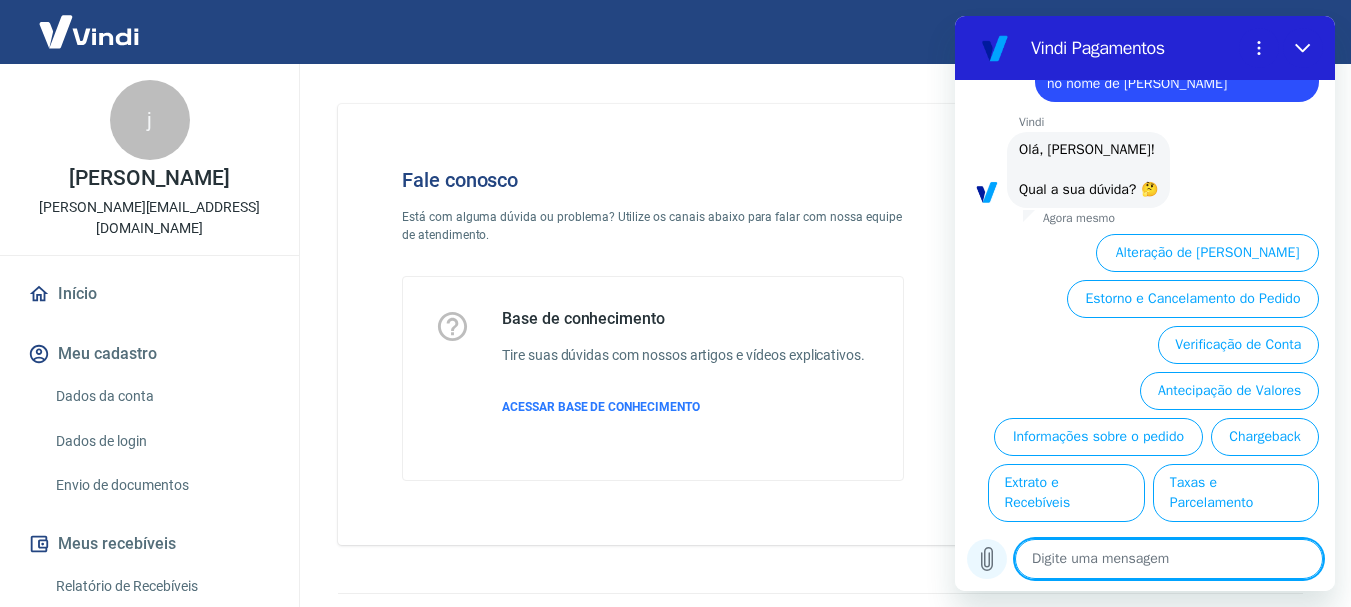 click 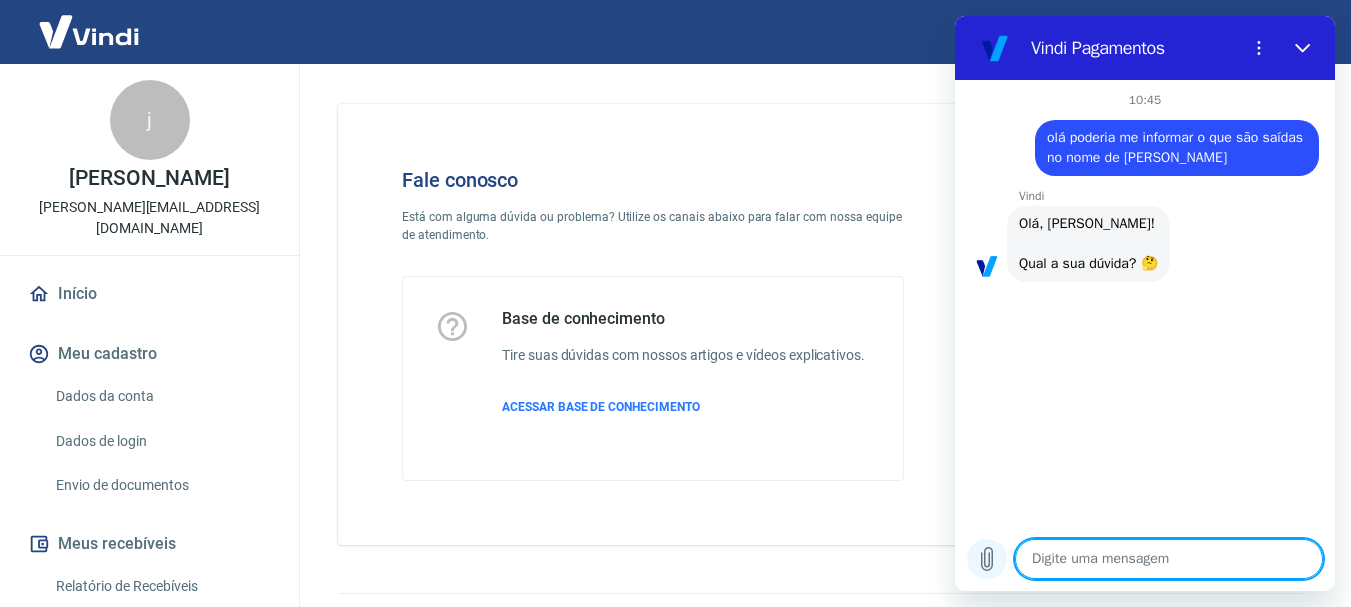 scroll, scrollTop: 0, scrollLeft: 0, axis: both 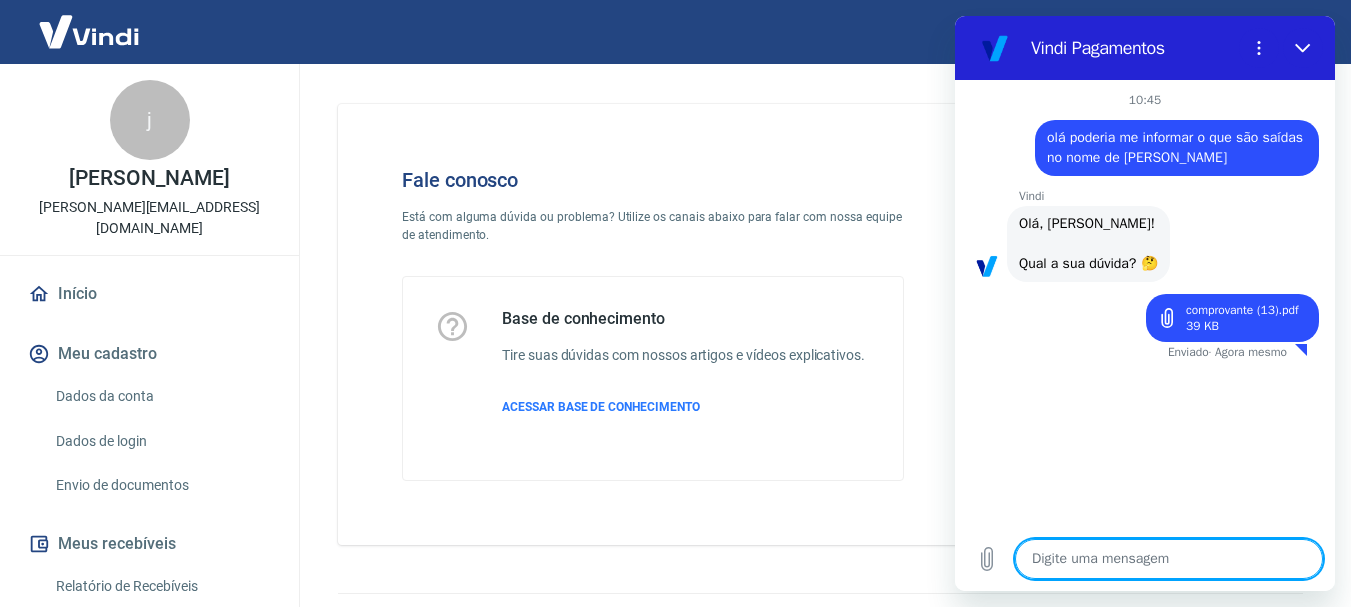 type on "x" 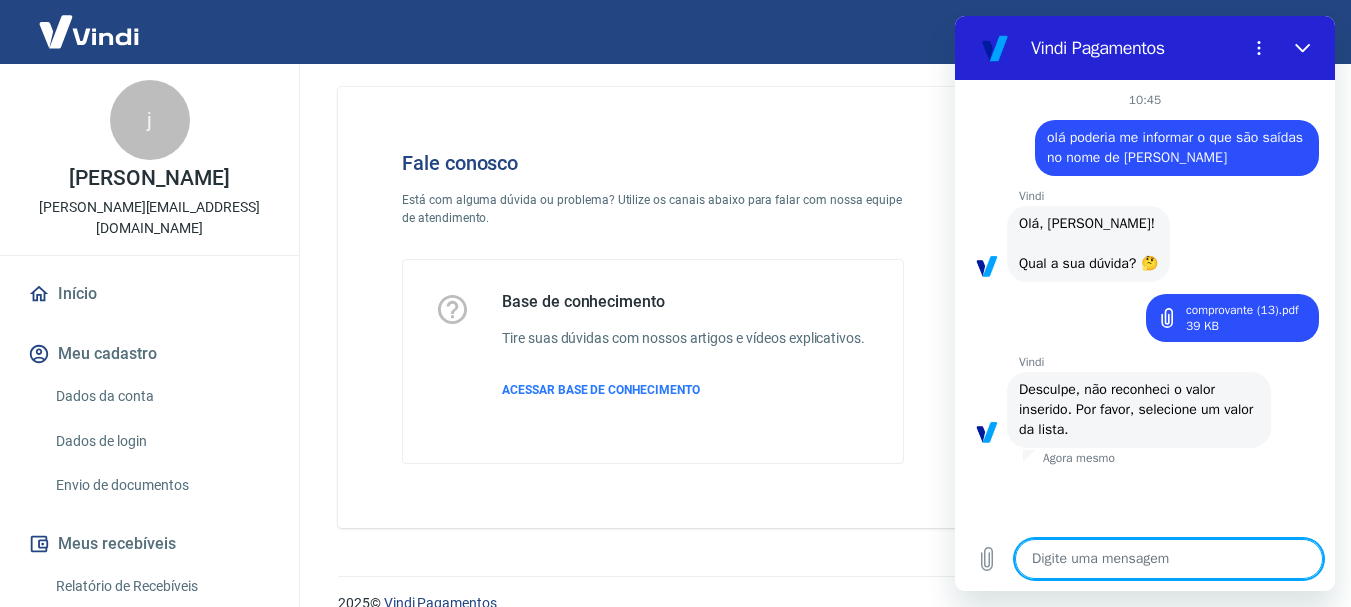 scroll, scrollTop: 0, scrollLeft: 0, axis: both 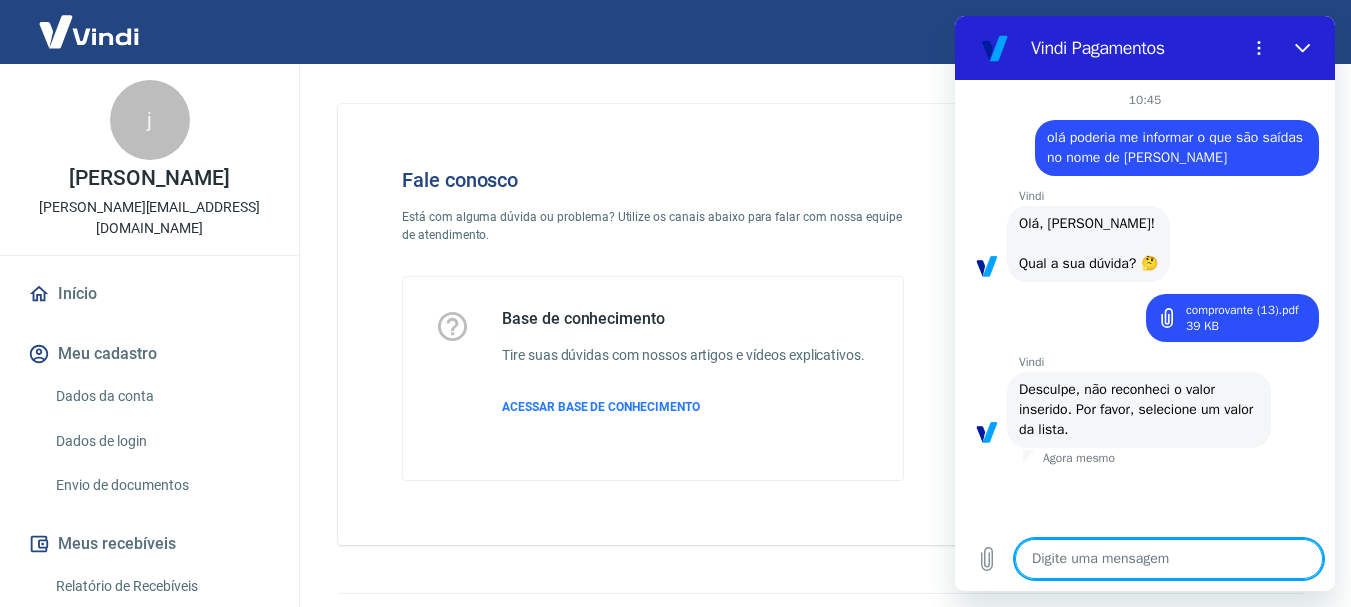 type on "f" 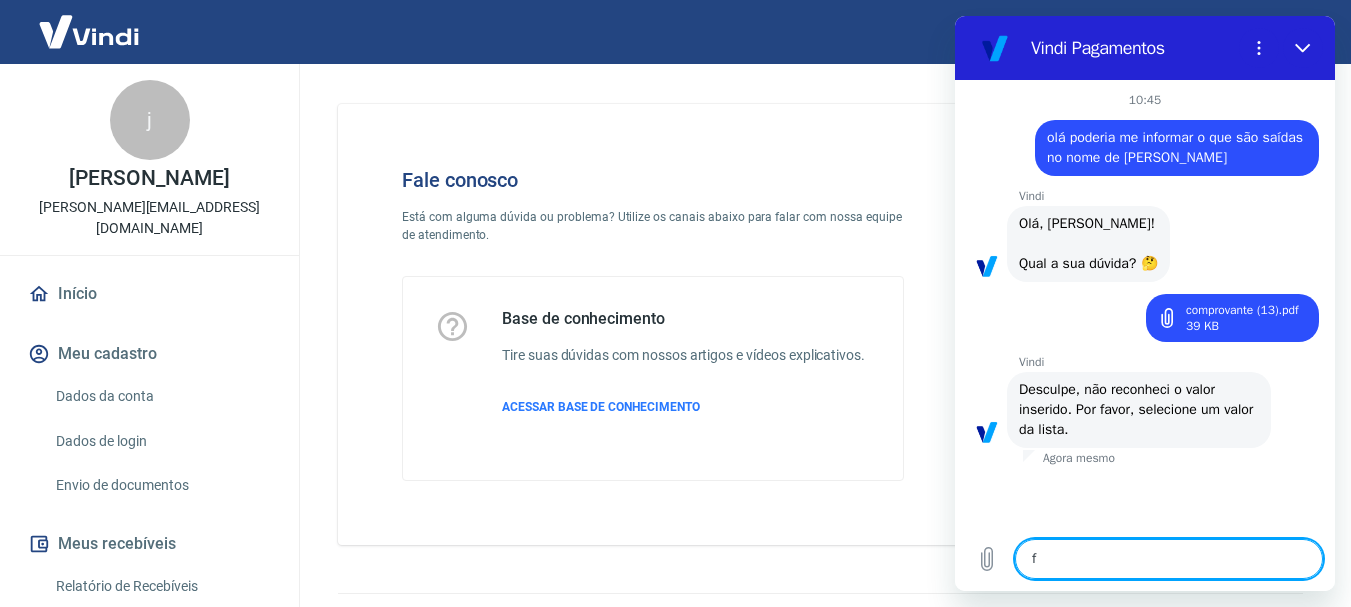 type on "fa" 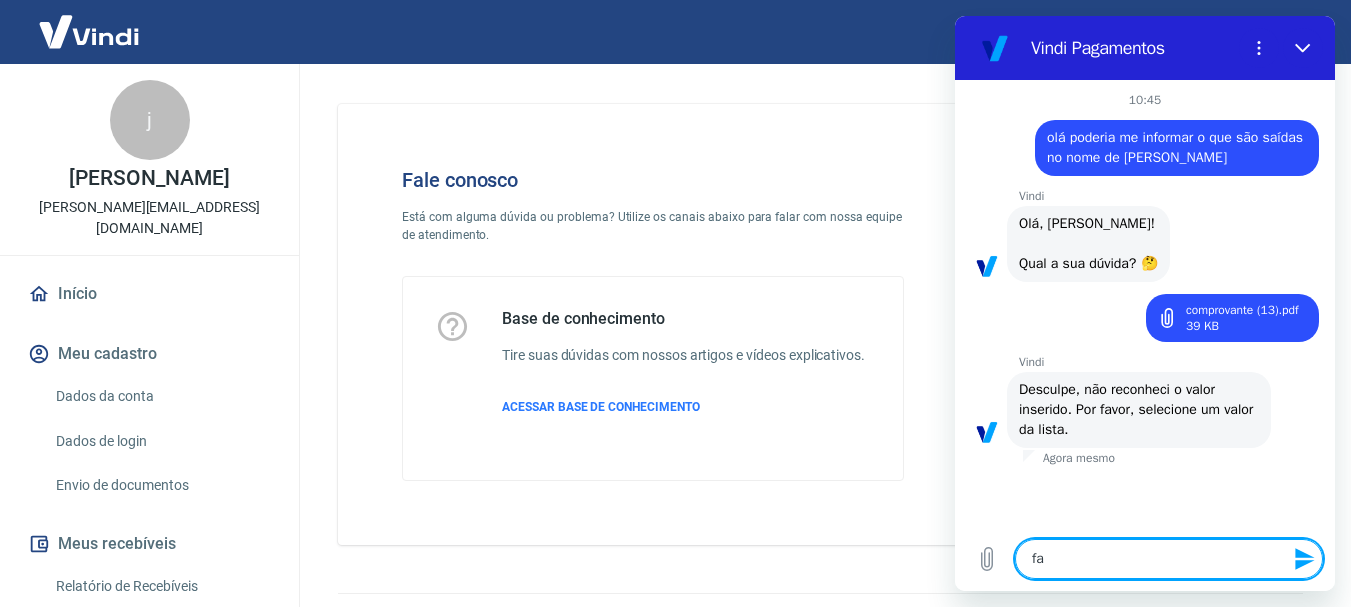 type on "fal" 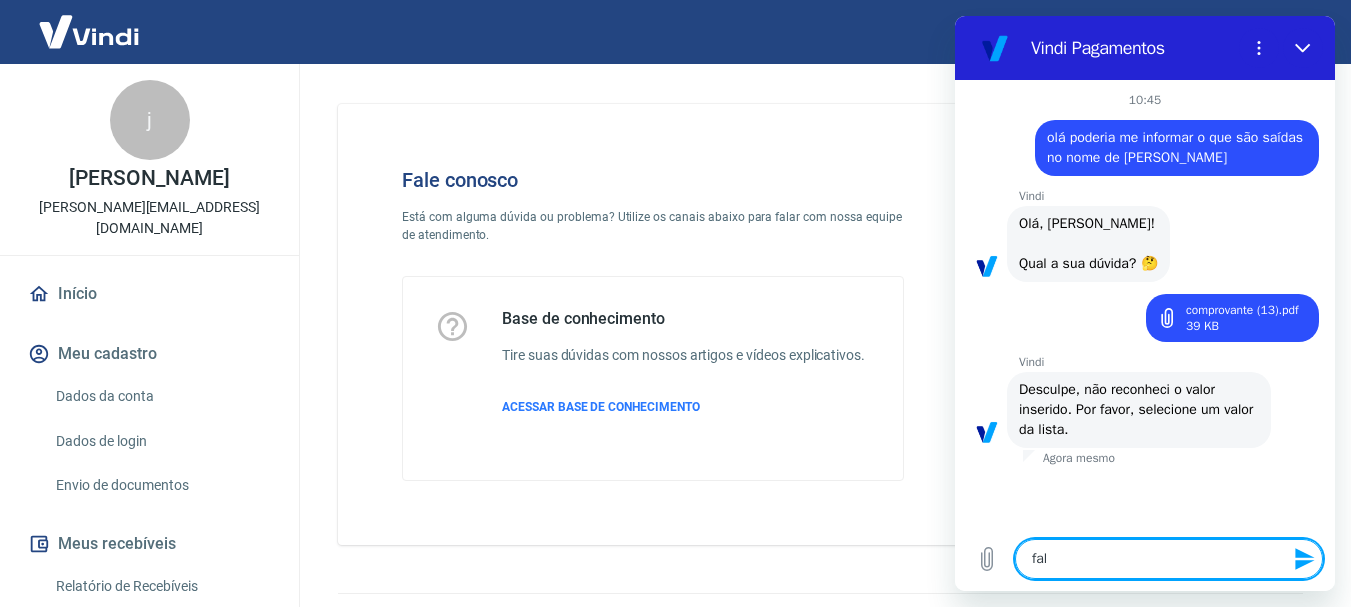 type on "fala" 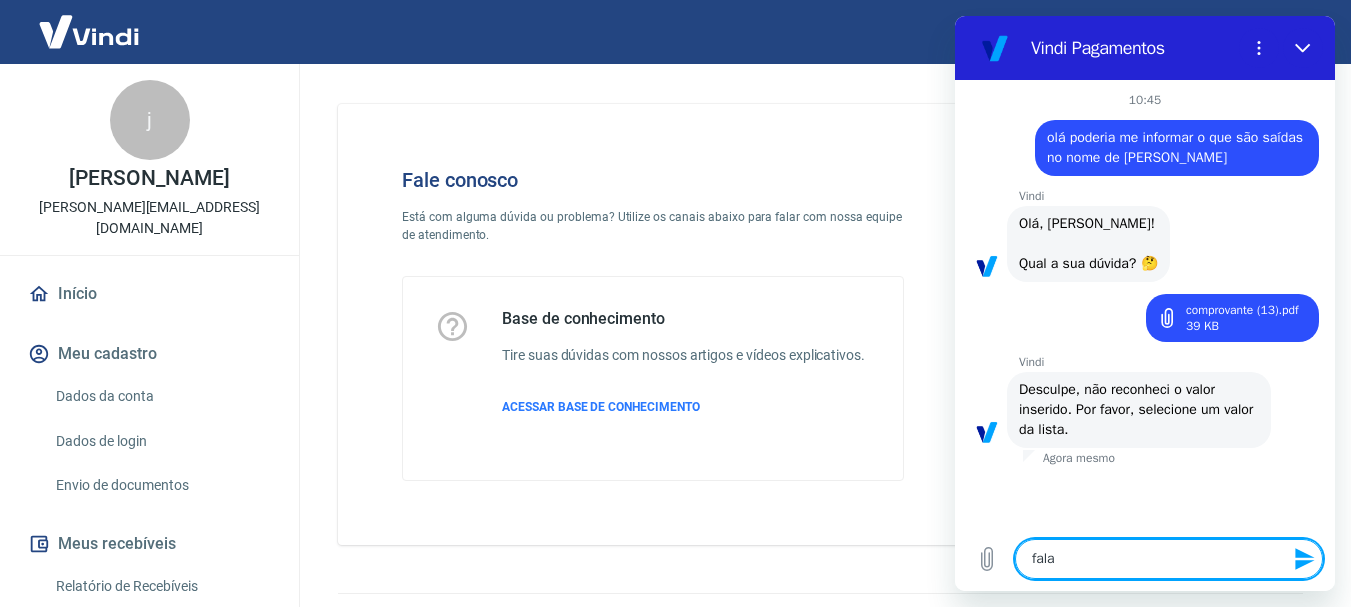 type on "falar" 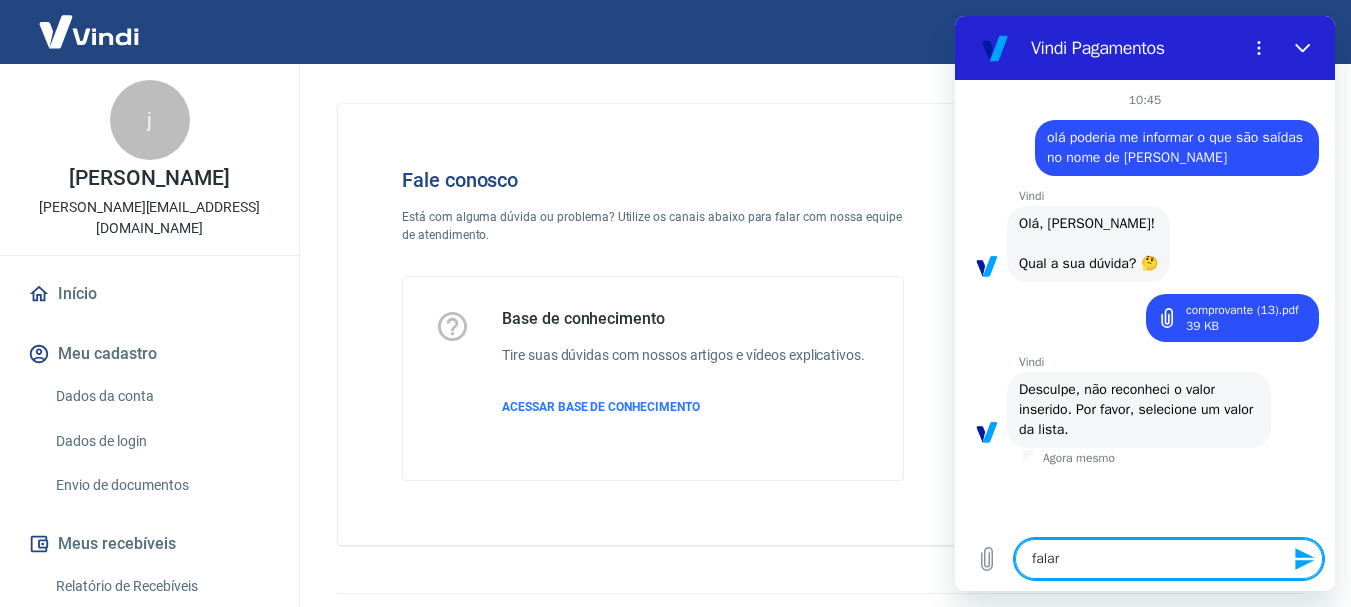 type on "falar" 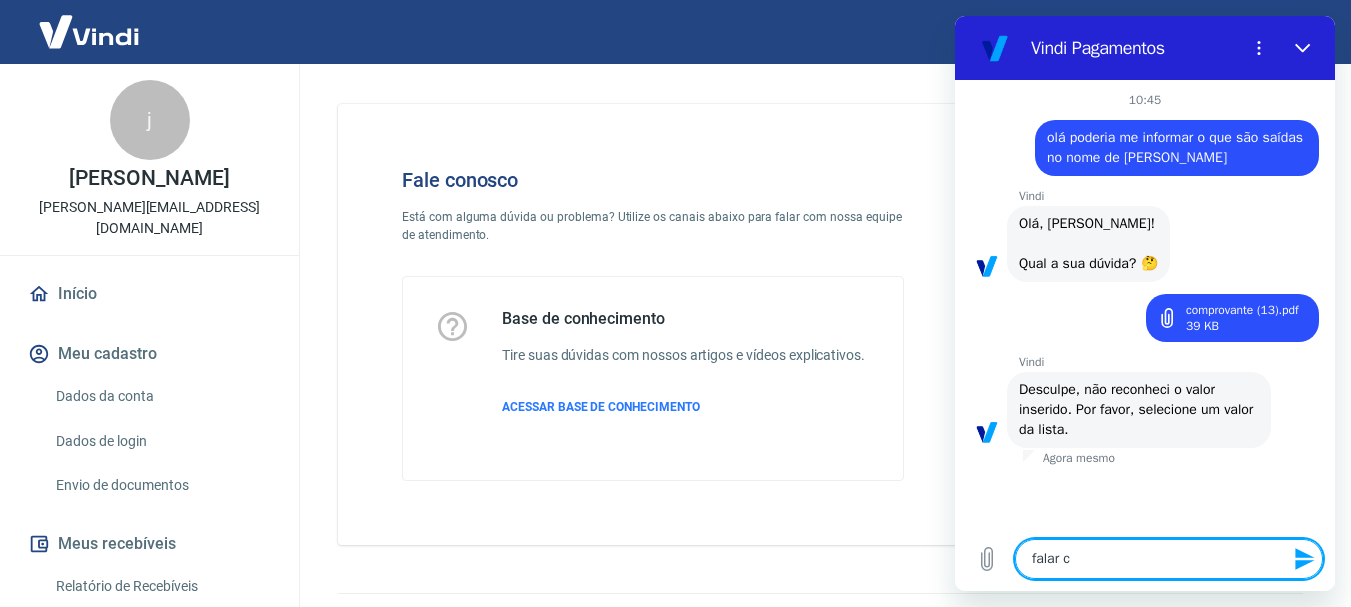 type on "falar co" 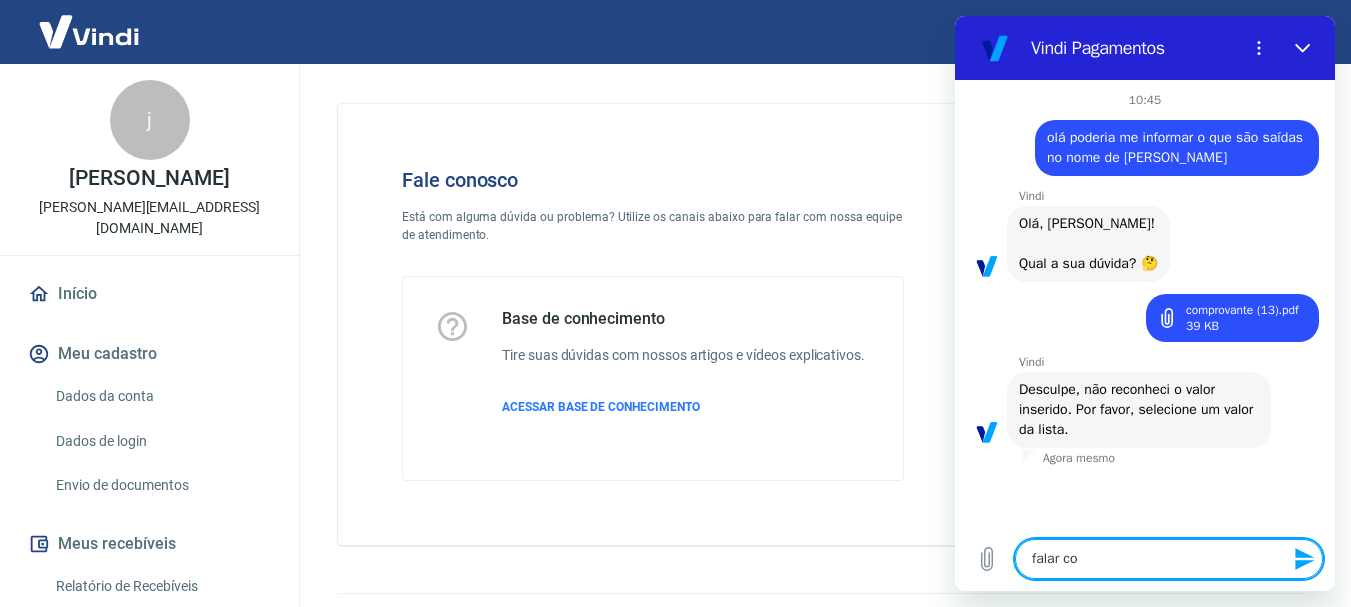 type on "falar com" 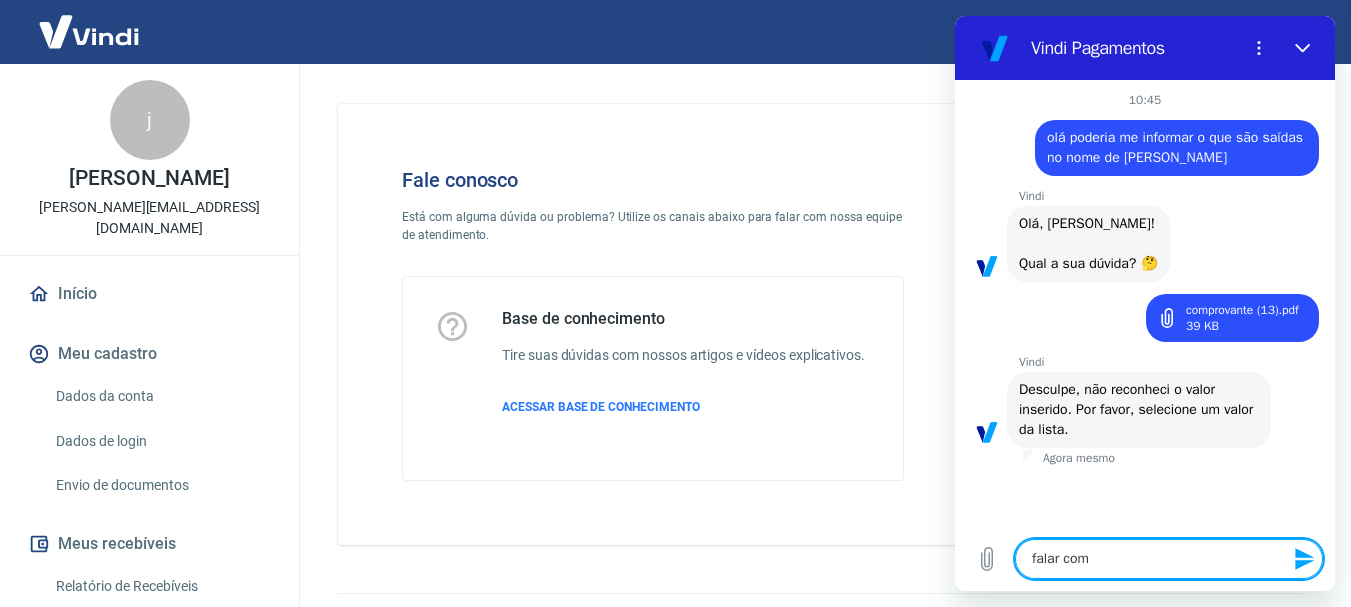 type on "falar com" 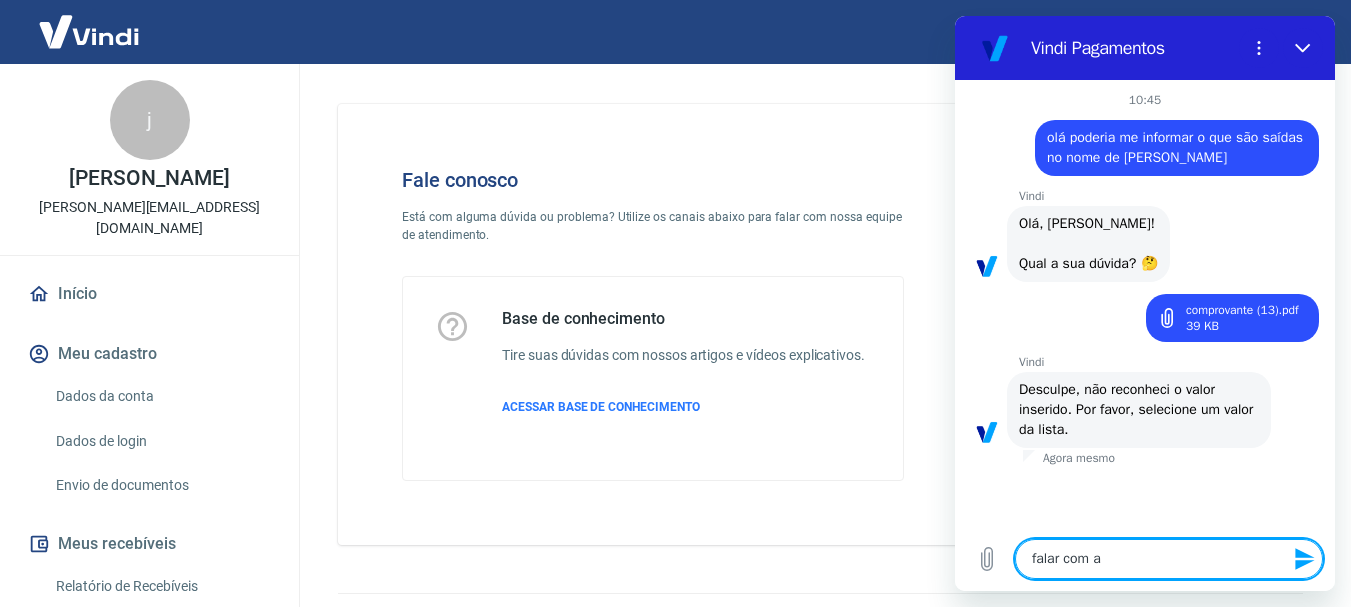 type on "falar com ad" 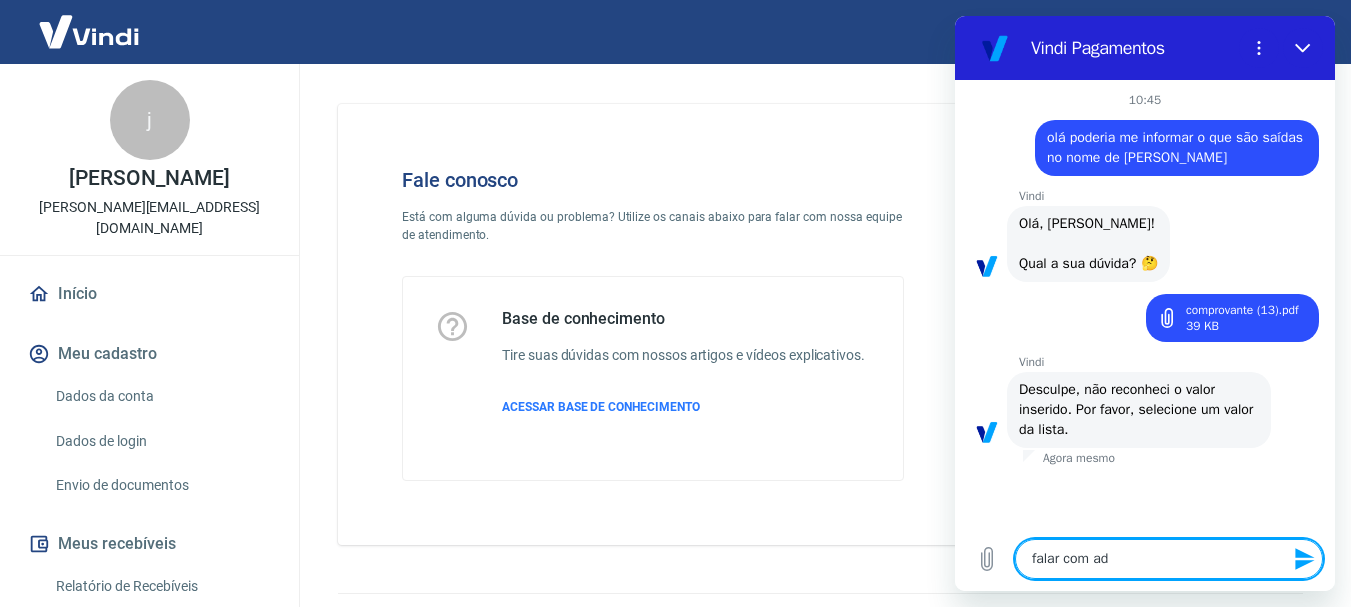 type on "falar com ade" 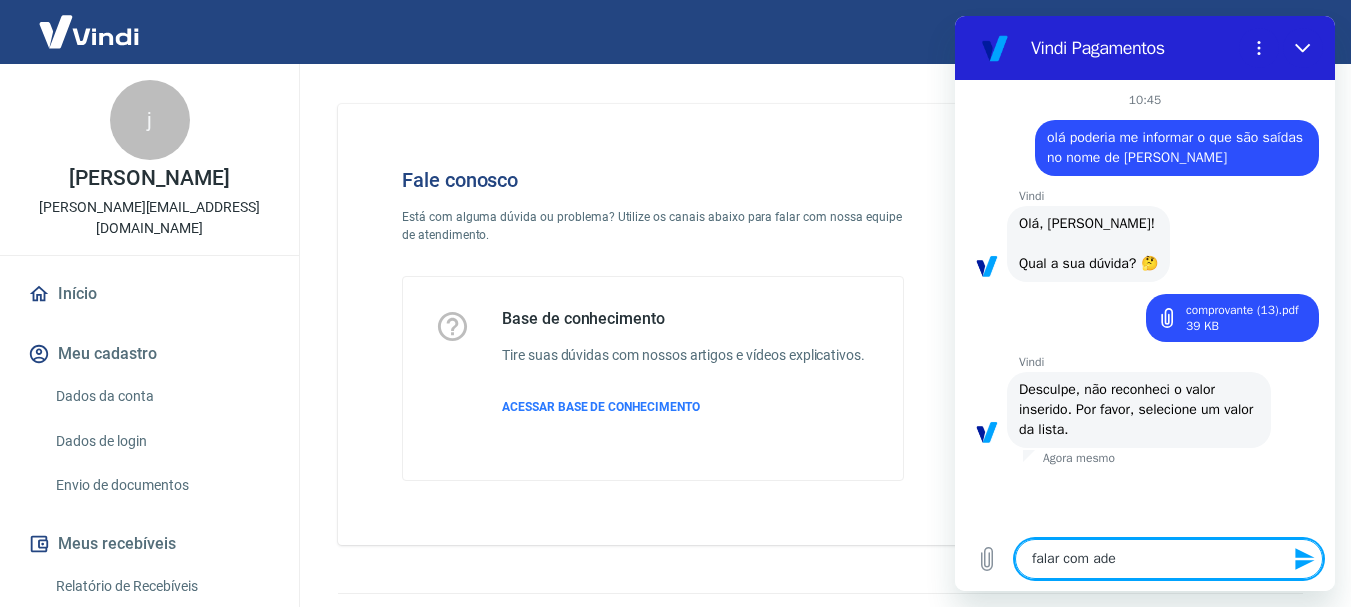 type on "x" 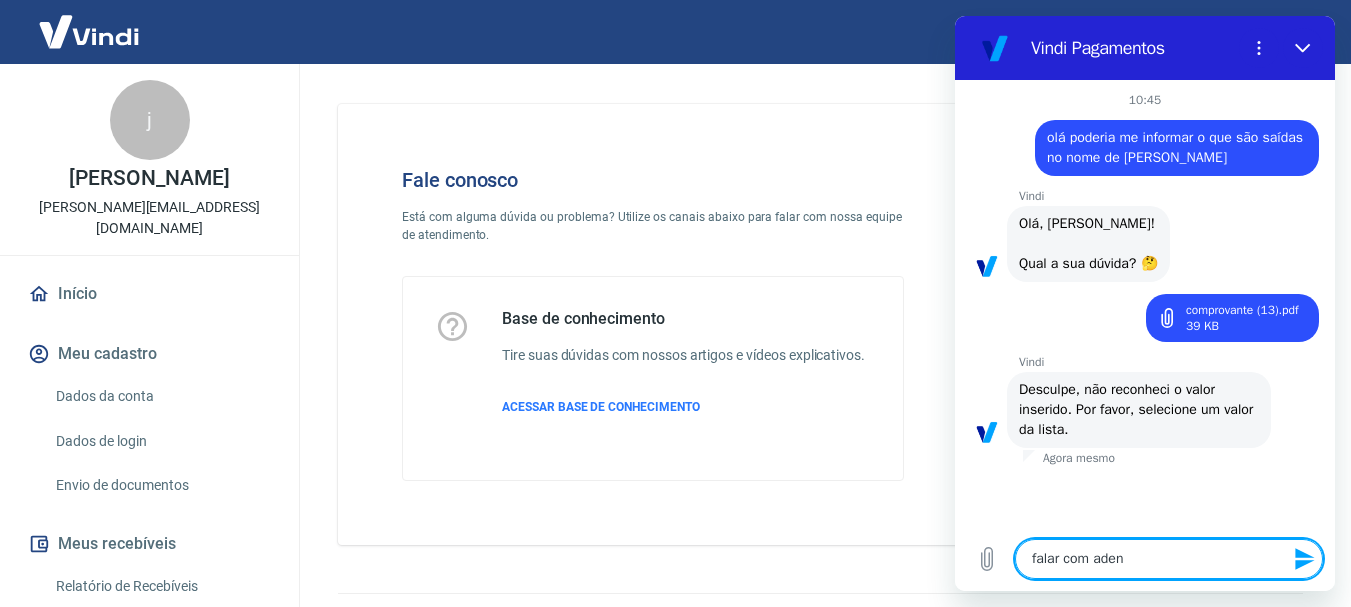 type on "x" 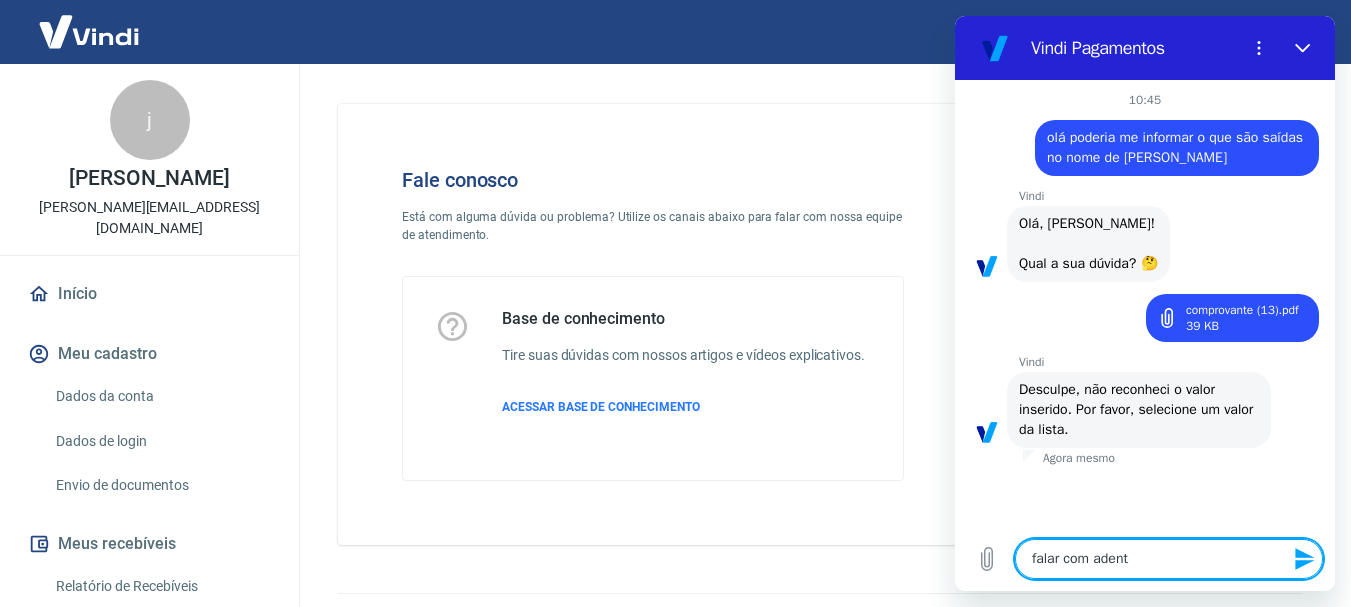 type on "x" 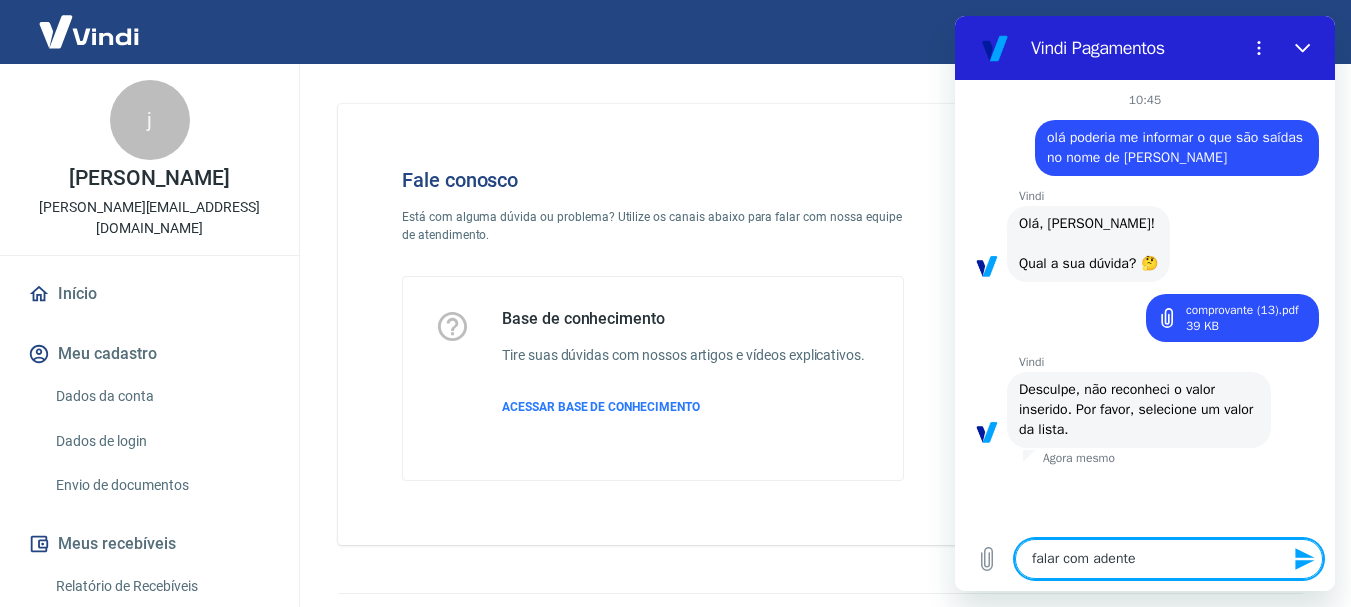 type on "falar com adenten" 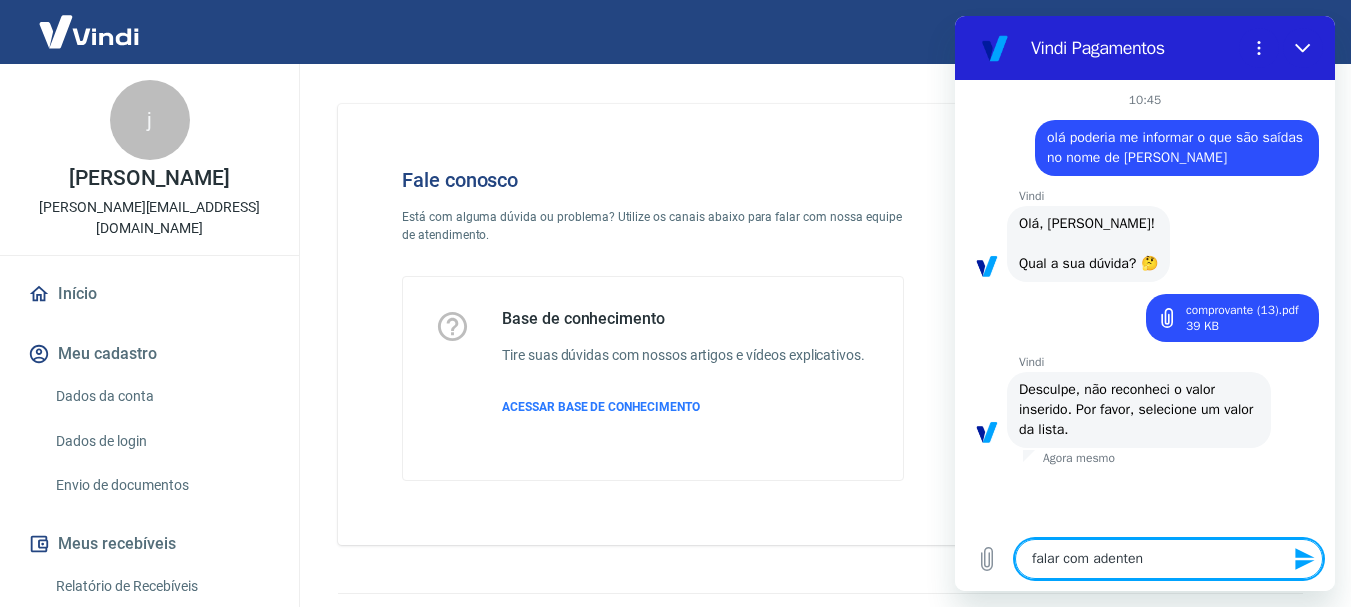 type 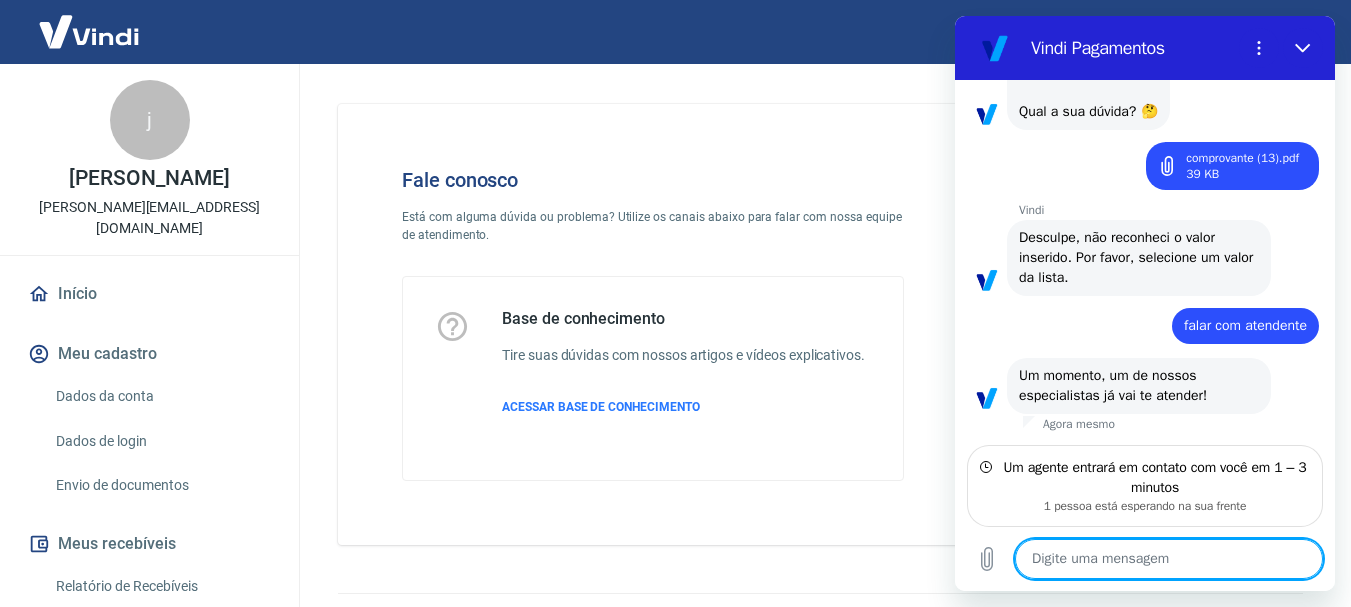 scroll, scrollTop: 132, scrollLeft: 0, axis: vertical 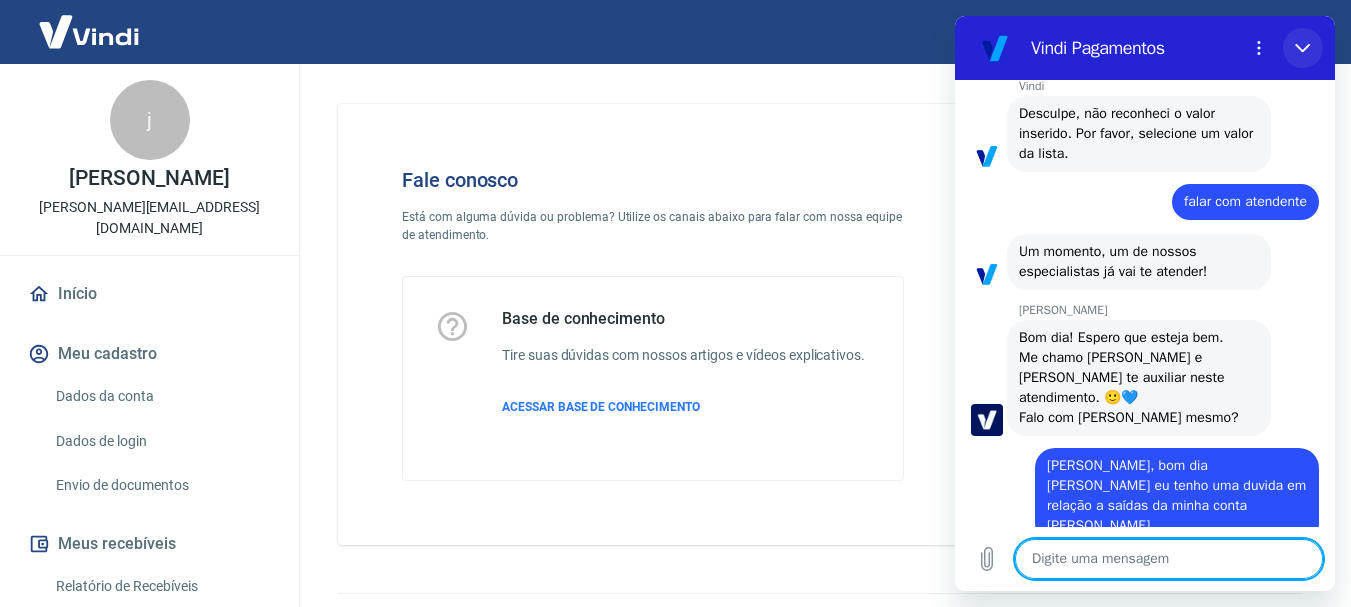 click at bounding box center (1303, 48) 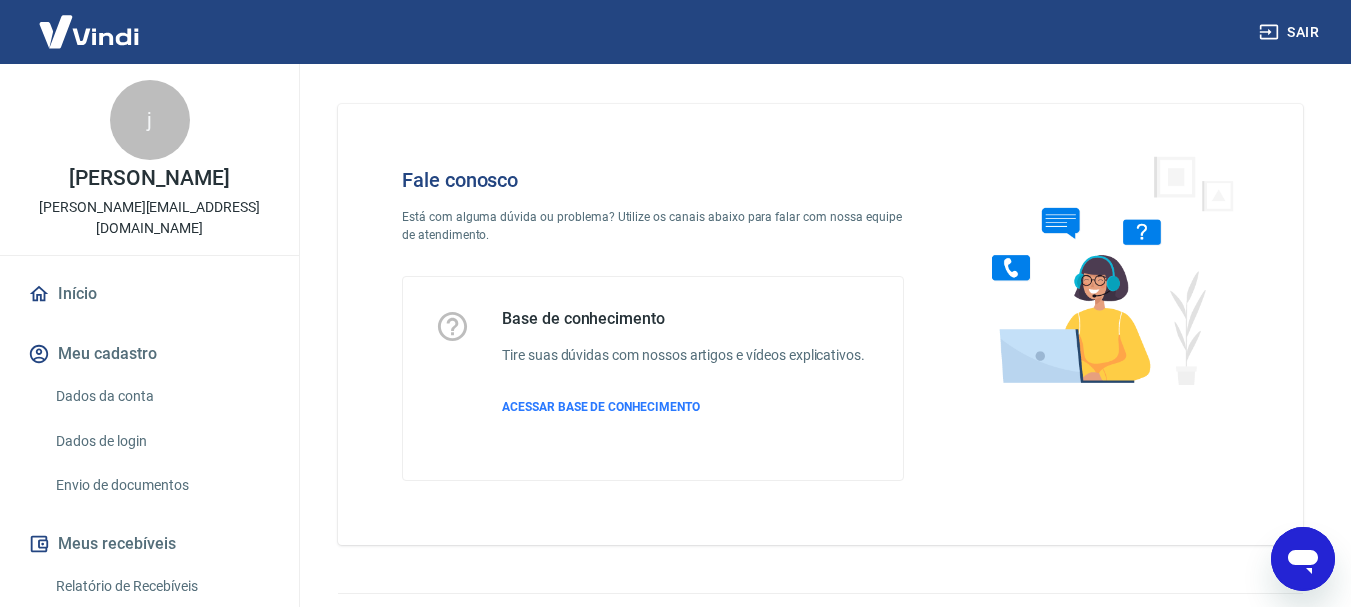 click 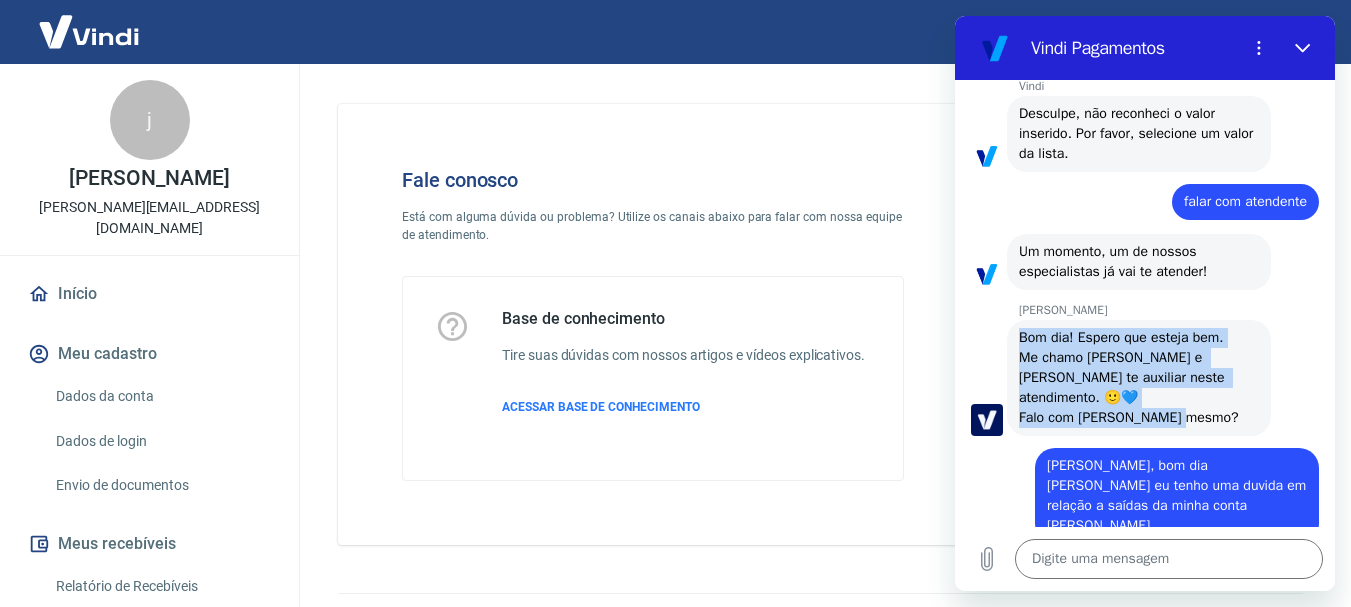 drag, startPoint x: 1018, startPoint y: 343, endPoint x: 1198, endPoint y: 392, distance: 186.55026 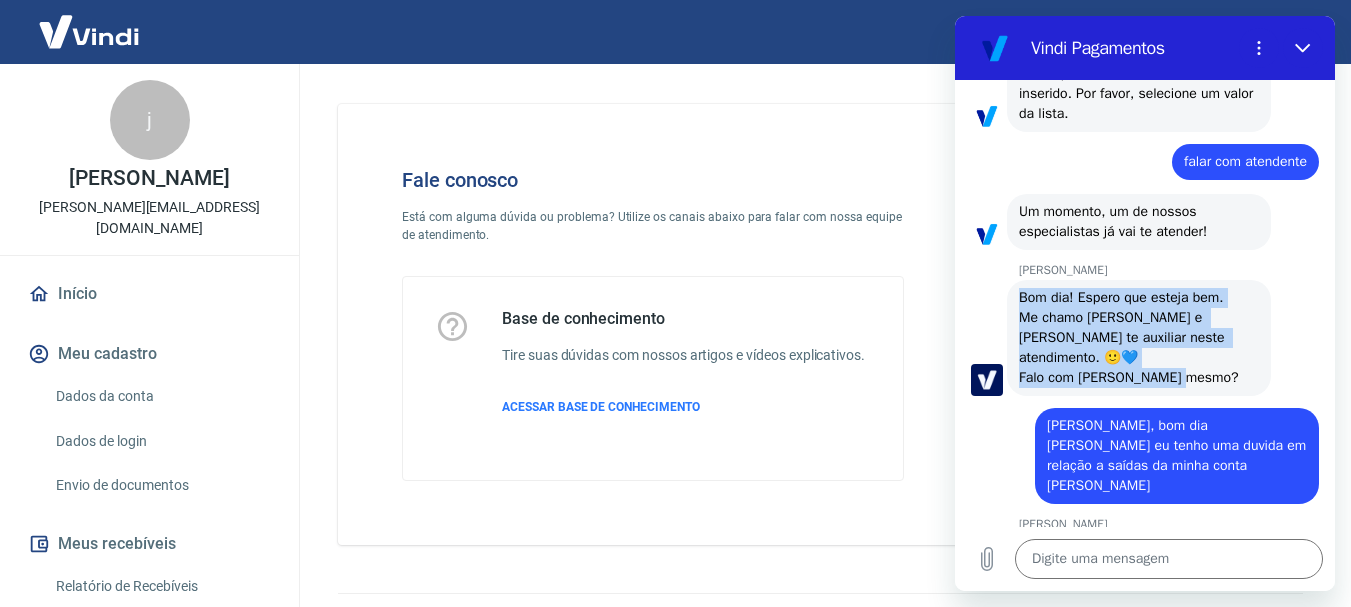scroll, scrollTop: 314, scrollLeft: 0, axis: vertical 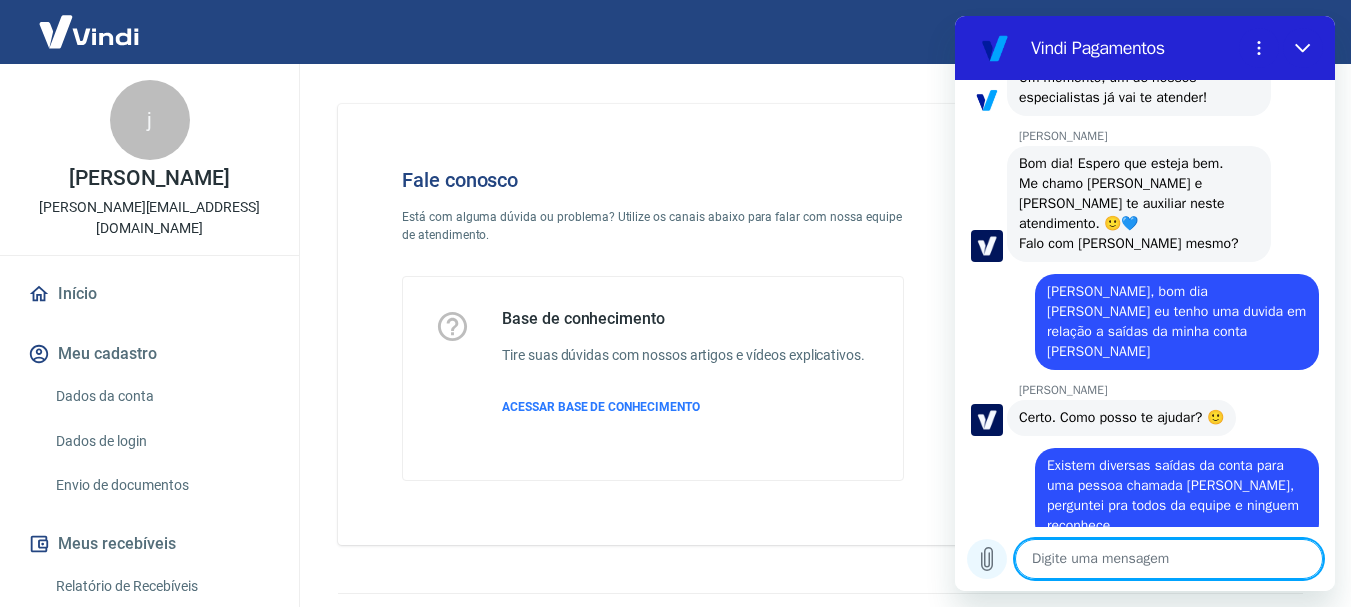 click 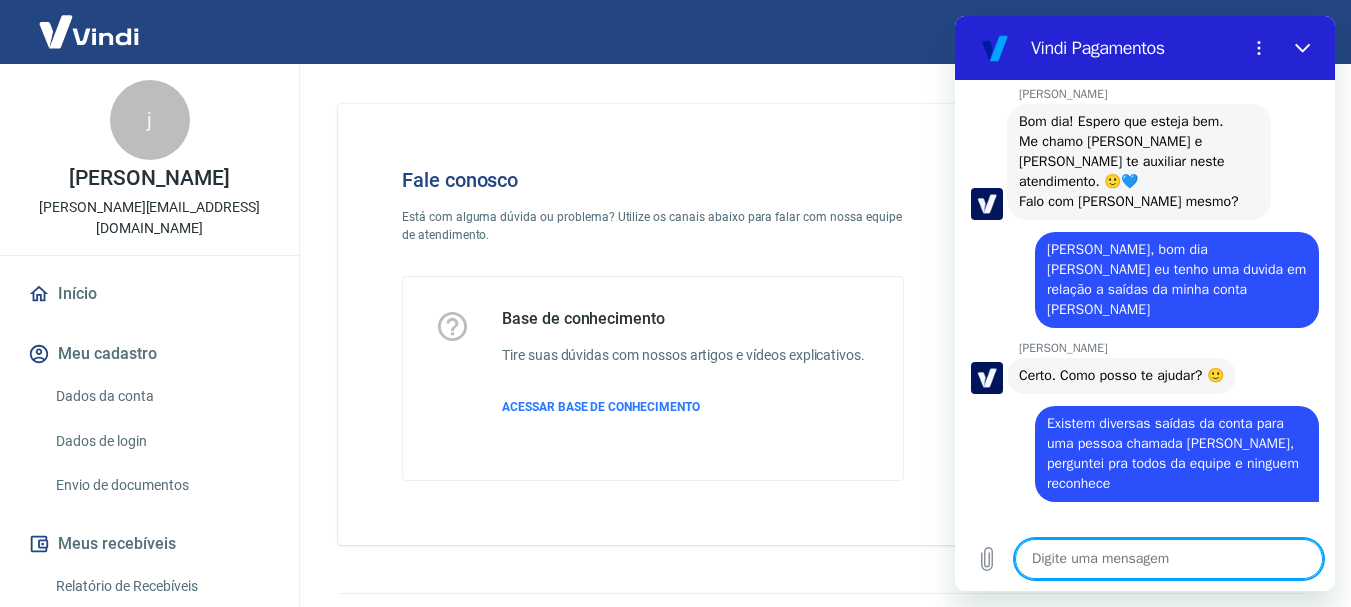 scroll, scrollTop: 496, scrollLeft: 0, axis: vertical 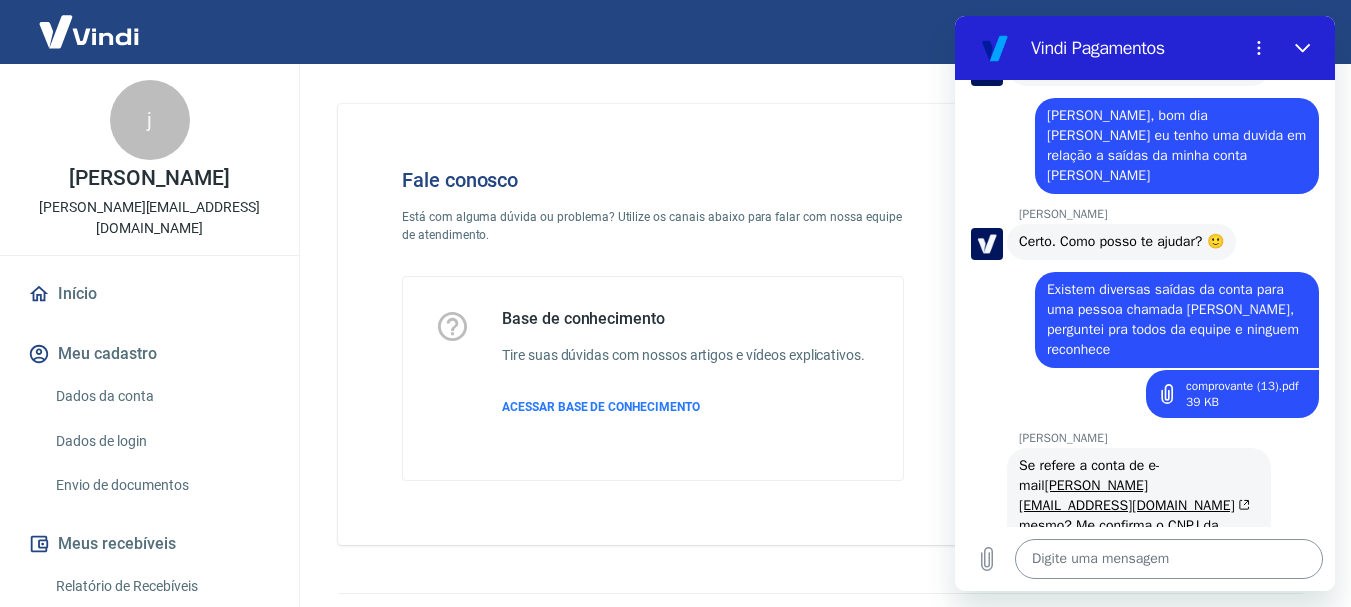 click at bounding box center [1169, 559] 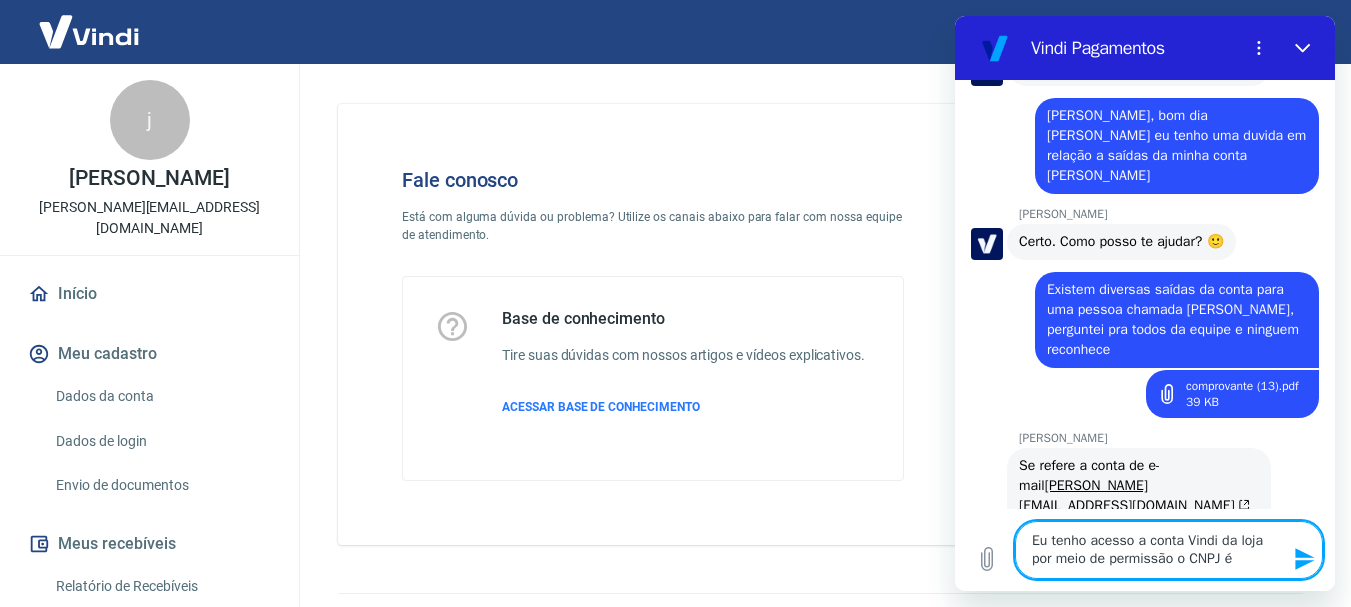 paste on "37.611.014/0001-51" 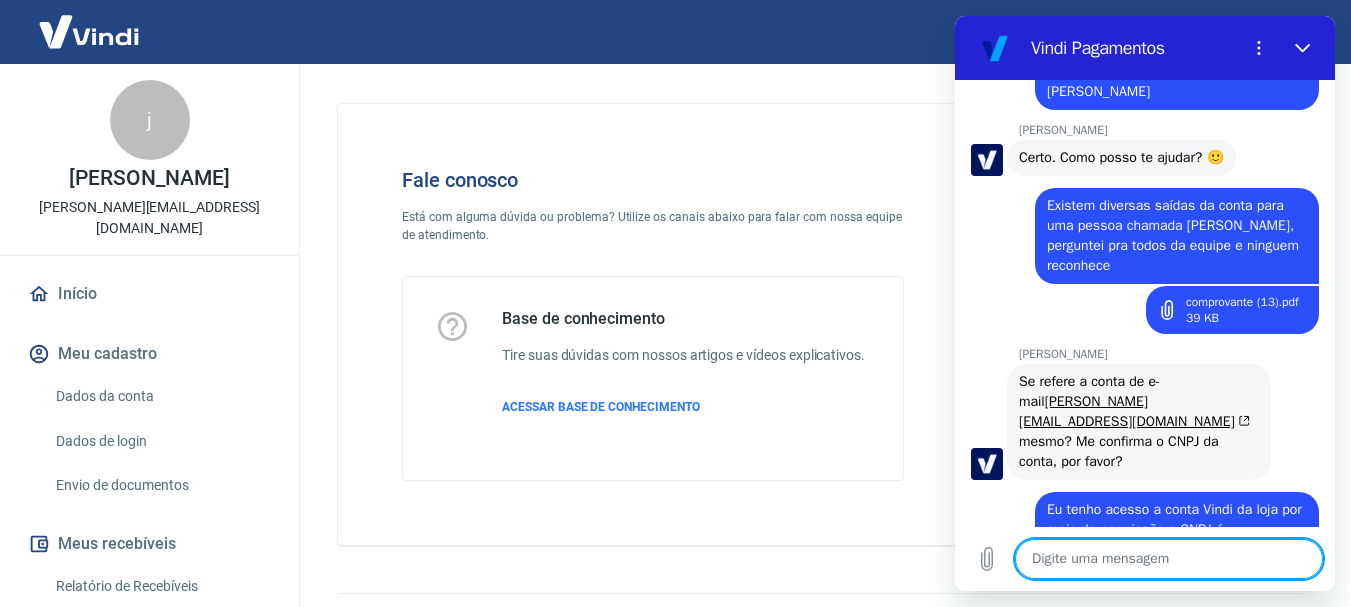 scroll, scrollTop: 714, scrollLeft: 0, axis: vertical 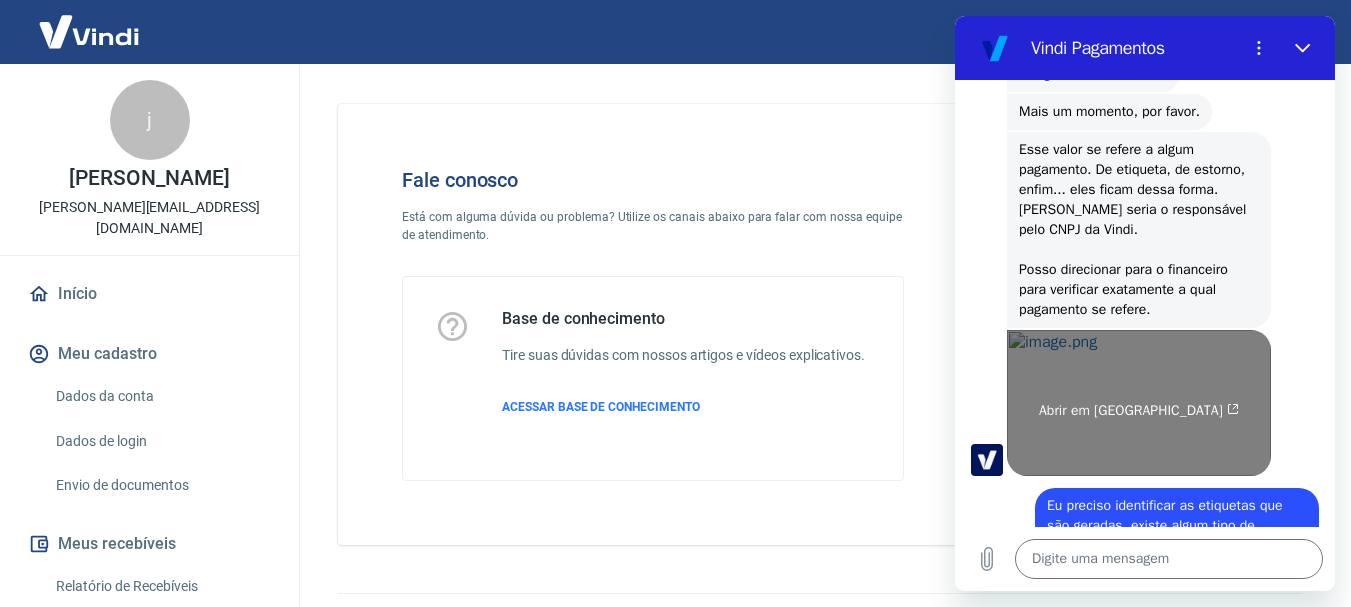click on "Abrir em [GEOGRAPHIC_DATA]" at bounding box center (1139, 411) 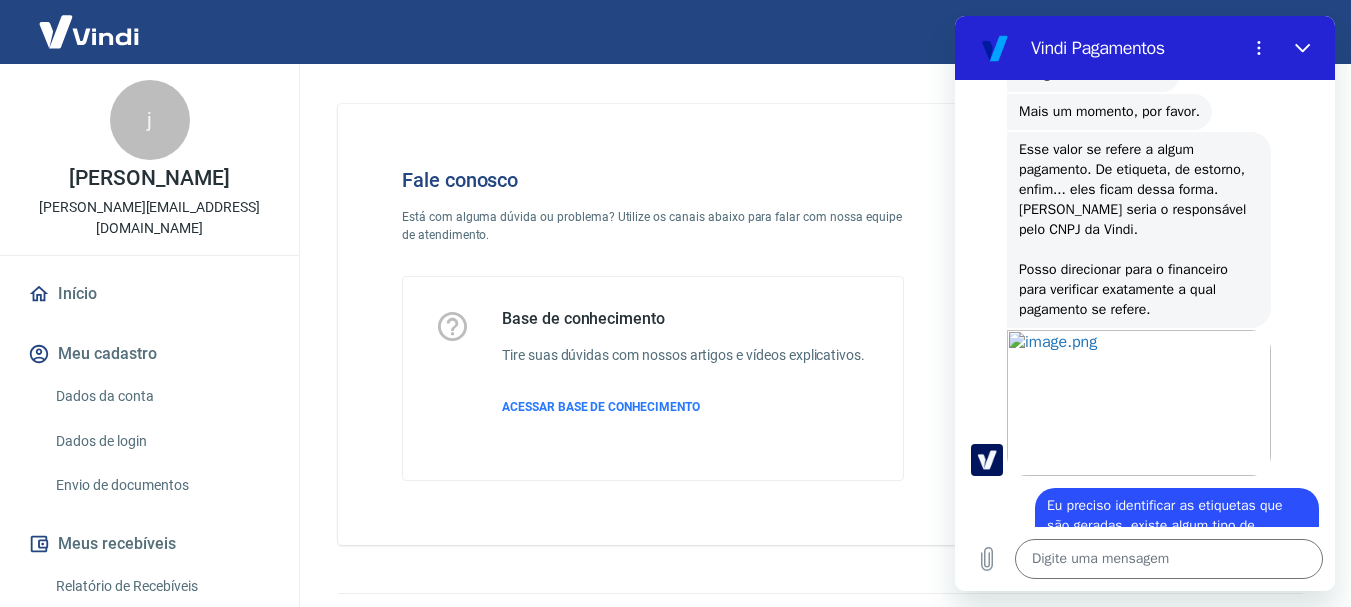 click on "Fale conosco" at bounding box center (653, 180) 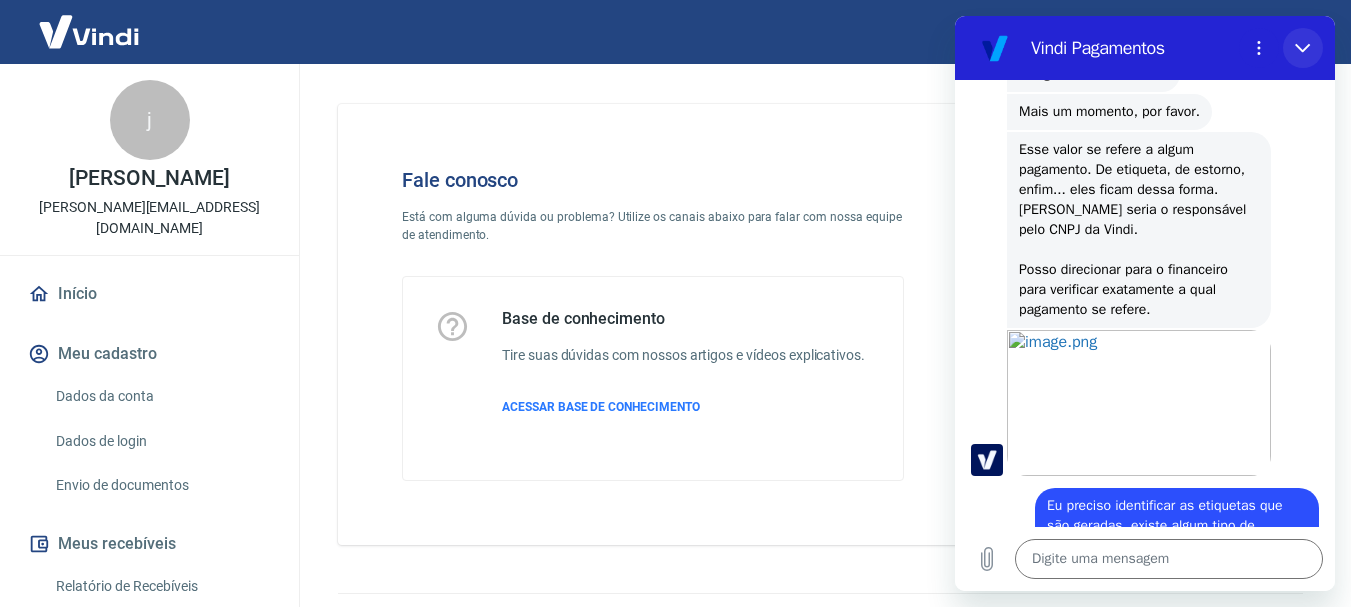 click at bounding box center (1303, 48) 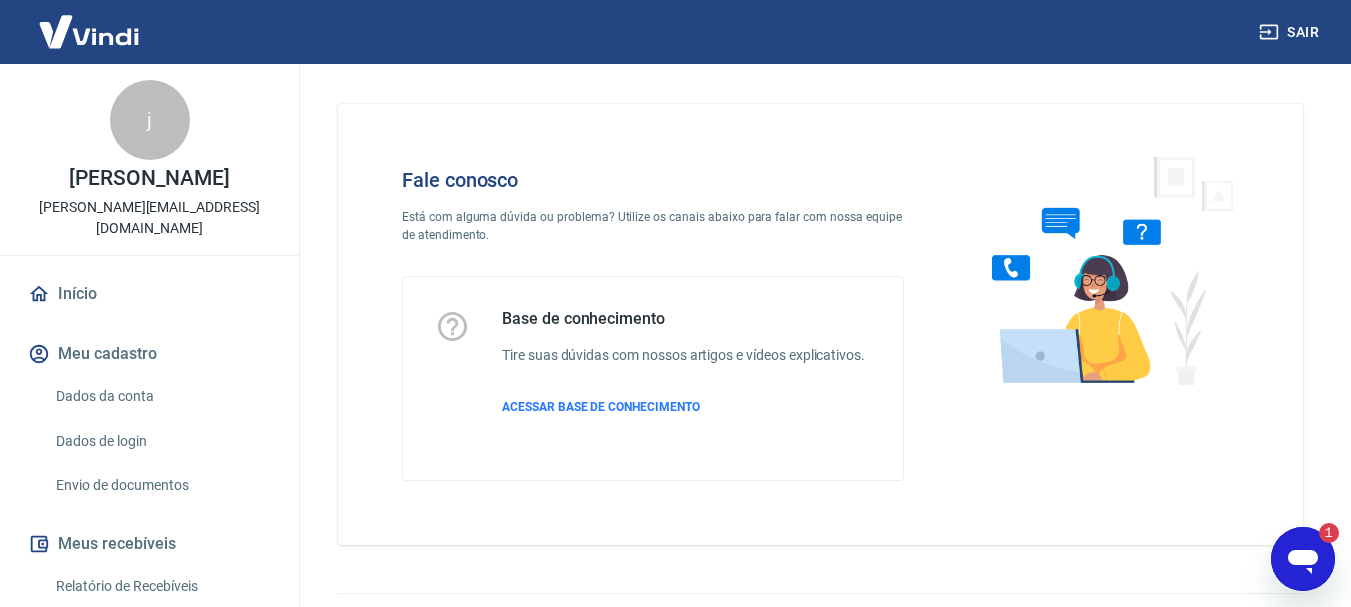 scroll, scrollTop: 0, scrollLeft: 0, axis: both 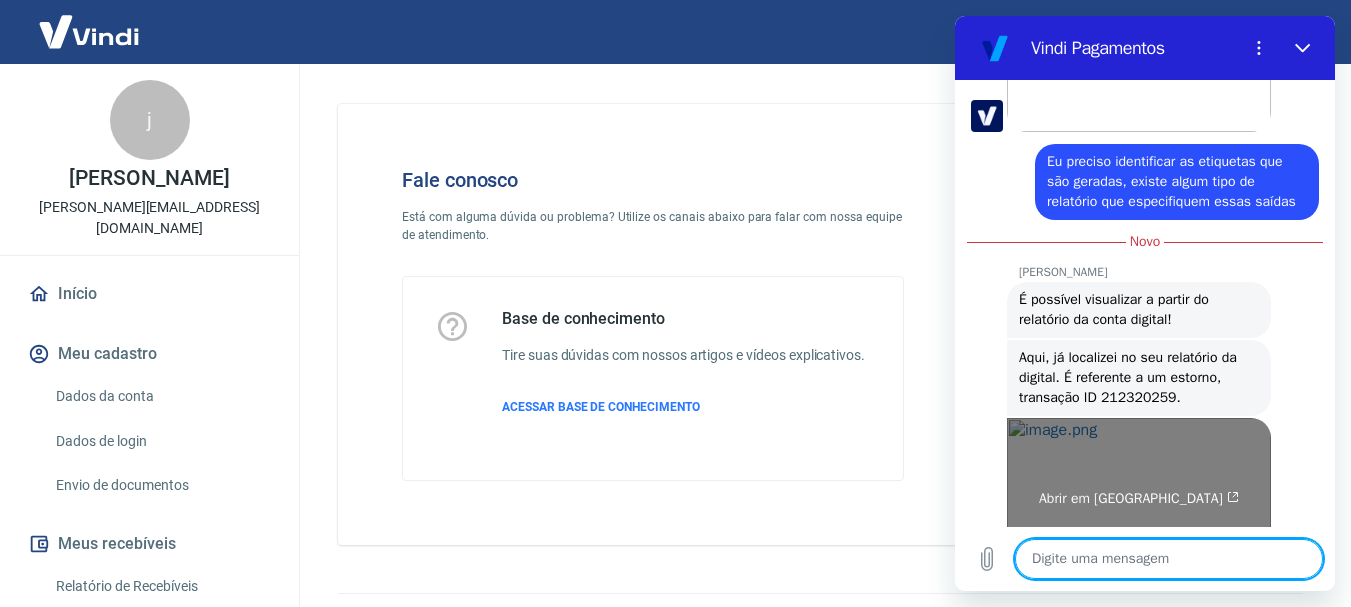 click on "Abrir em [GEOGRAPHIC_DATA]" at bounding box center [1139, 491] 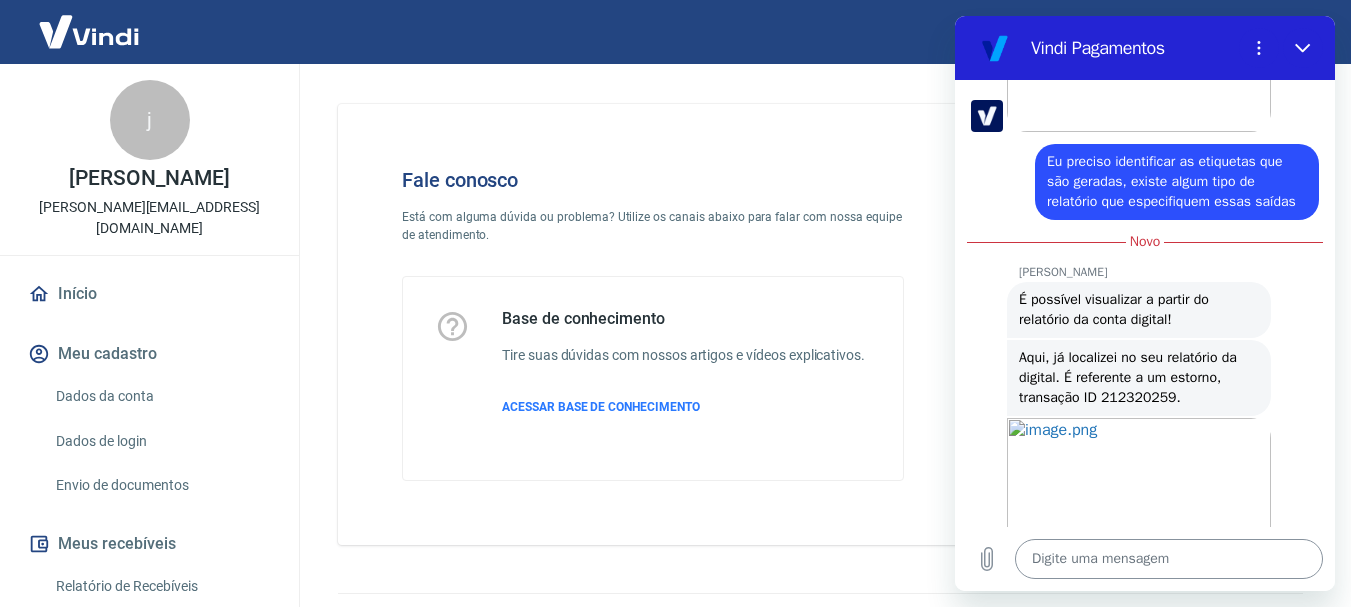 click at bounding box center (1169, 559) 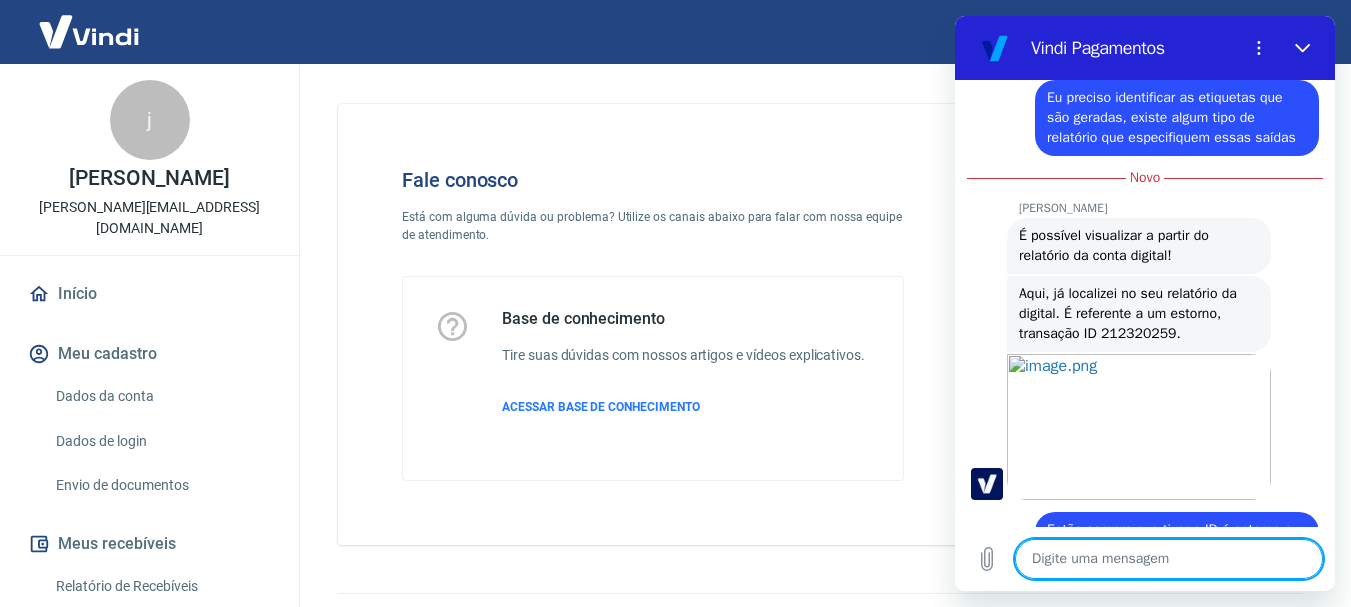 scroll, scrollTop: 1664, scrollLeft: 0, axis: vertical 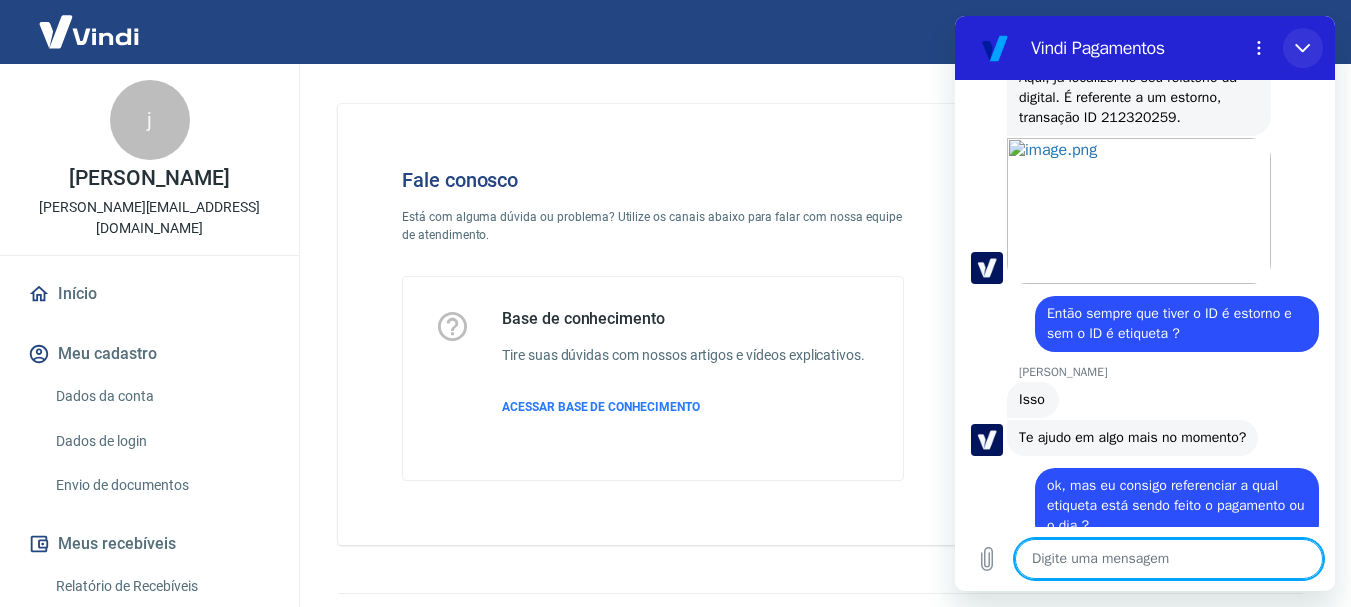 click 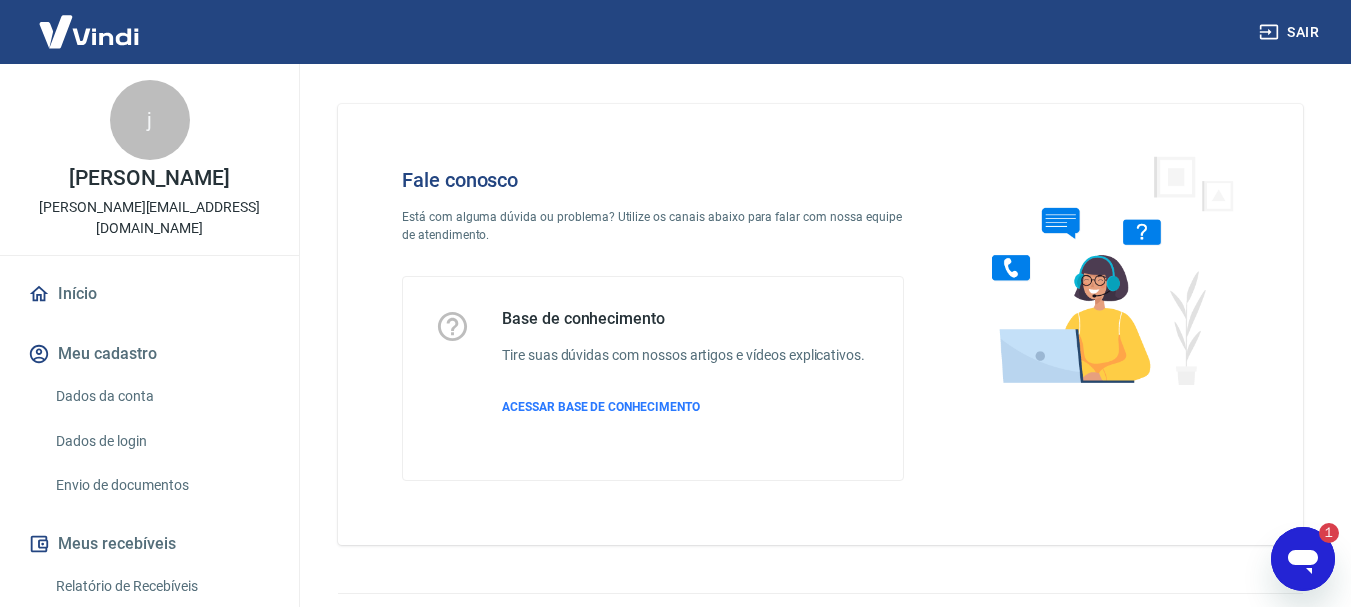 scroll, scrollTop: 0, scrollLeft: 0, axis: both 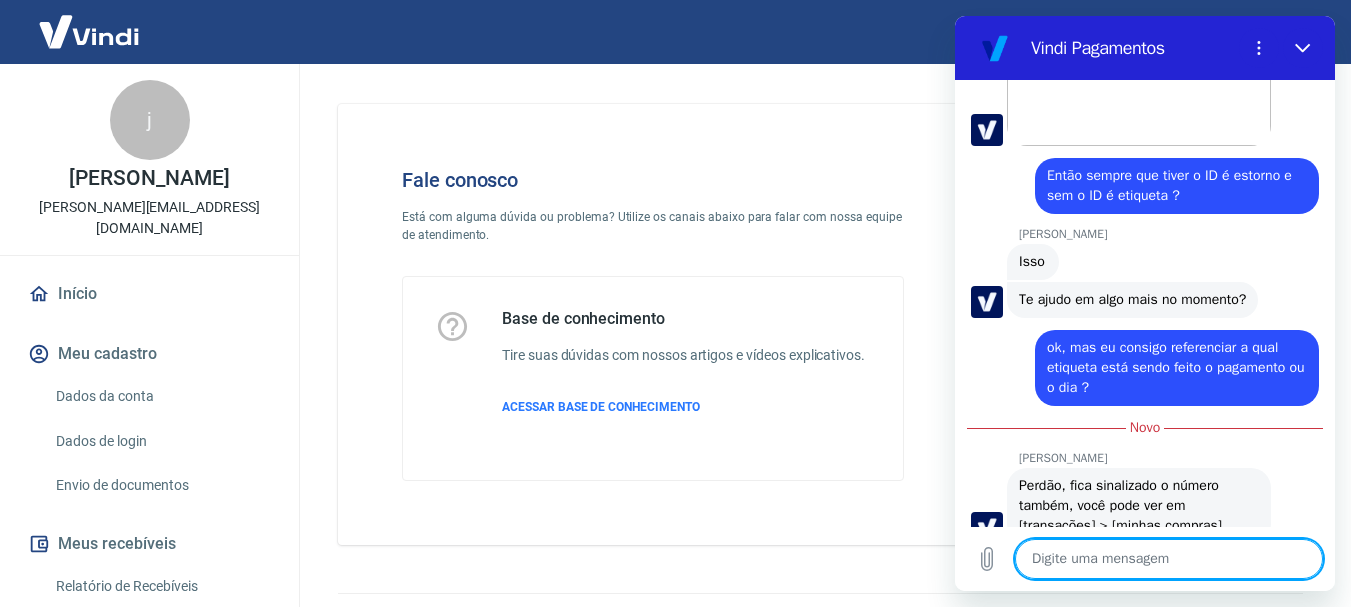 click at bounding box center [89, 31] 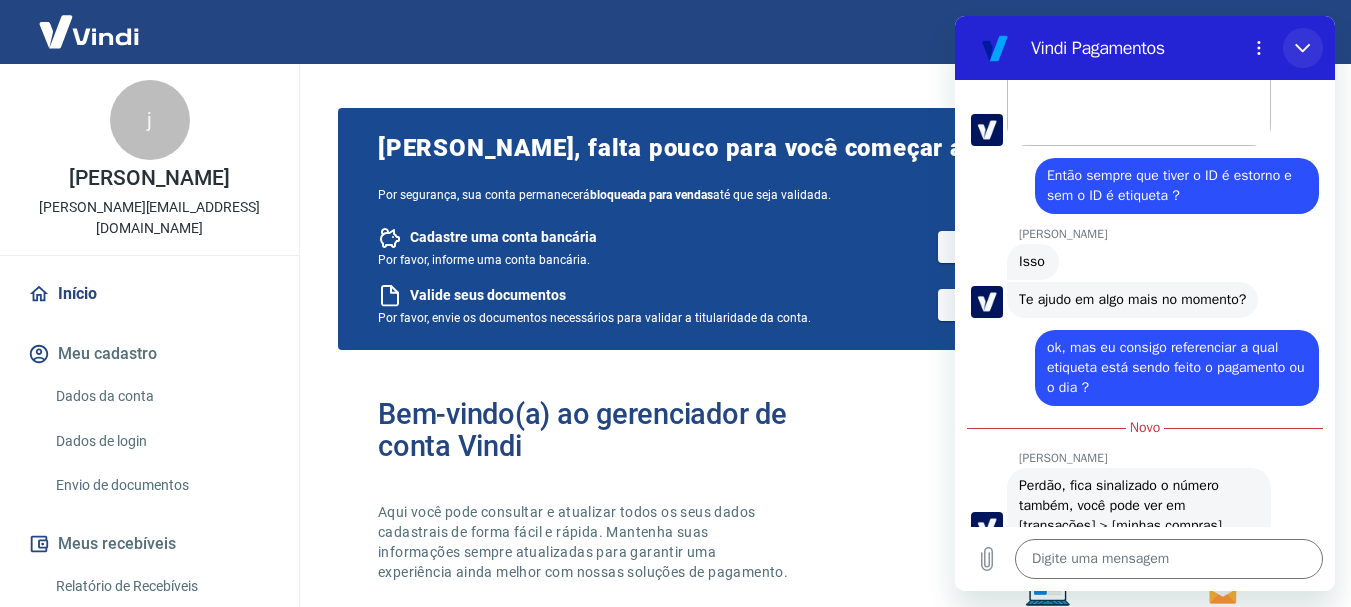 click at bounding box center (1303, 48) 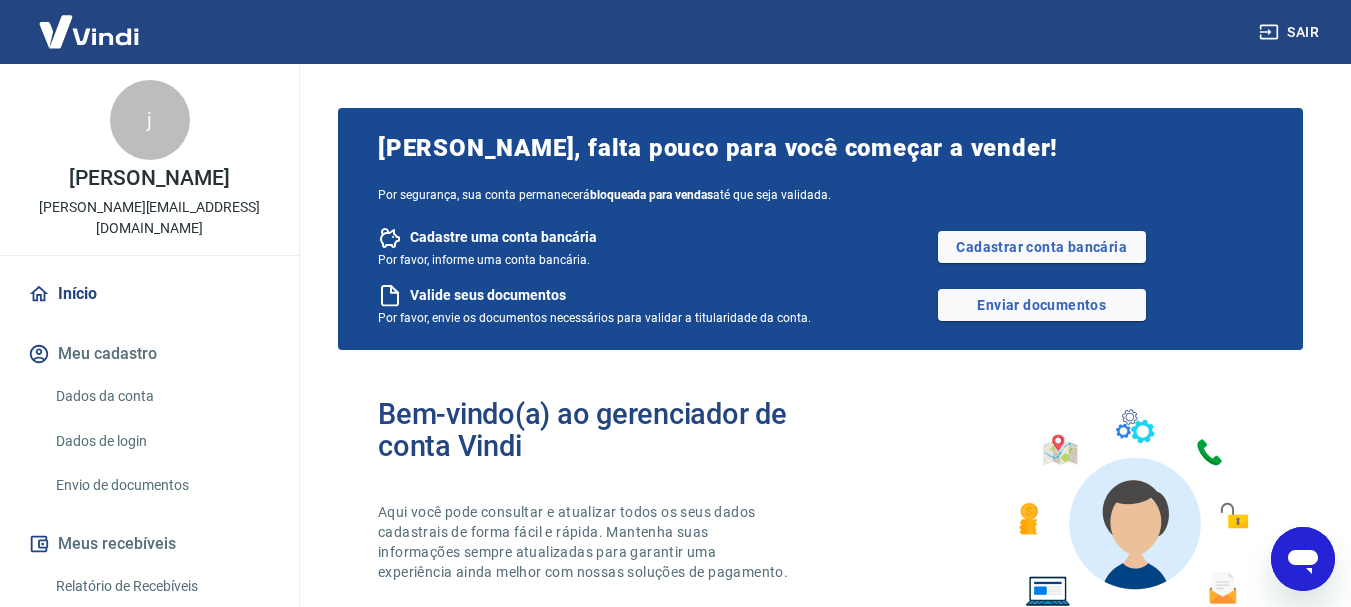 click at bounding box center [89, 31] 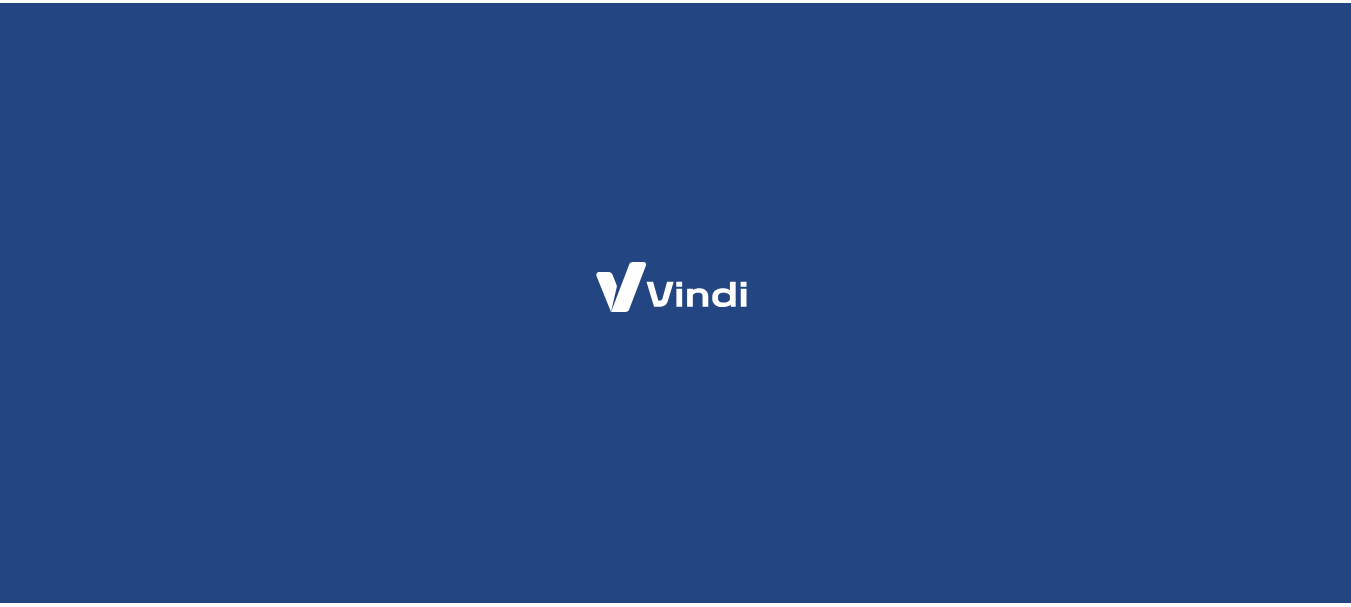 scroll, scrollTop: 0, scrollLeft: 0, axis: both 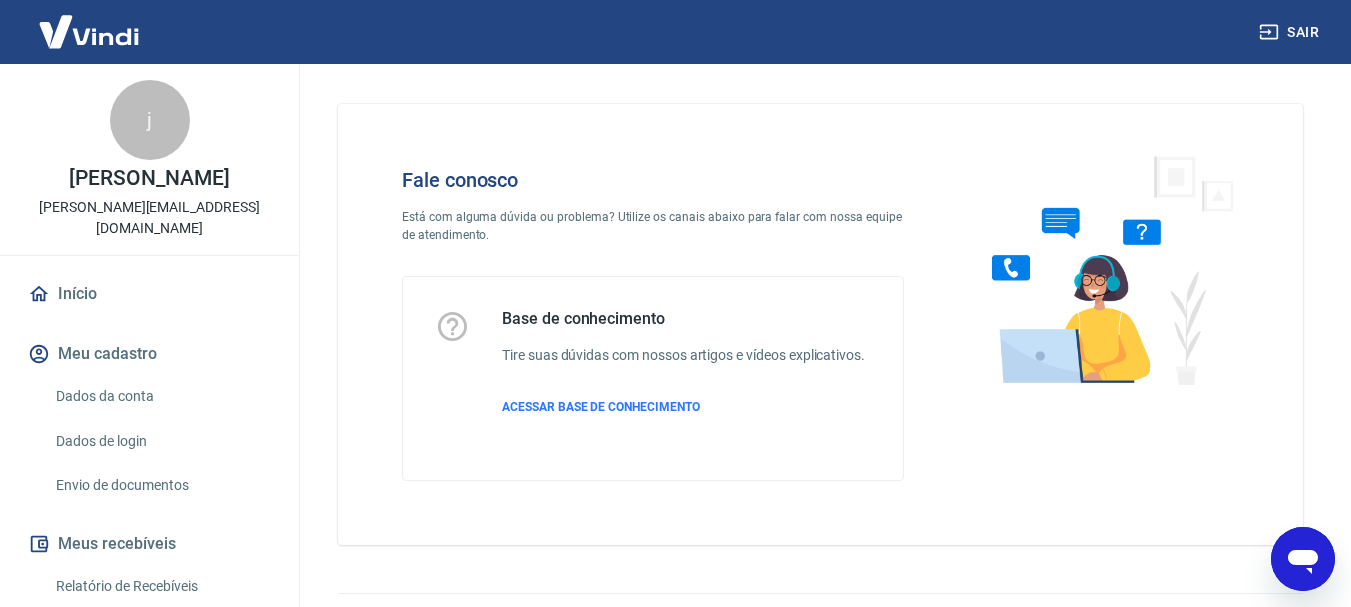 click 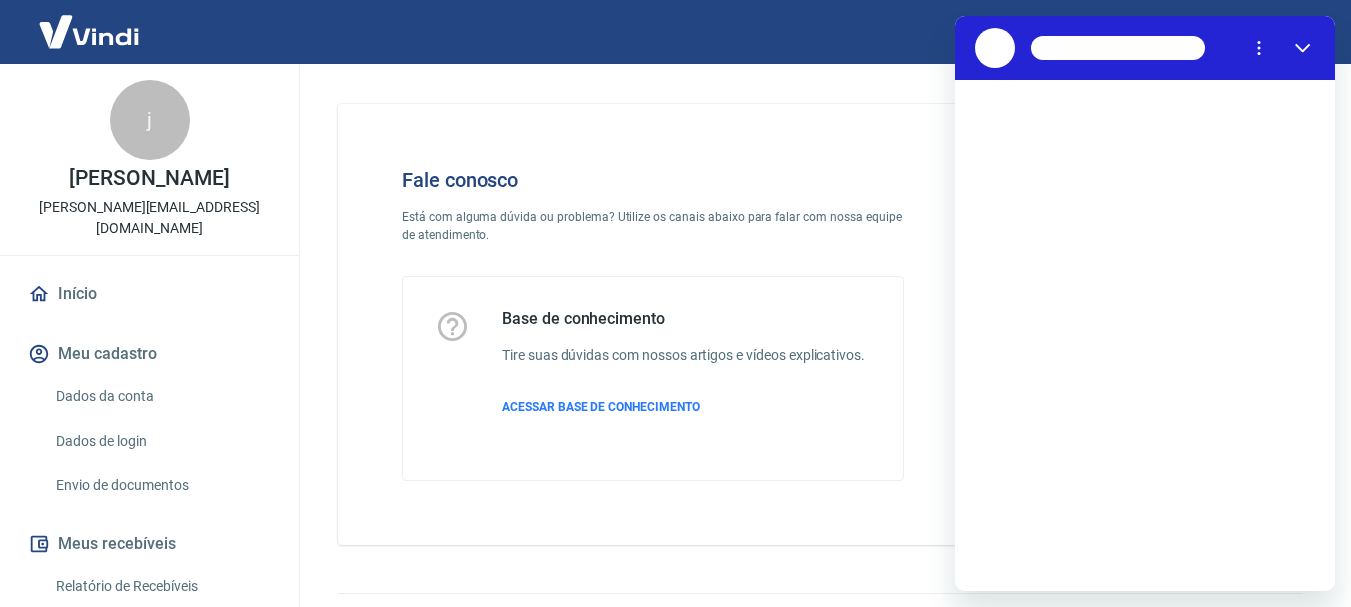 scroll, scrollTop: 0, scrollLeft: 0, axis: both 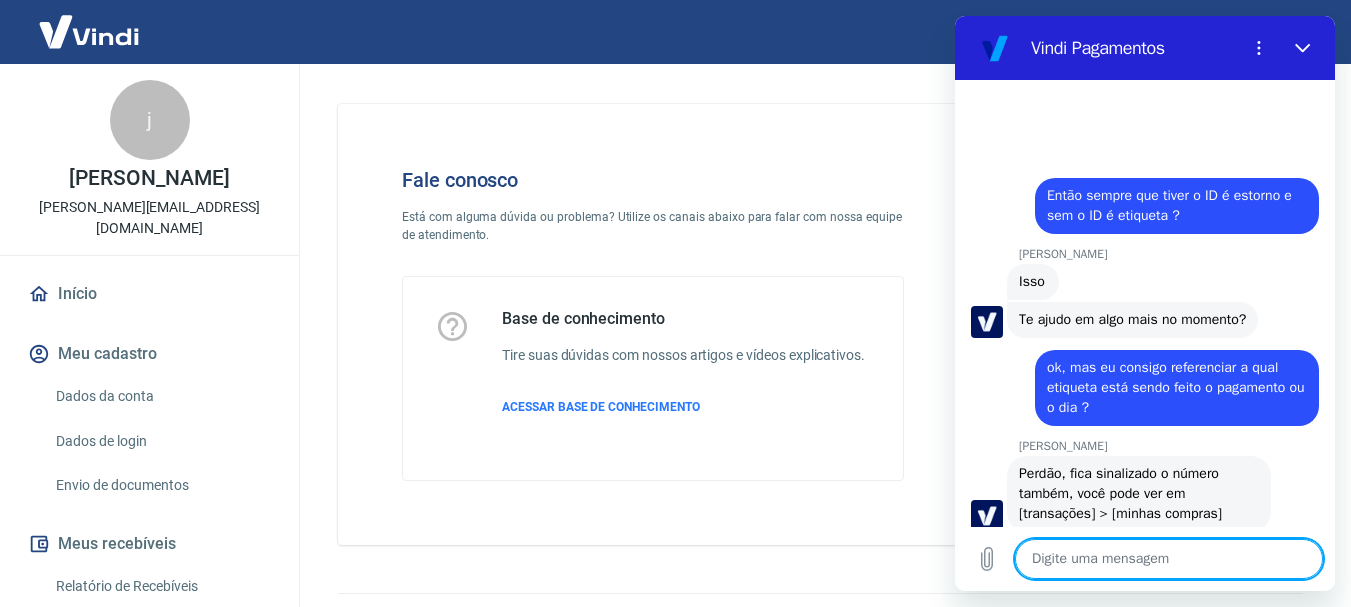 type on "x" 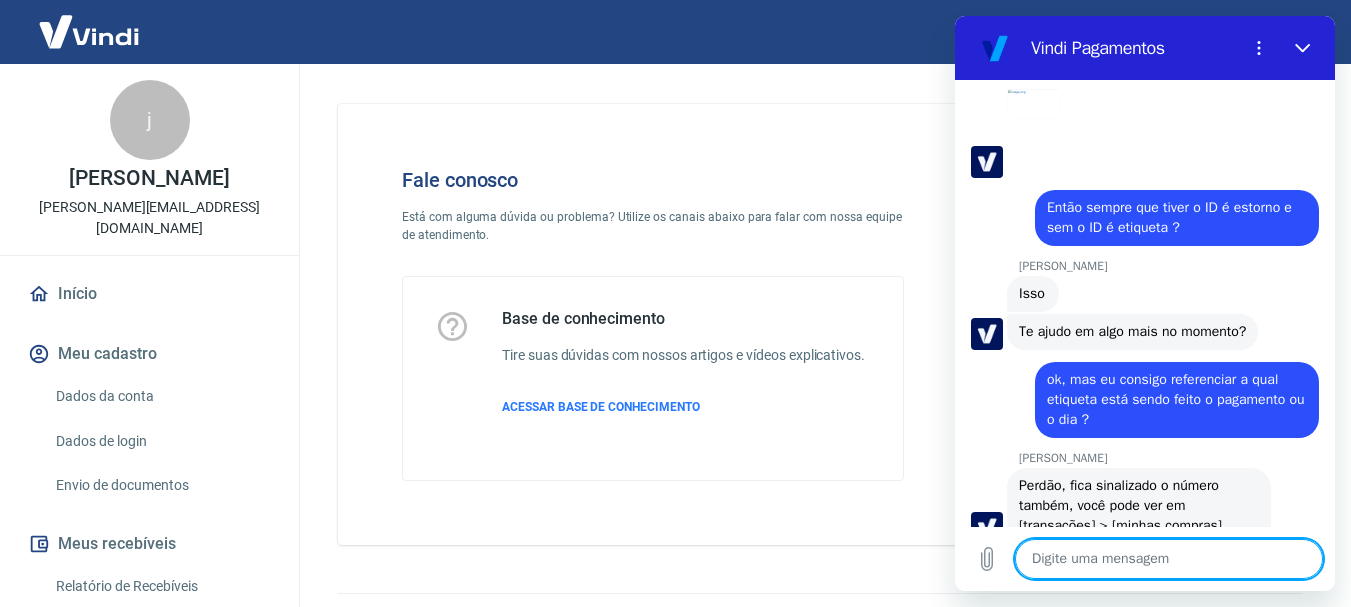type on "A" 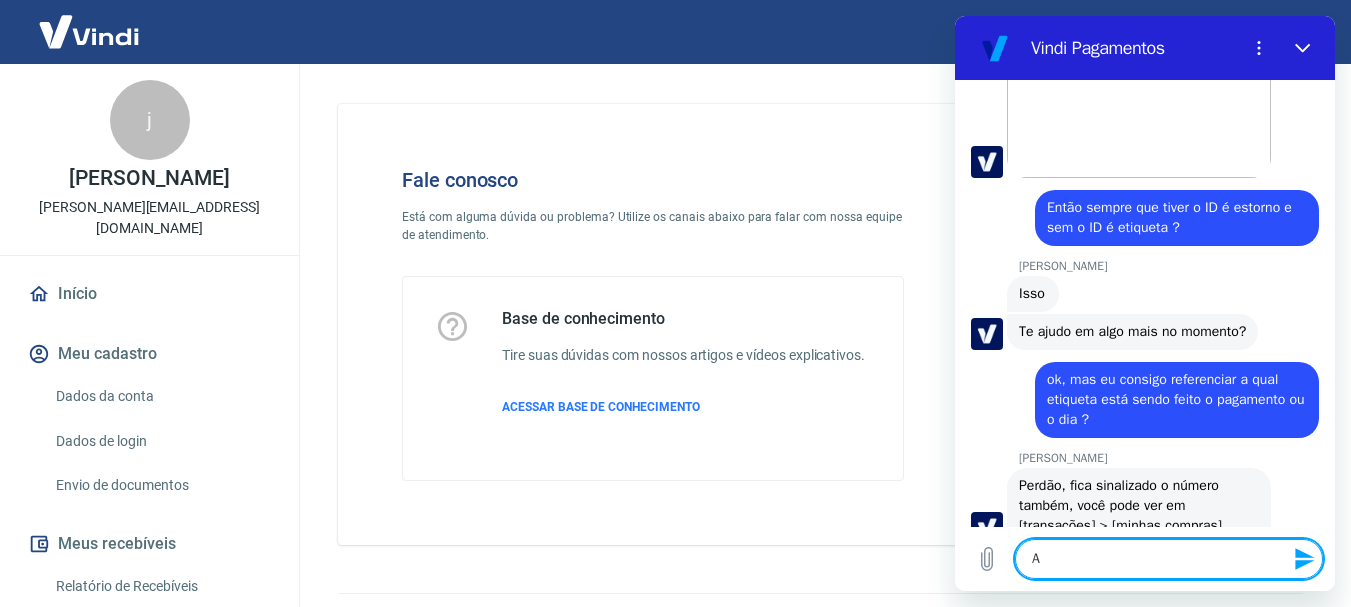 type on "Ac" 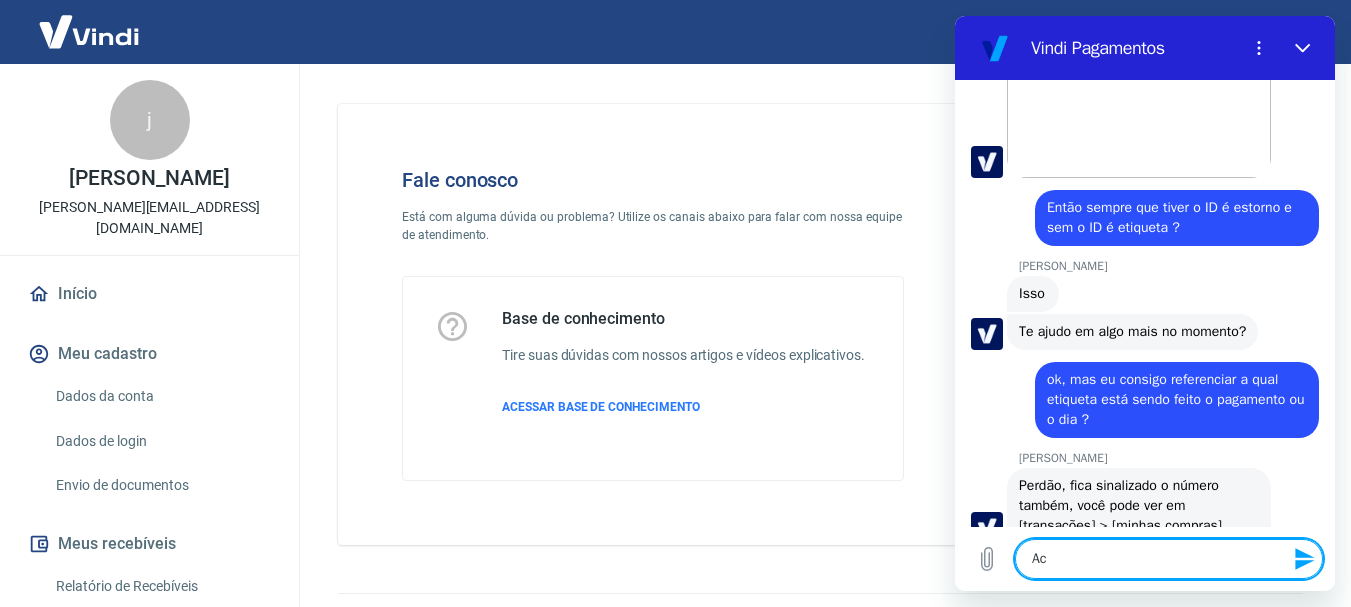 type on "Aca" 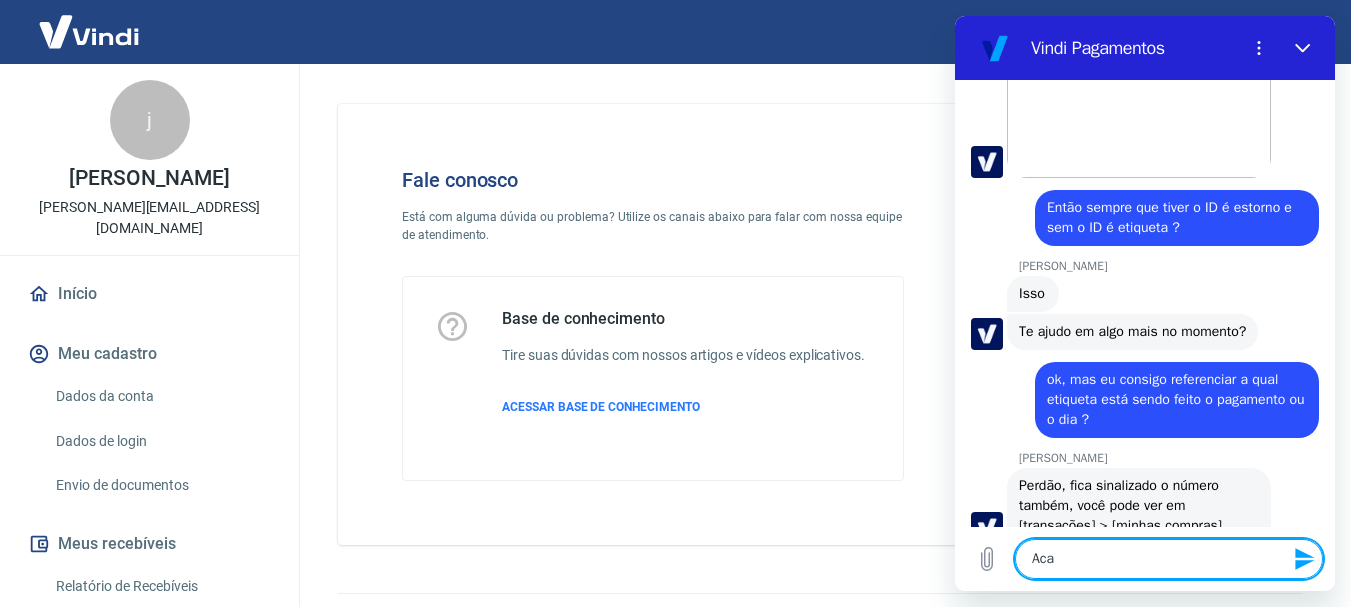 type on "Acab" 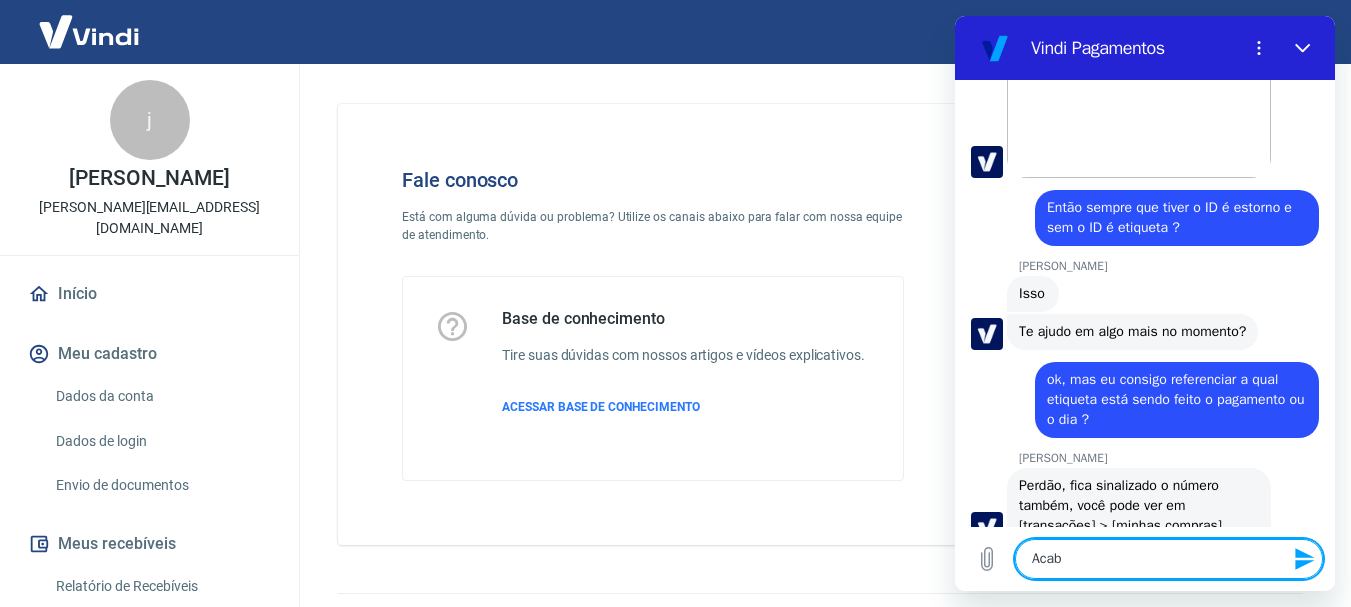 type on "Acabe" 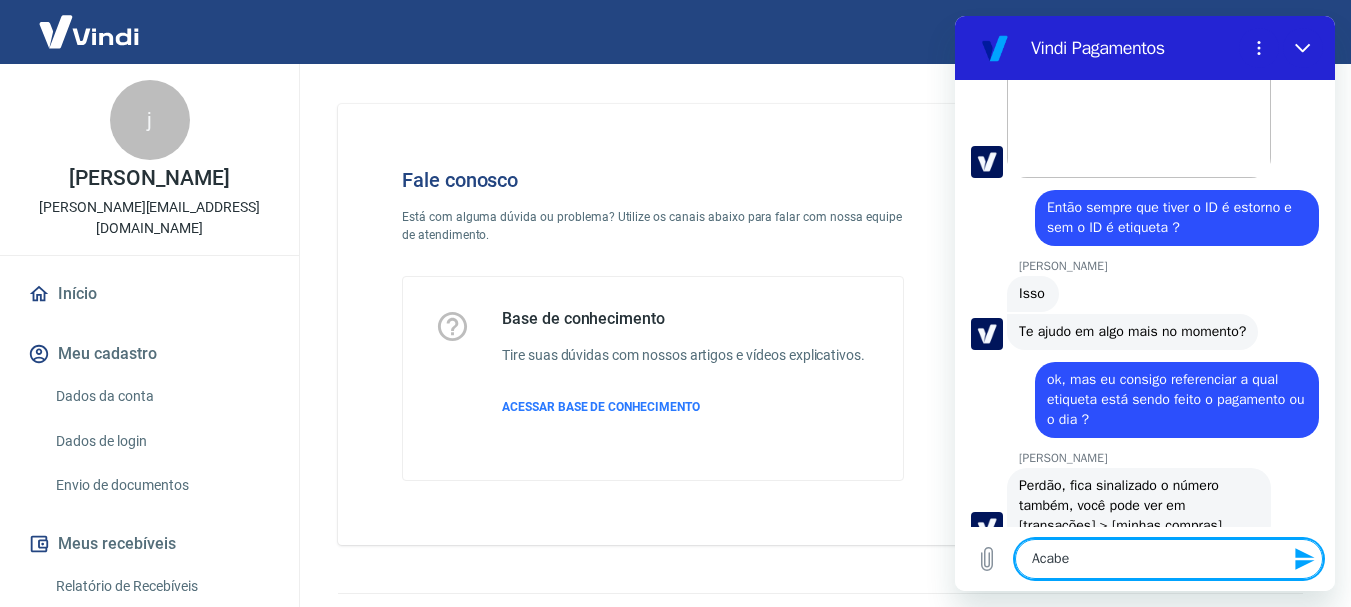 type on "Acabei" 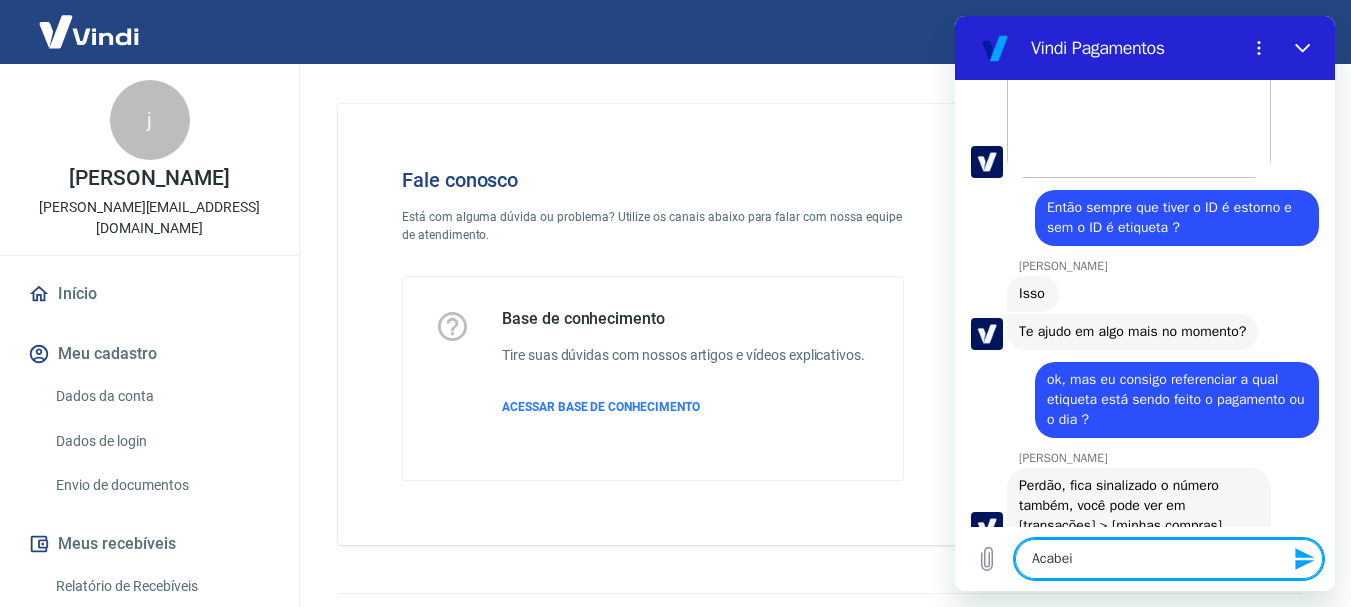 type on "Acabei" 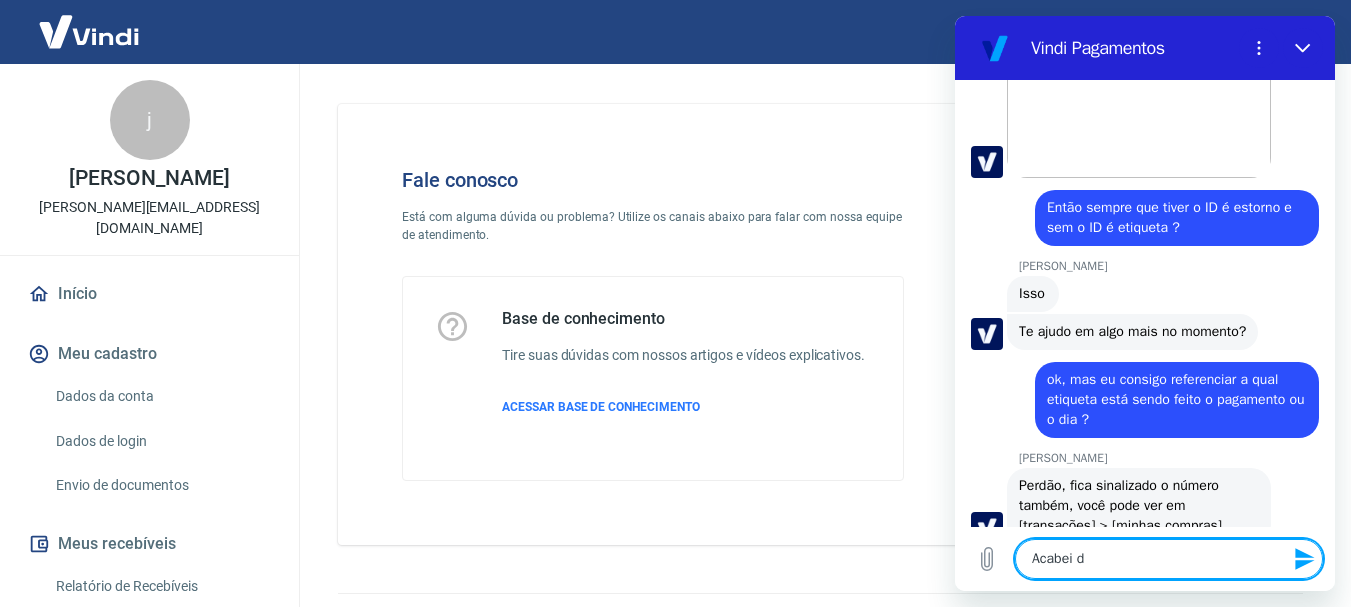 type on "x" 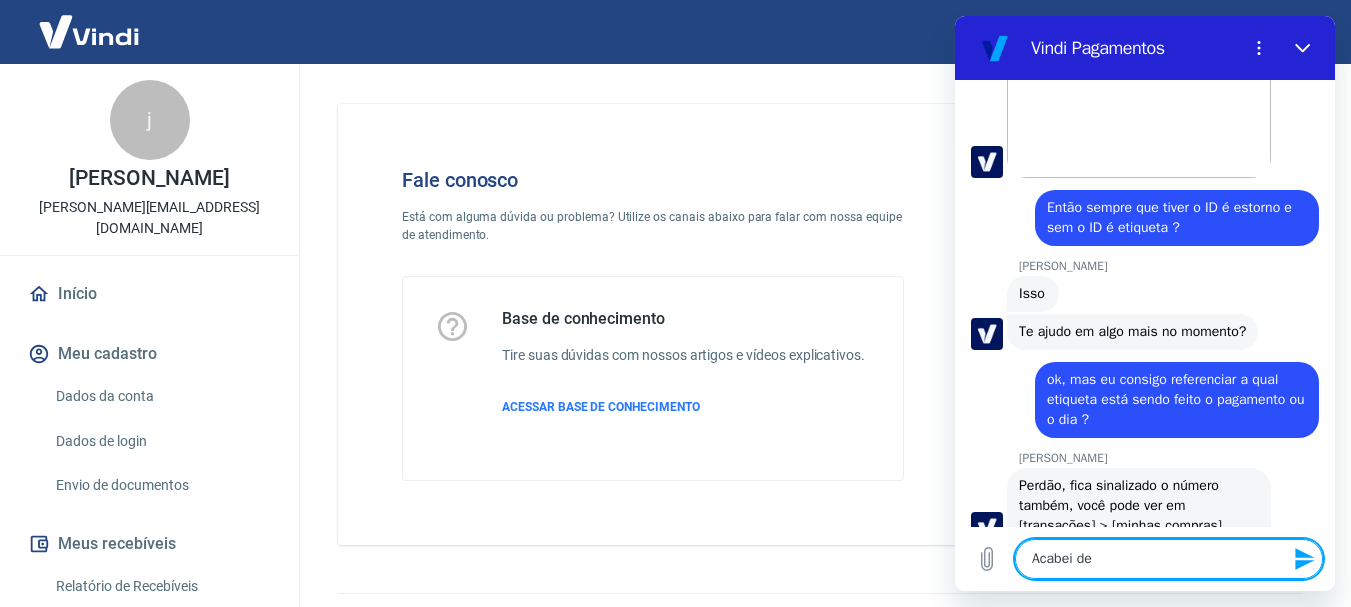 type on "Acabei de" 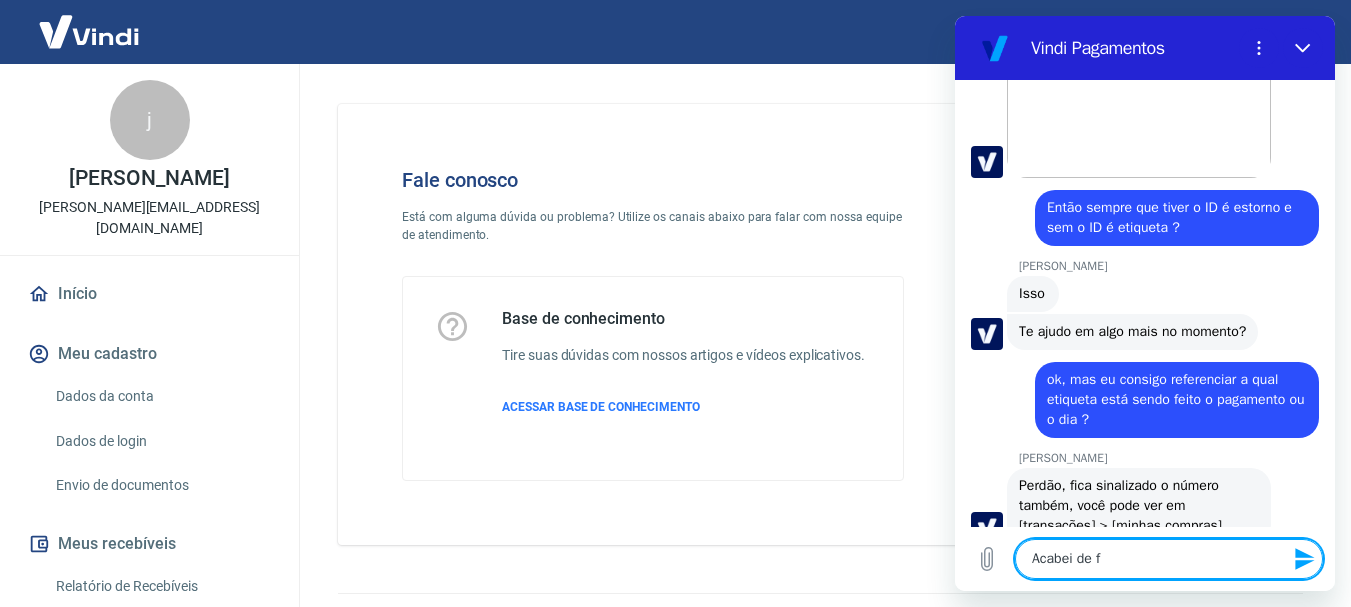 type on "Acabei de" 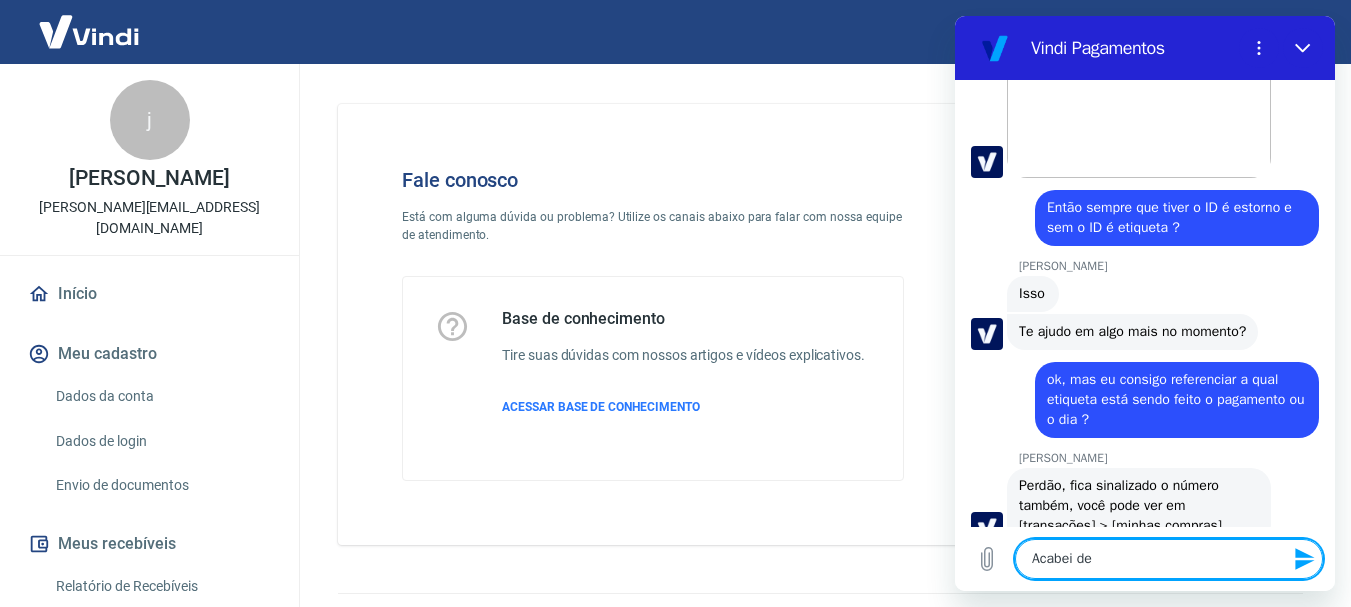 type on "Acabei de v" 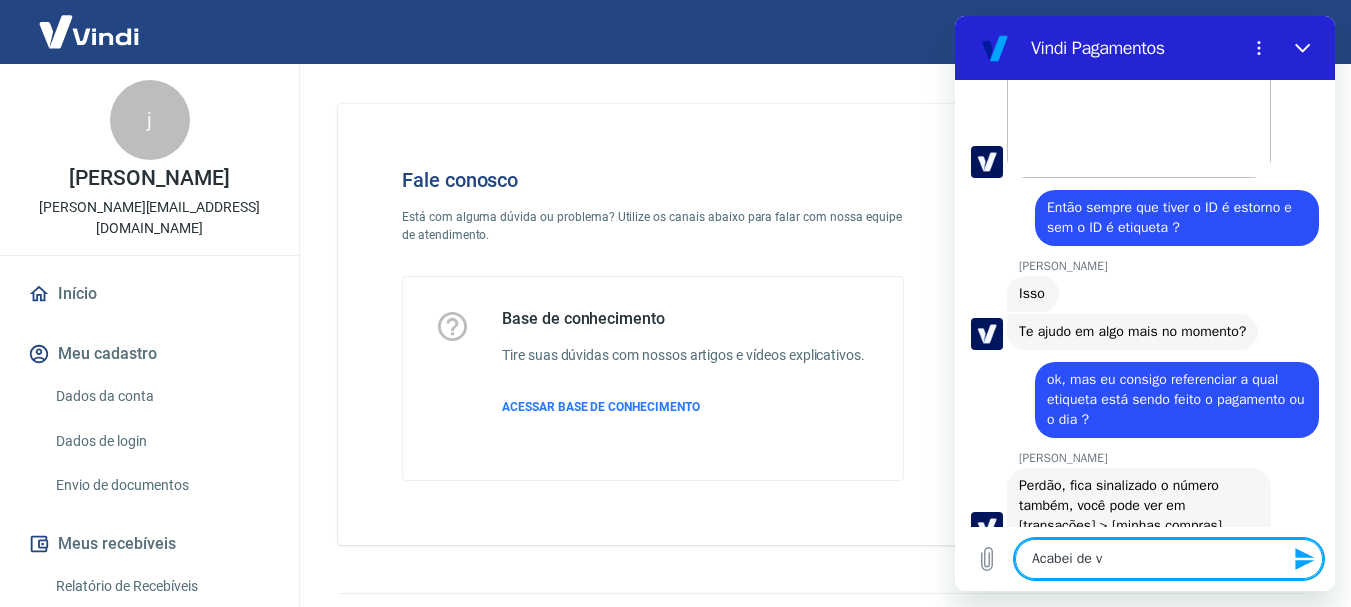 type on "Acabei de ve" 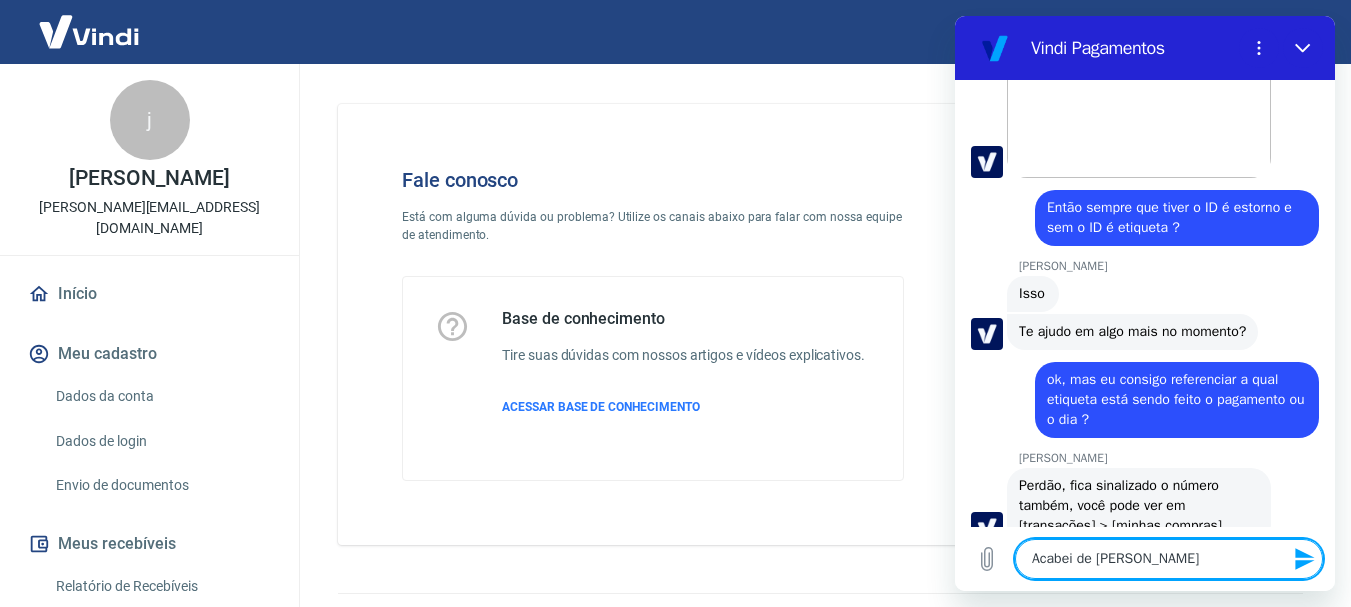 type on "Acabei de ver" 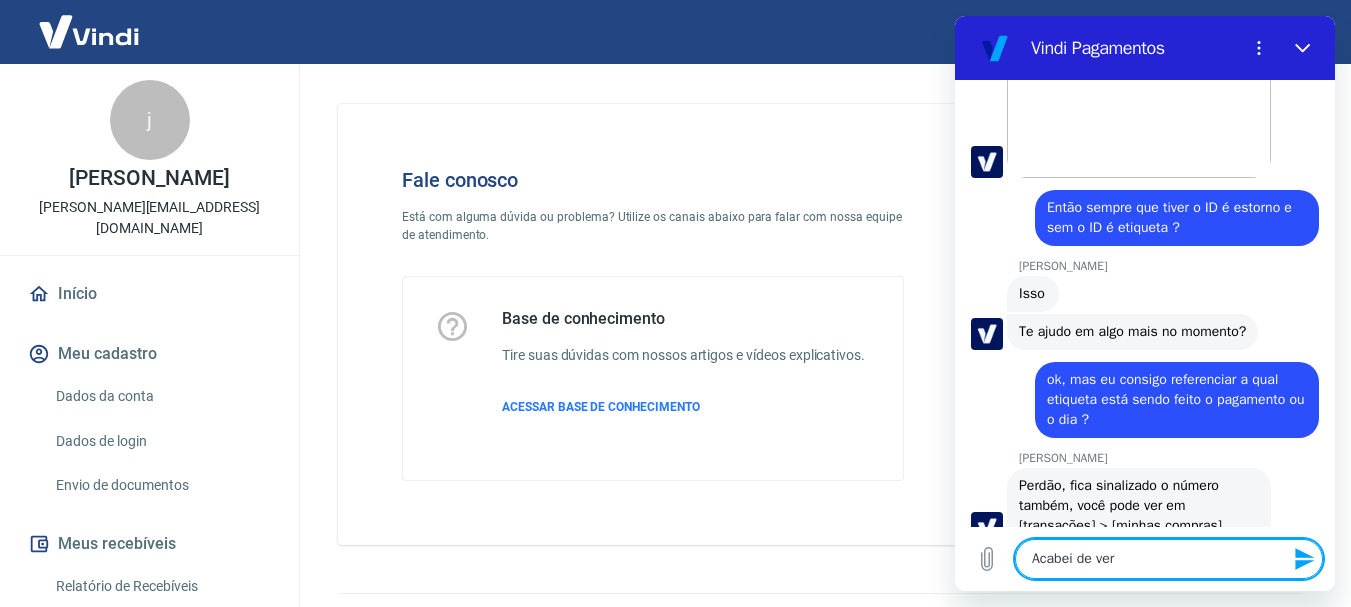 type on "Acabei de veri" 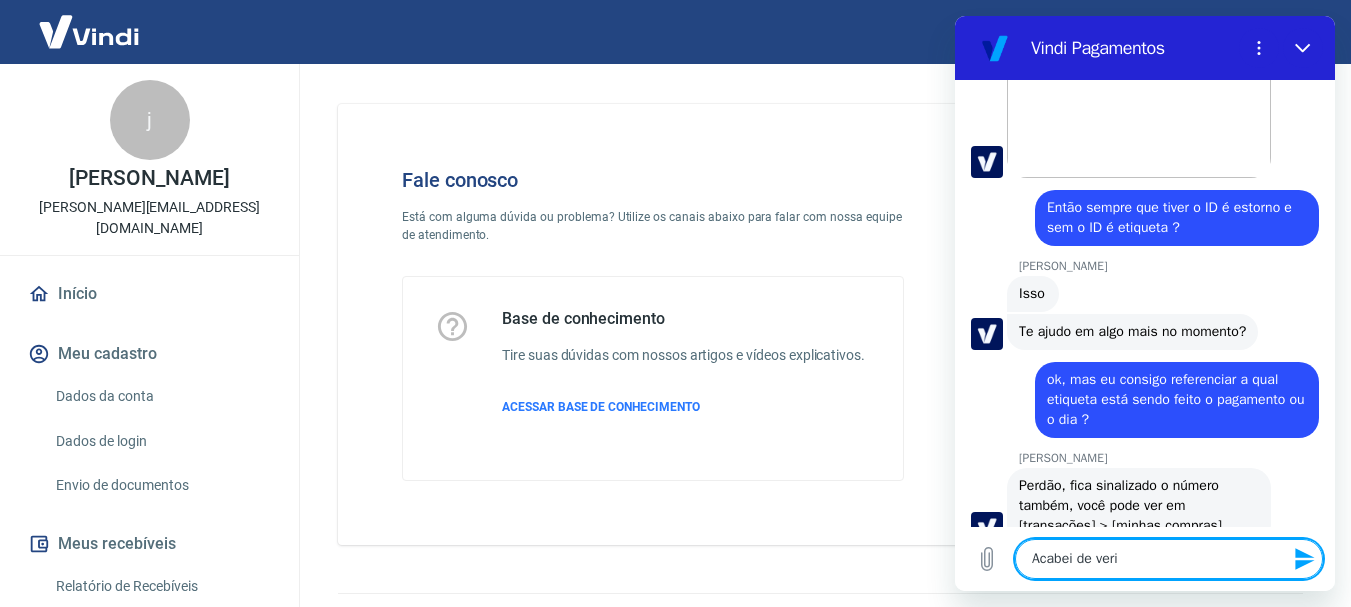 type on "x" 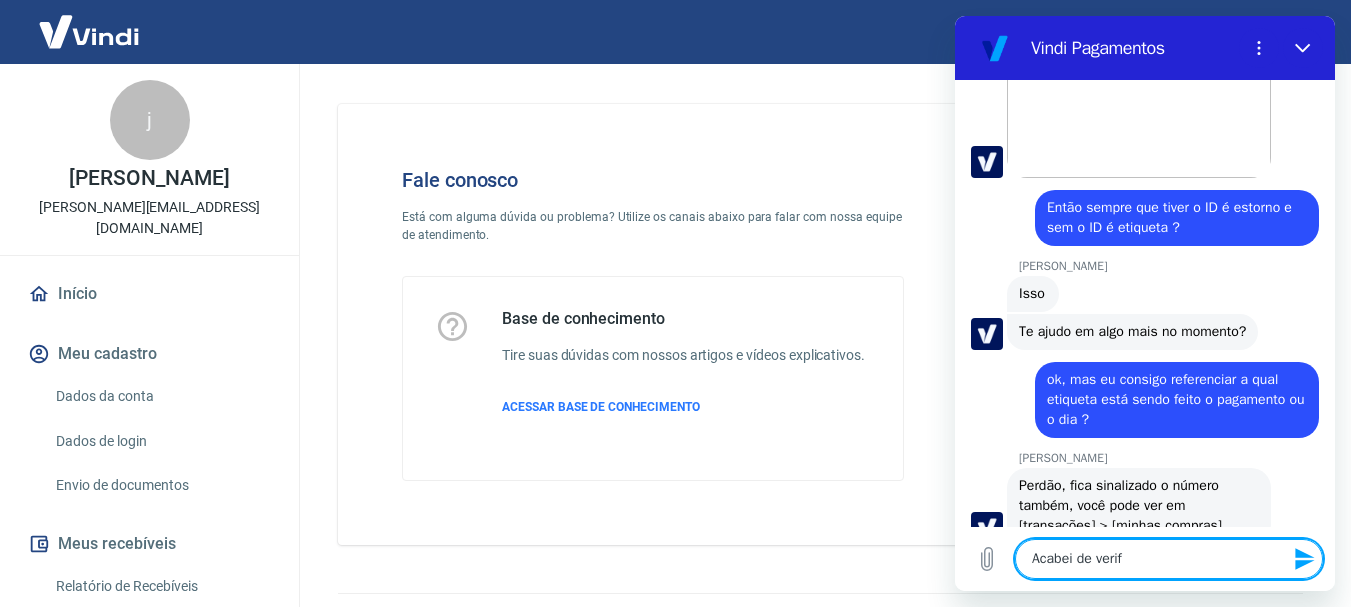 type on "Acabei de verifi" 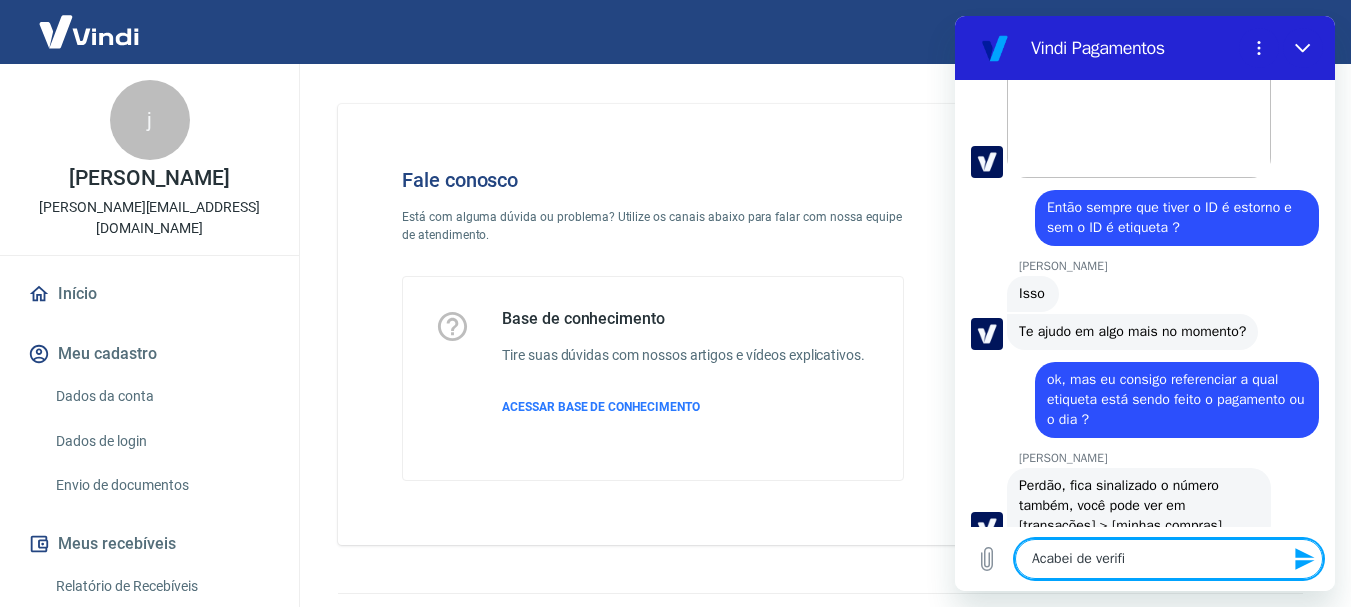 type on "Acabei de verific" 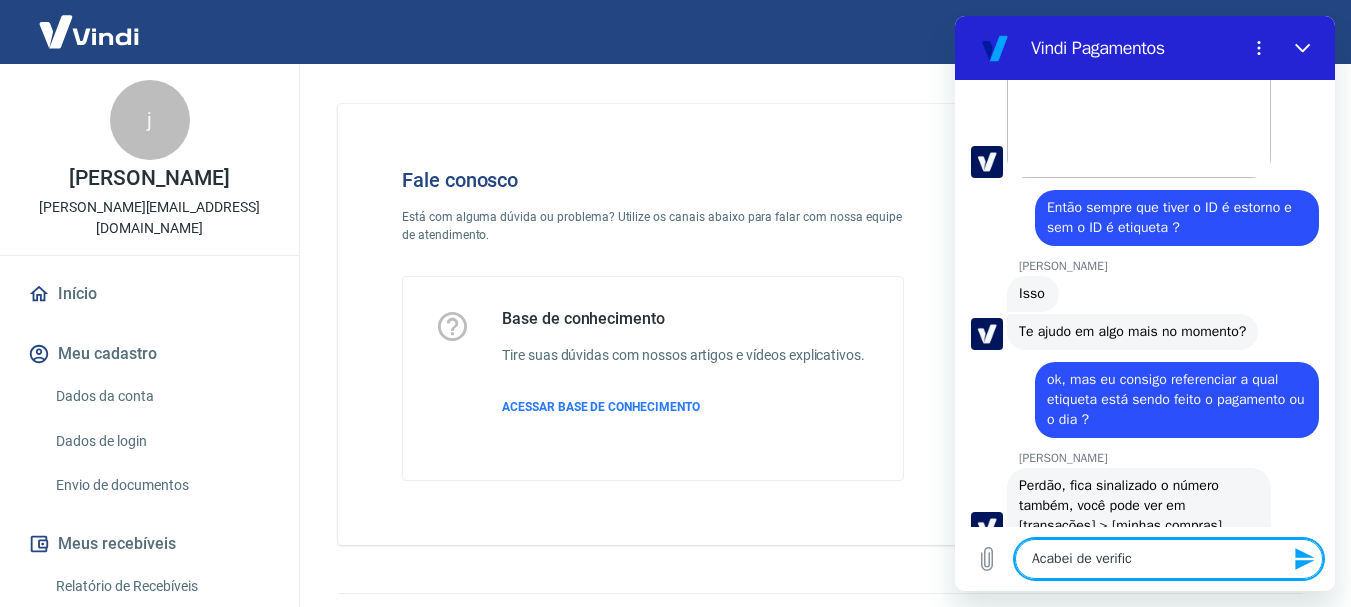 type on "Acabei de verifica" 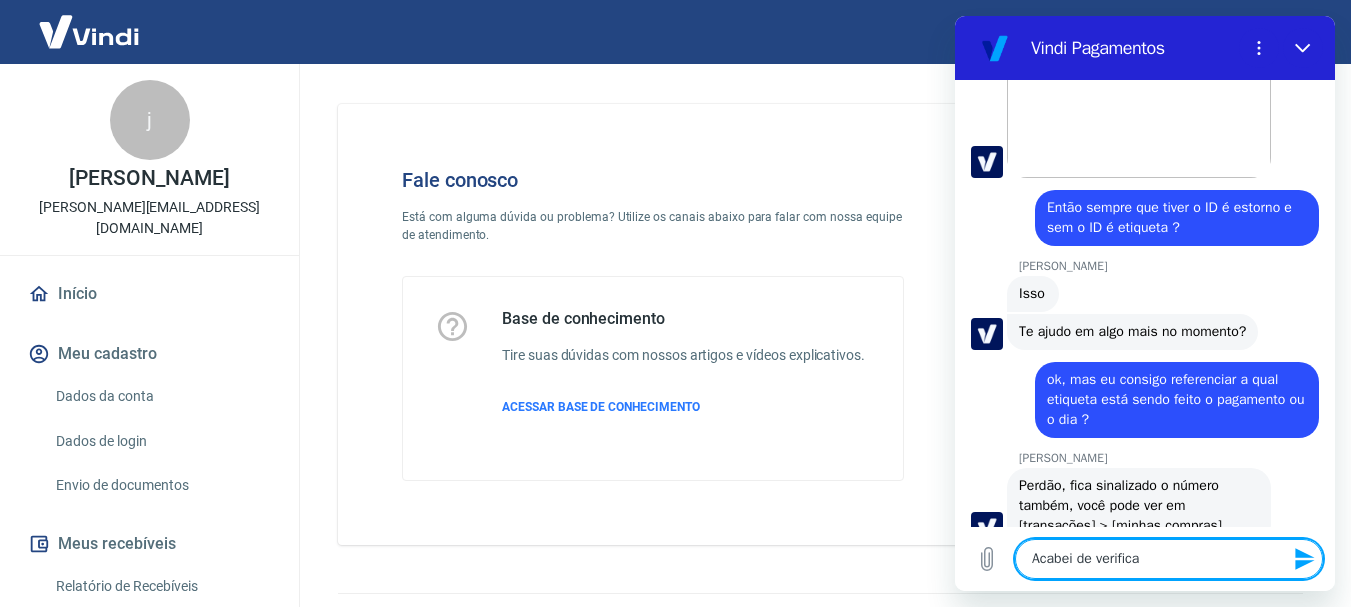 type on "Acabei de verificar" 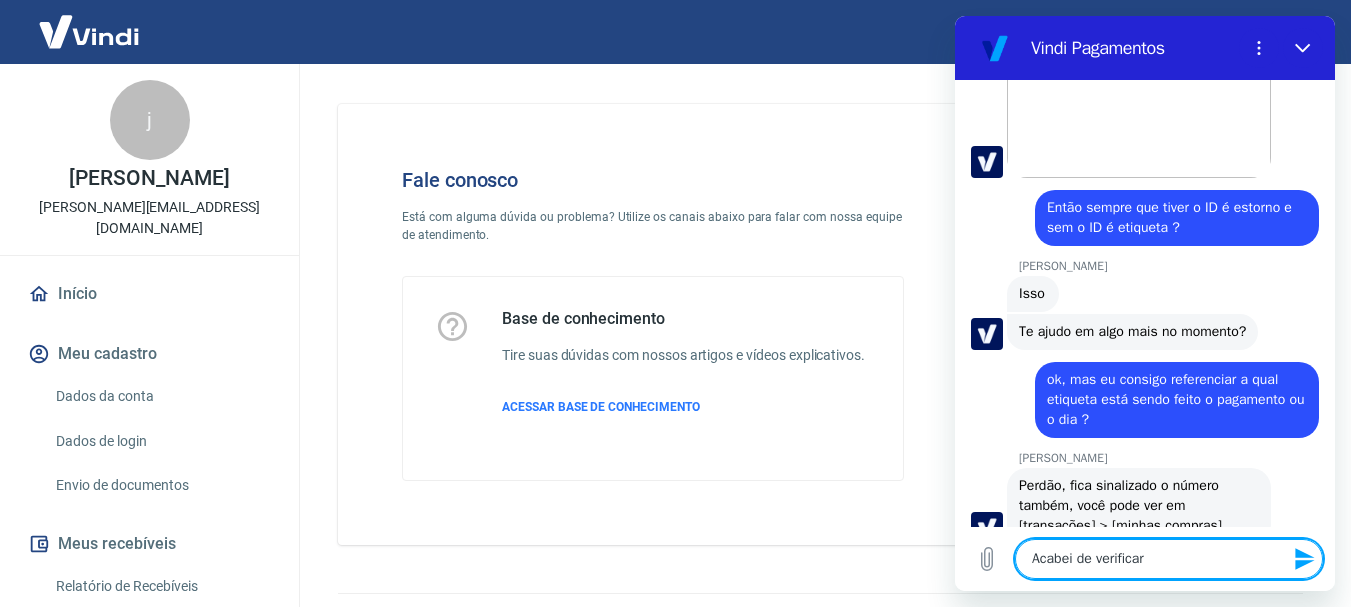 type on "Acabei de verificar" 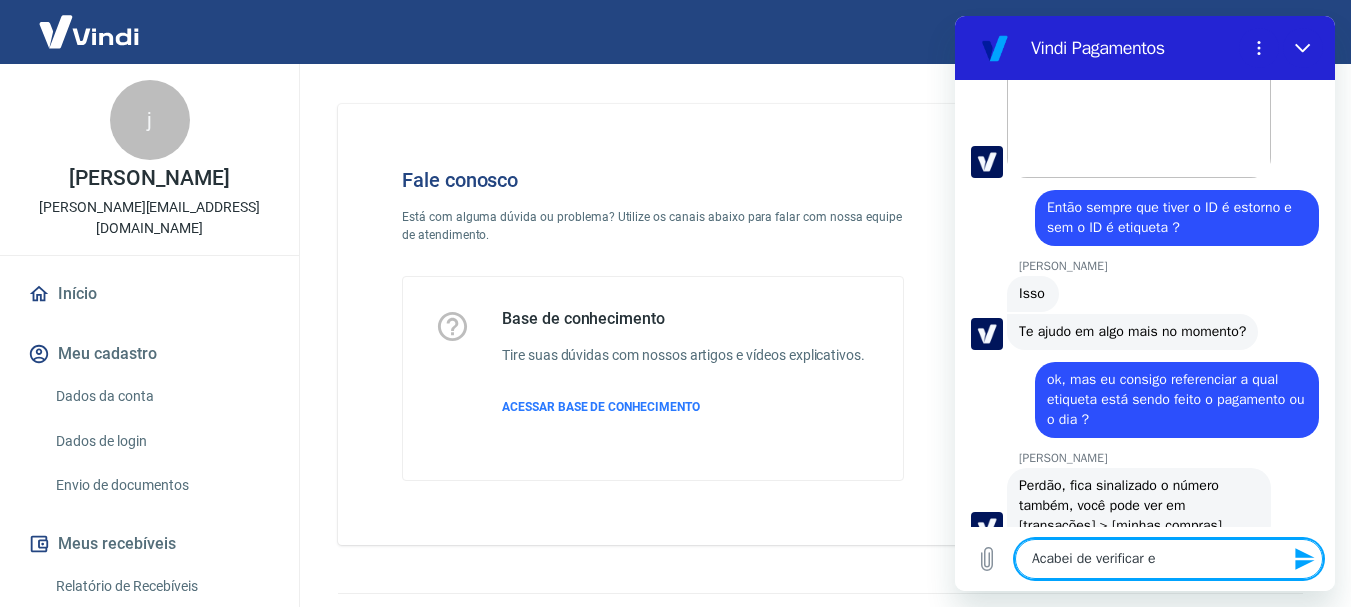 type on "Acabei de verificar e" 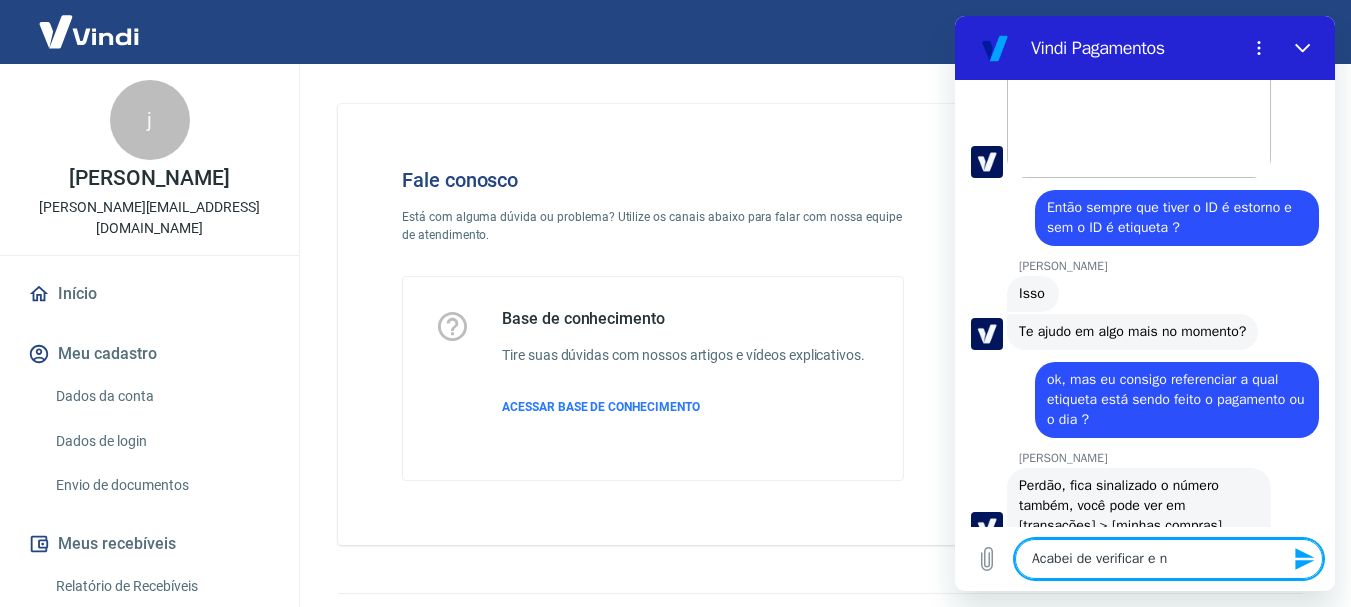 type on "x" 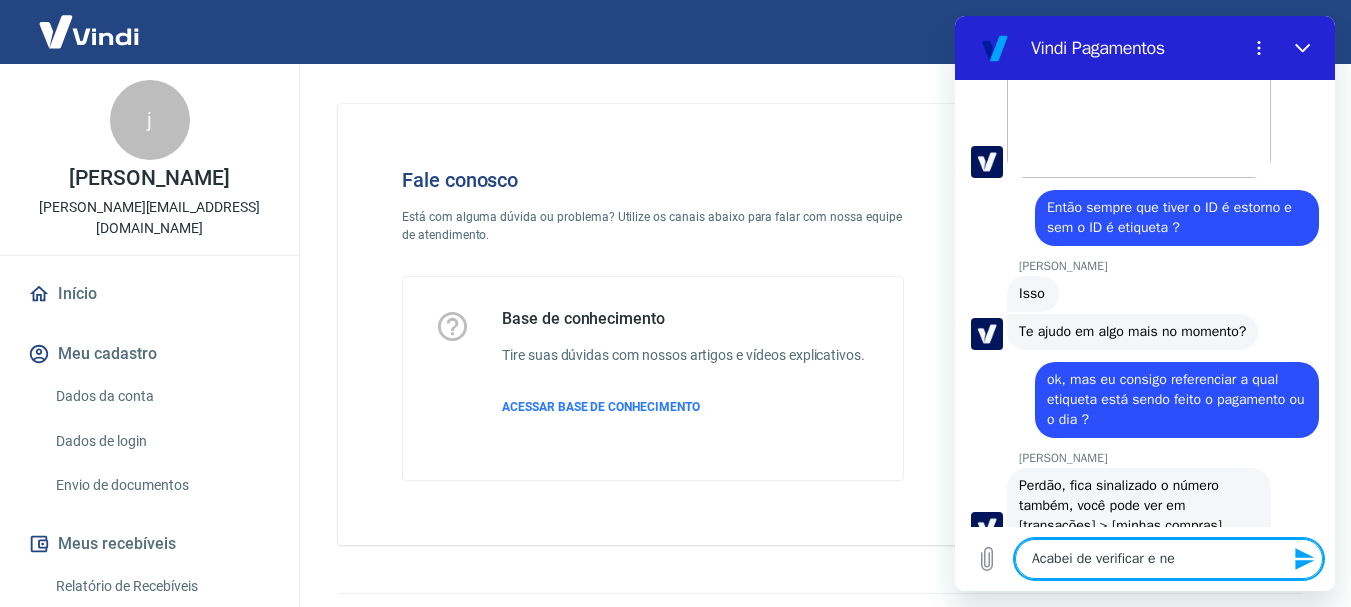 type on "Acabei de verificar e nes" 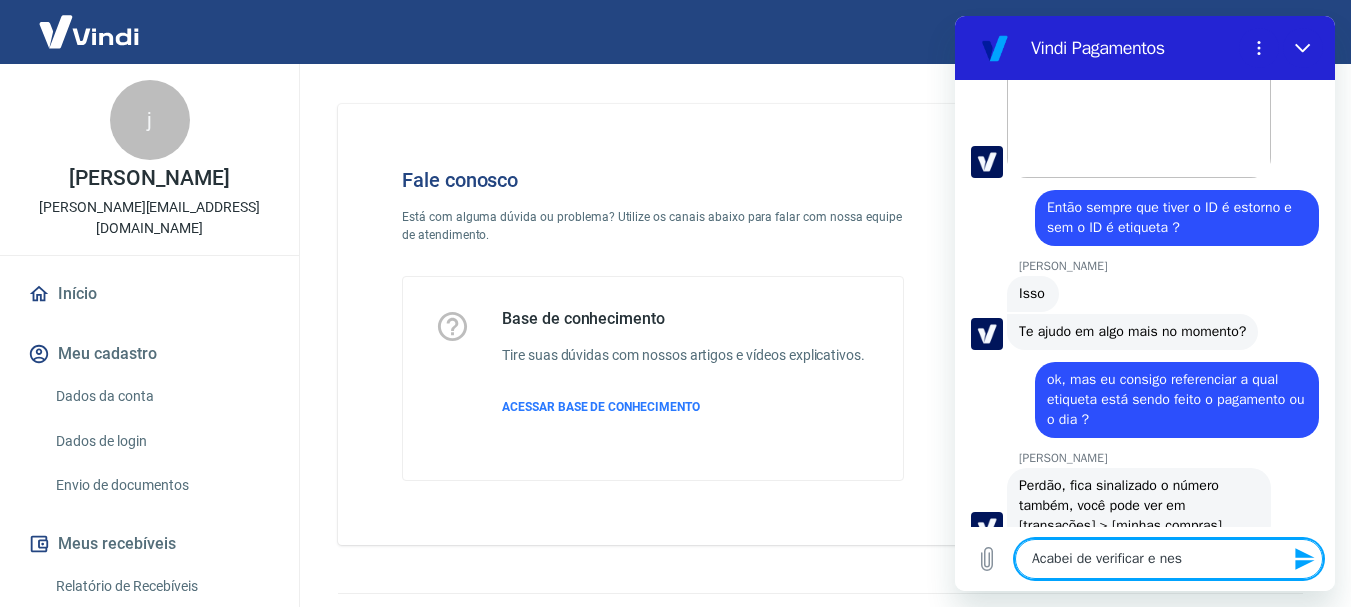 type on "x" 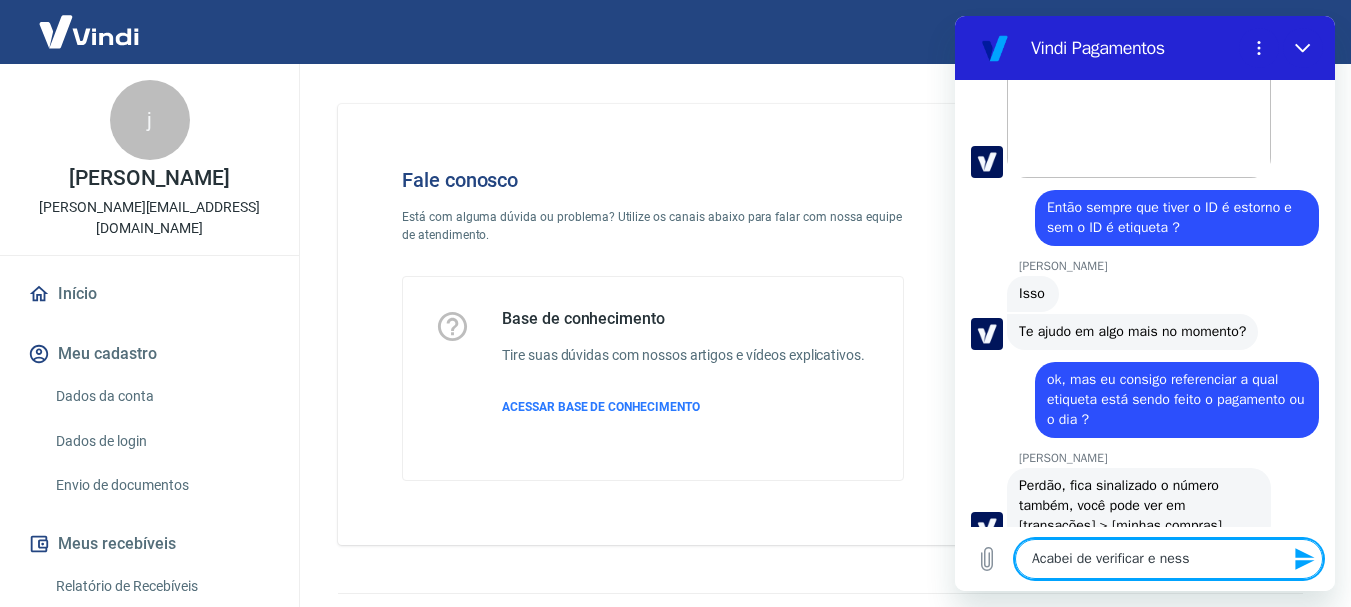 type on "Acabei de verificar e nesse" 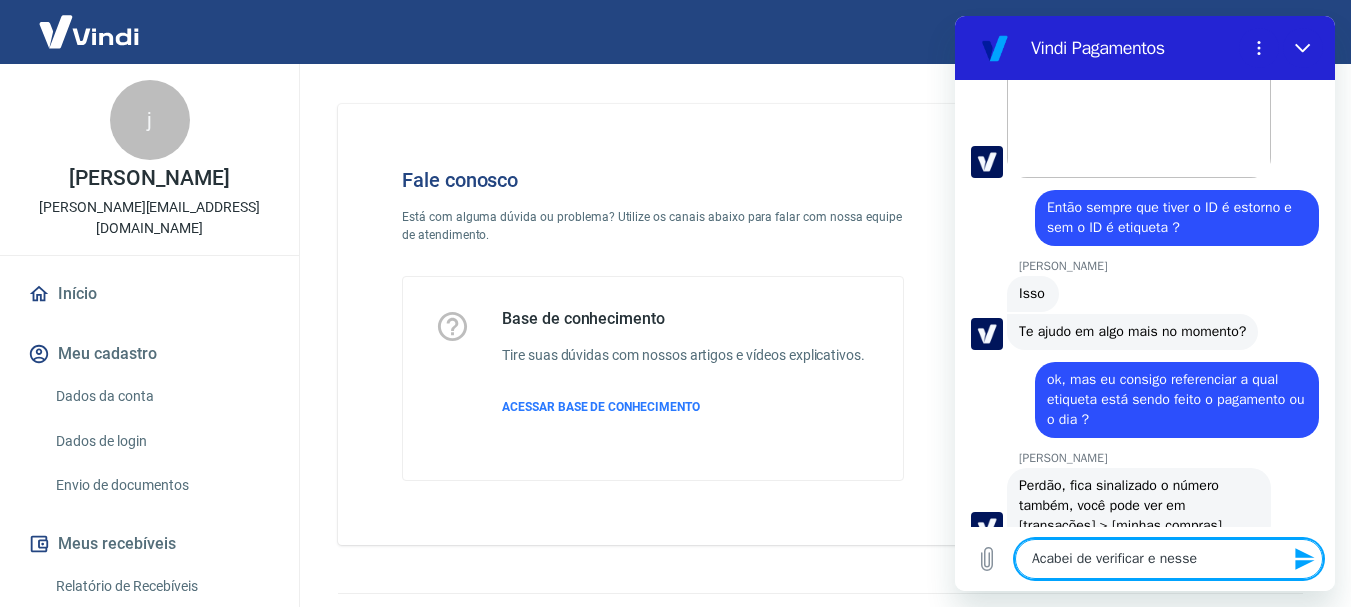 type on "Acabei de verificar e nesse" 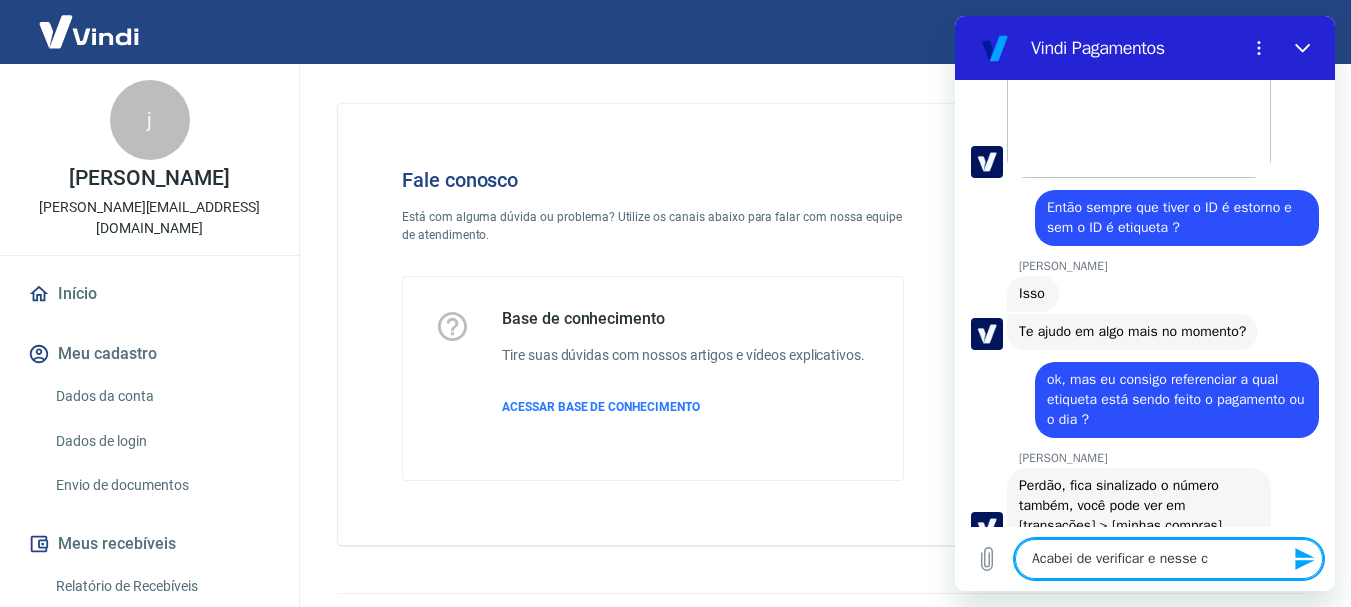 type on "Acabei de verificar e nesse ca" 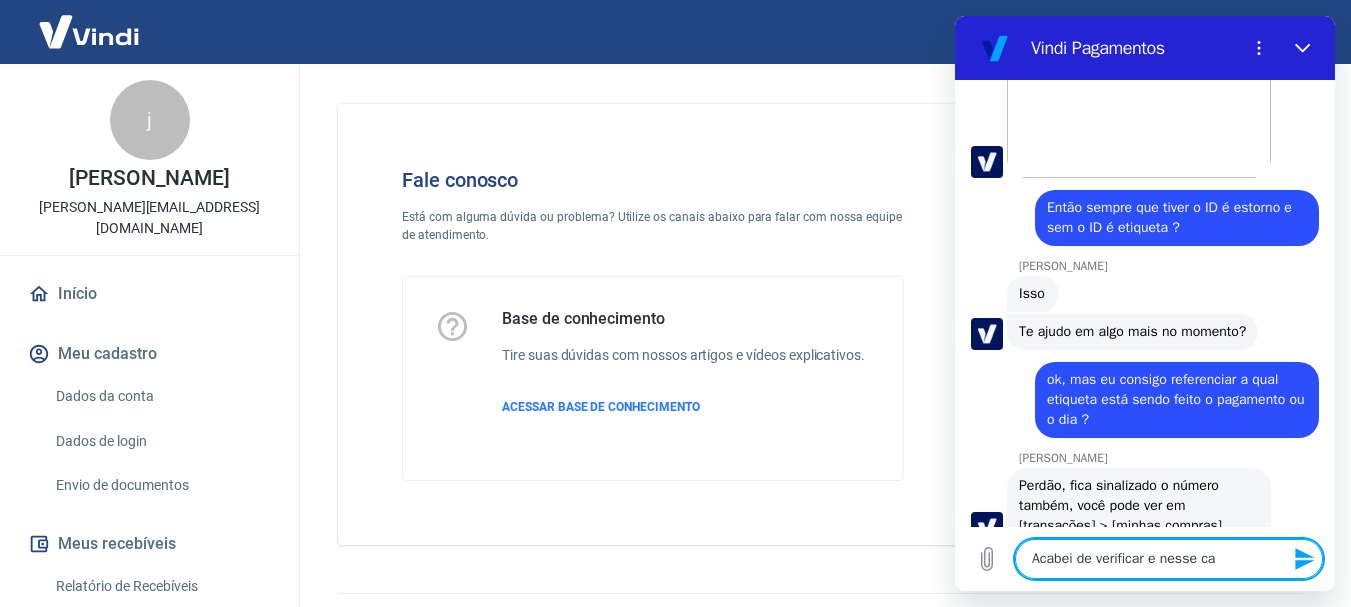 type on "Acabei de verificar e nesse cam" 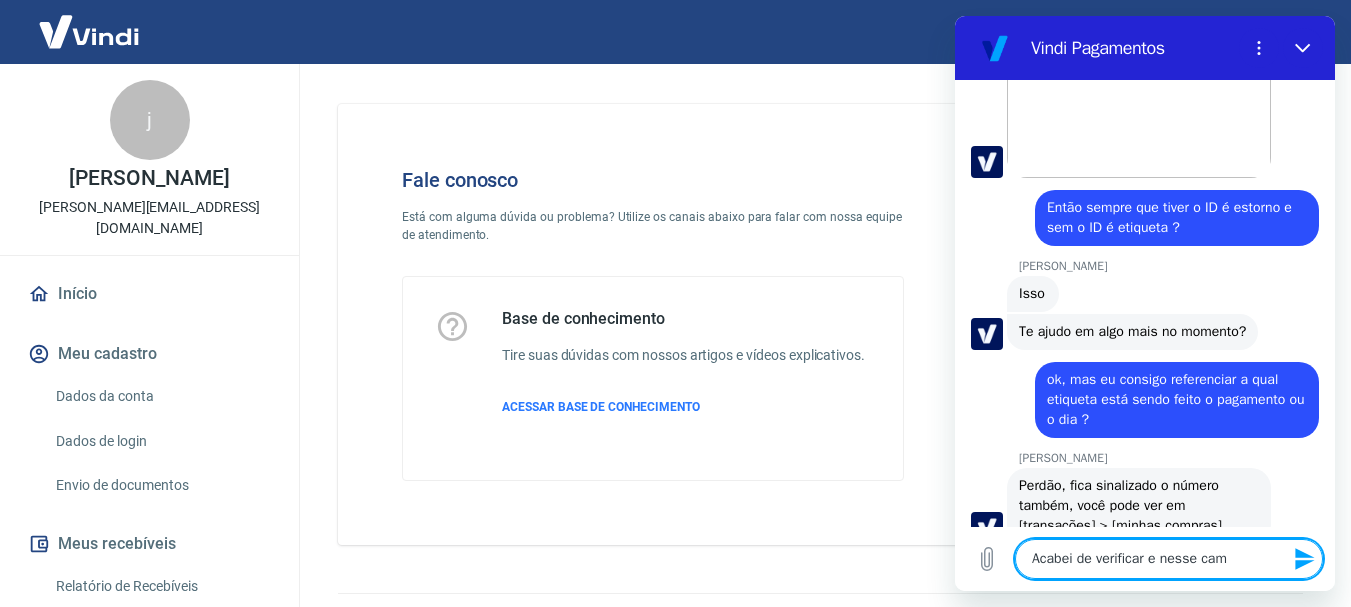 type on "x" 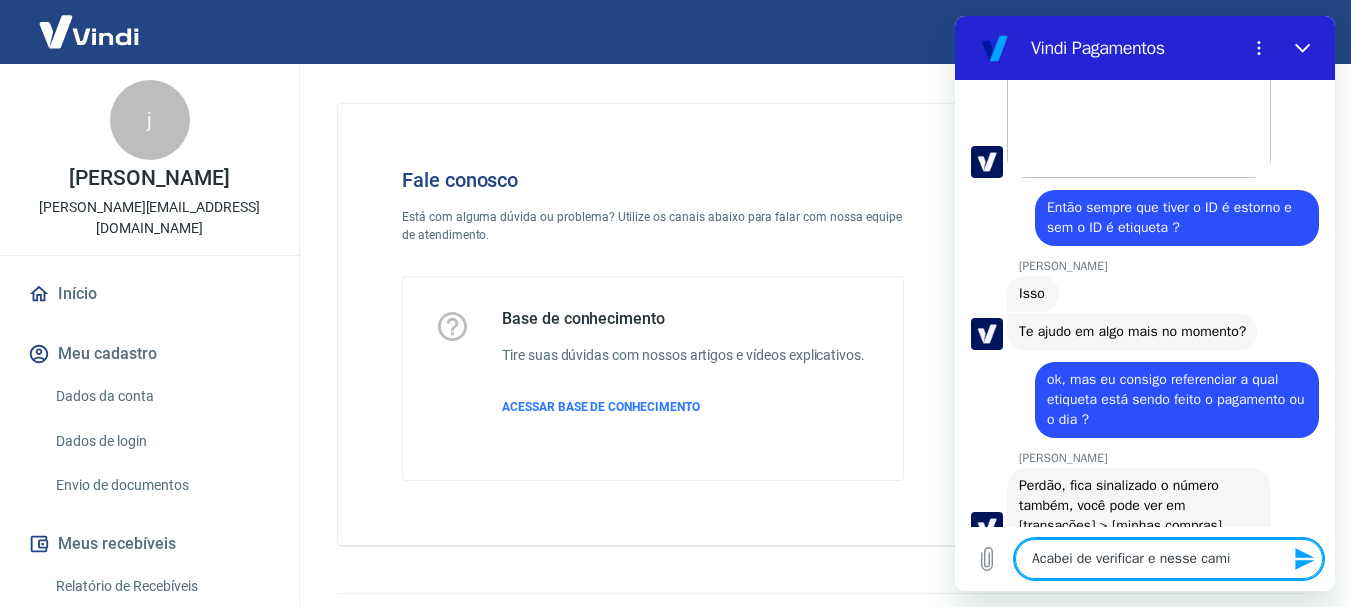 type on "Acabei de verificar e nesse camin" 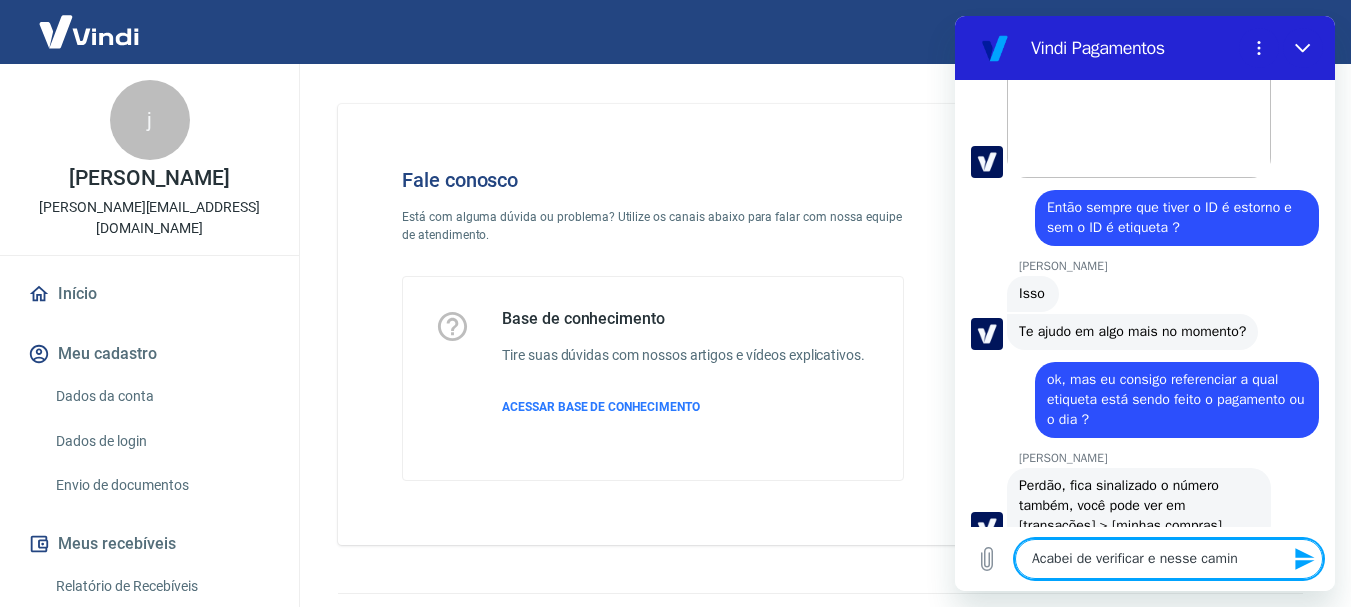 type on "Acabei de verificar e nesse caminh" 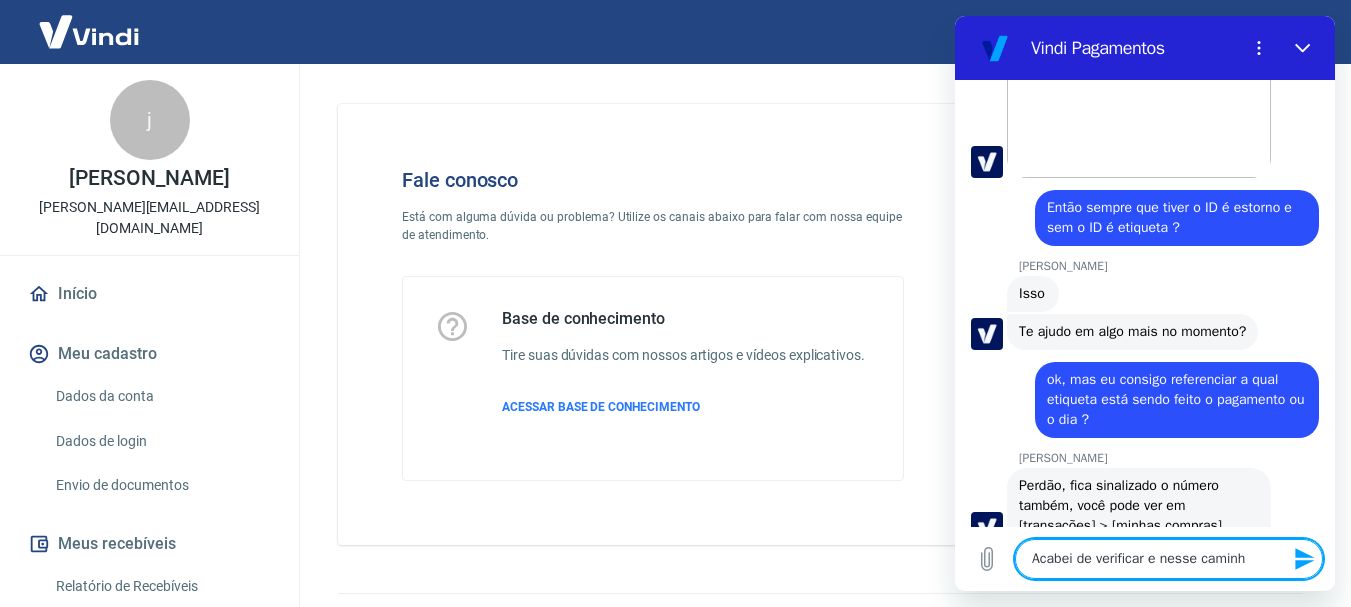 type on "Acabei de verificar e nesse caminho" 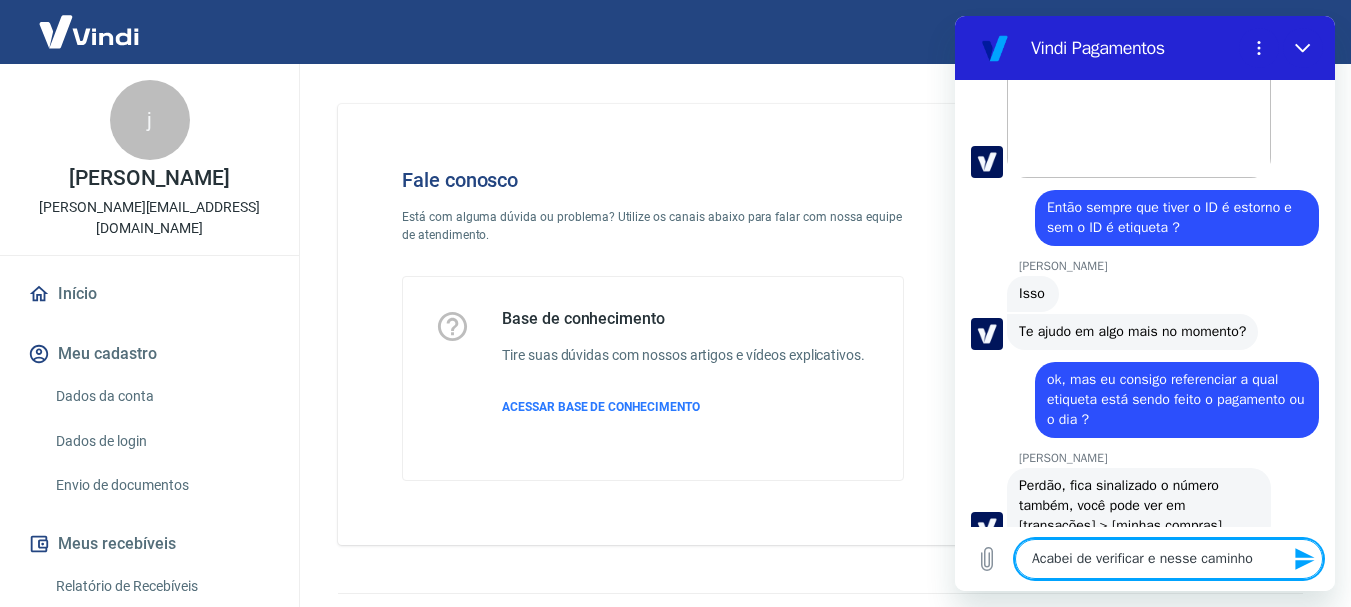 type on "Acabei de verificar e nesse caminho" 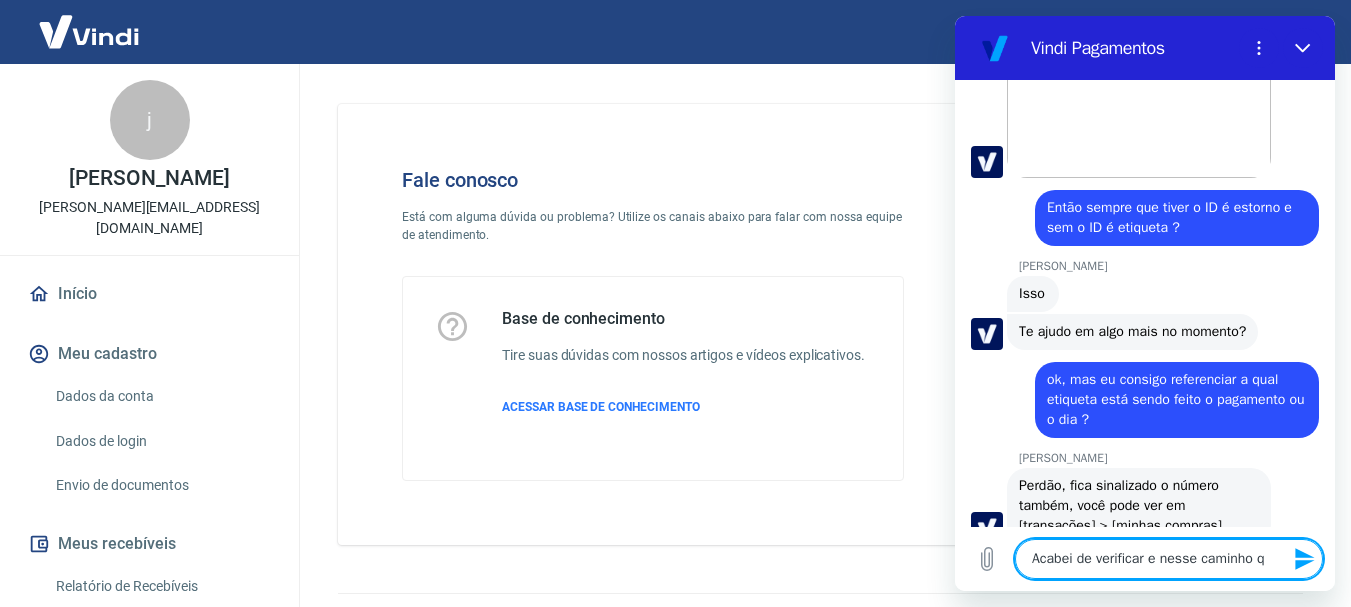 type on "Acabei de verificar e nesse caminho qu" 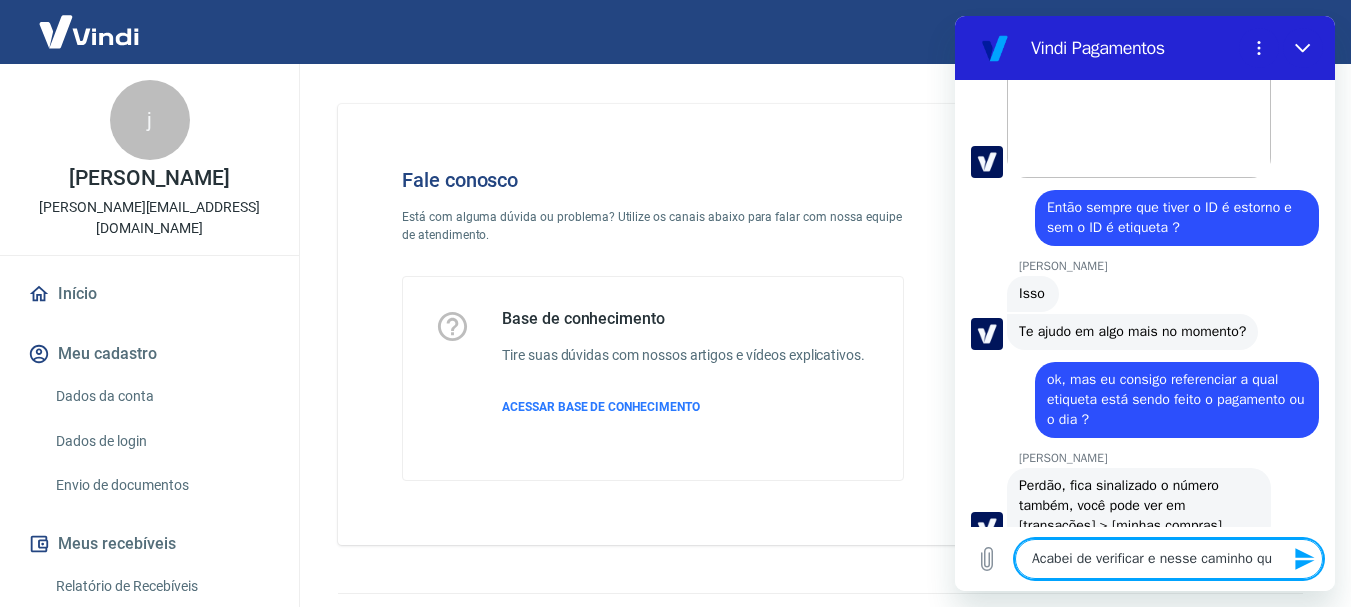 type on "Acabei de verificar e nesse caminho que" 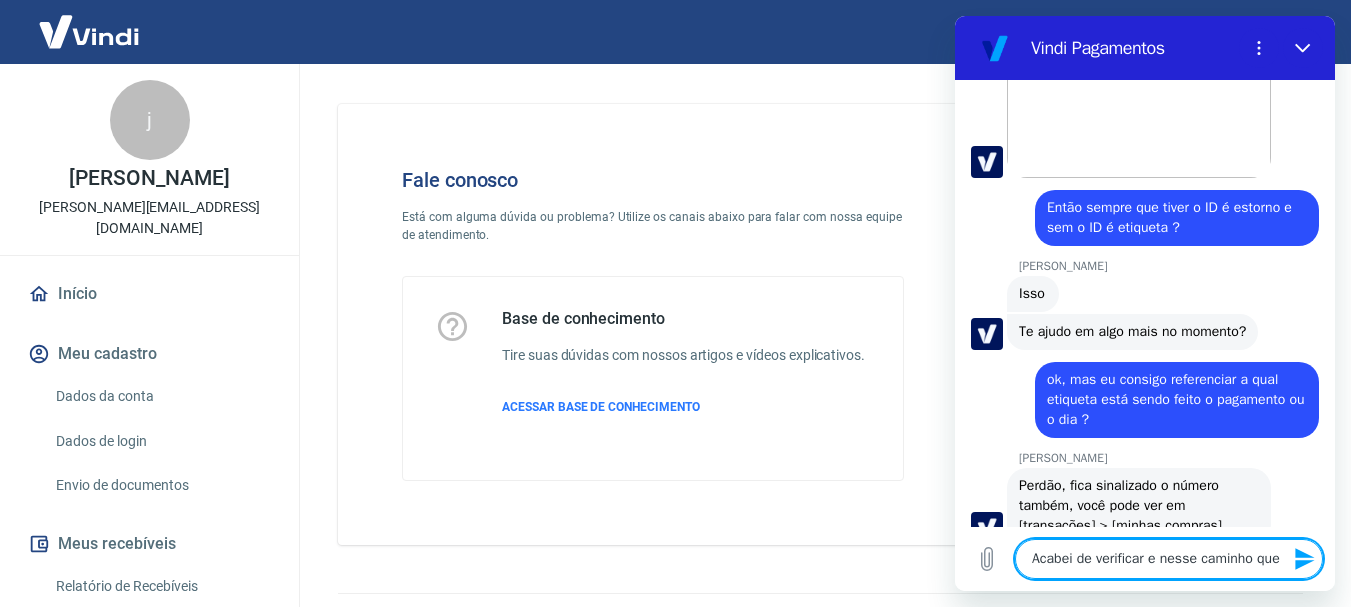 type on "Acabei de verificar e nesse caminho que" 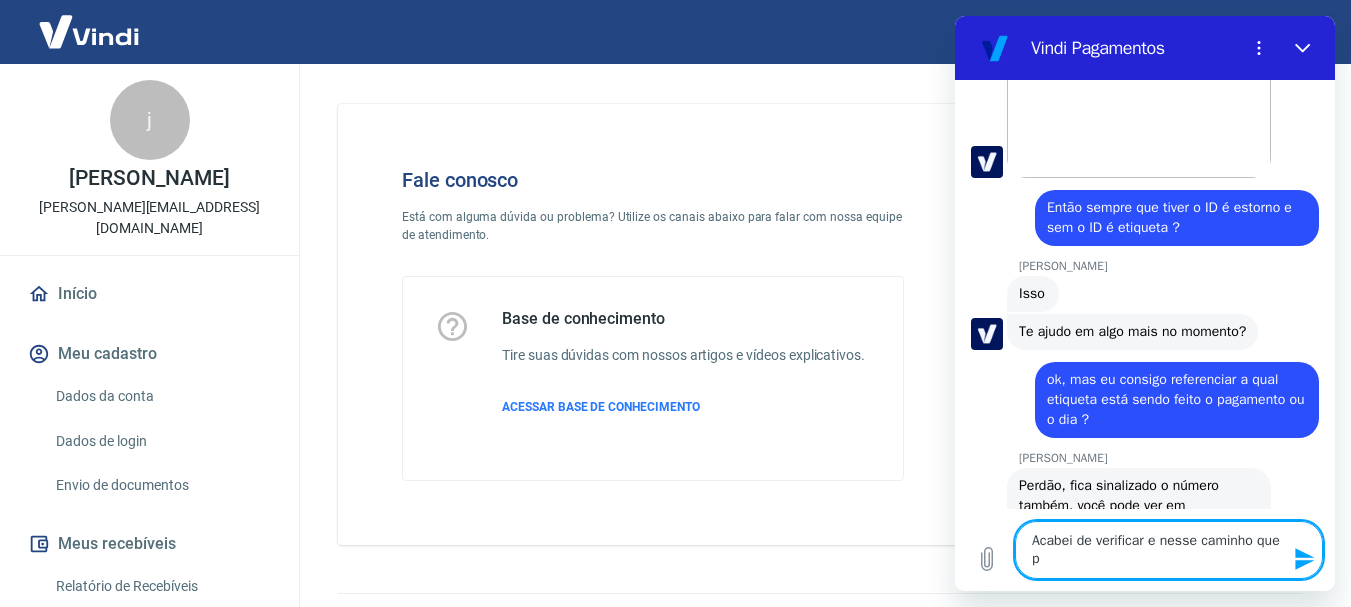 type on "Acabei de verificar e nesse caminho que pa" 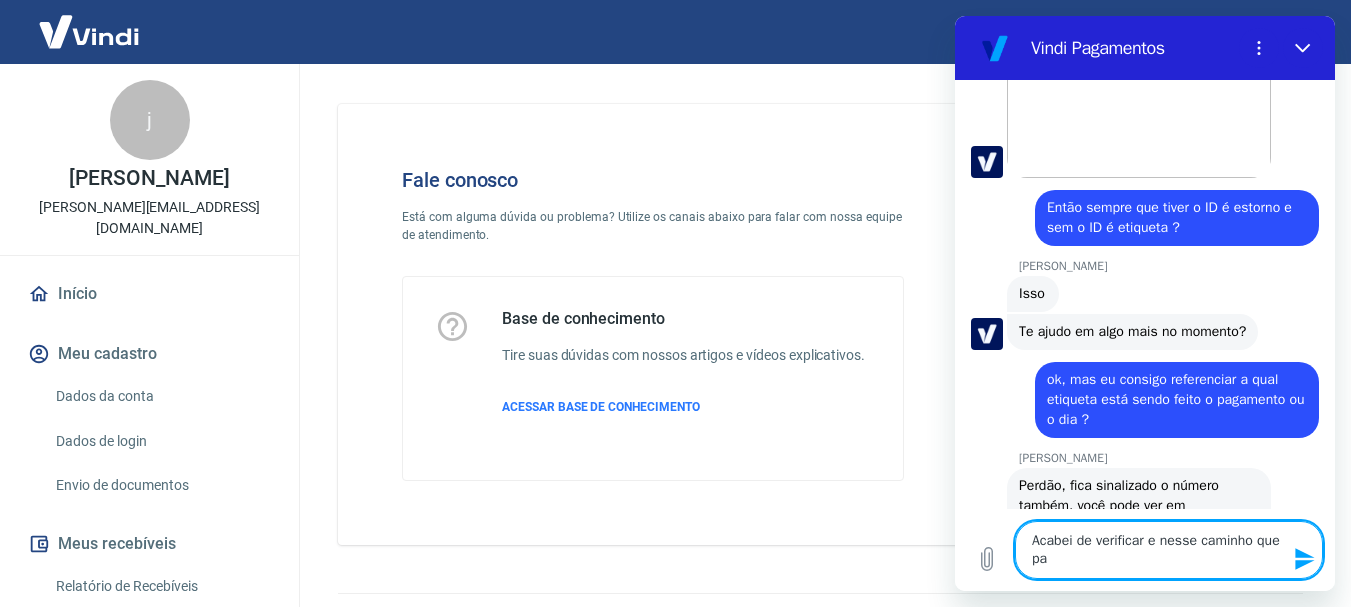 type on "Acabei de verificar e nesse caminho que pas" 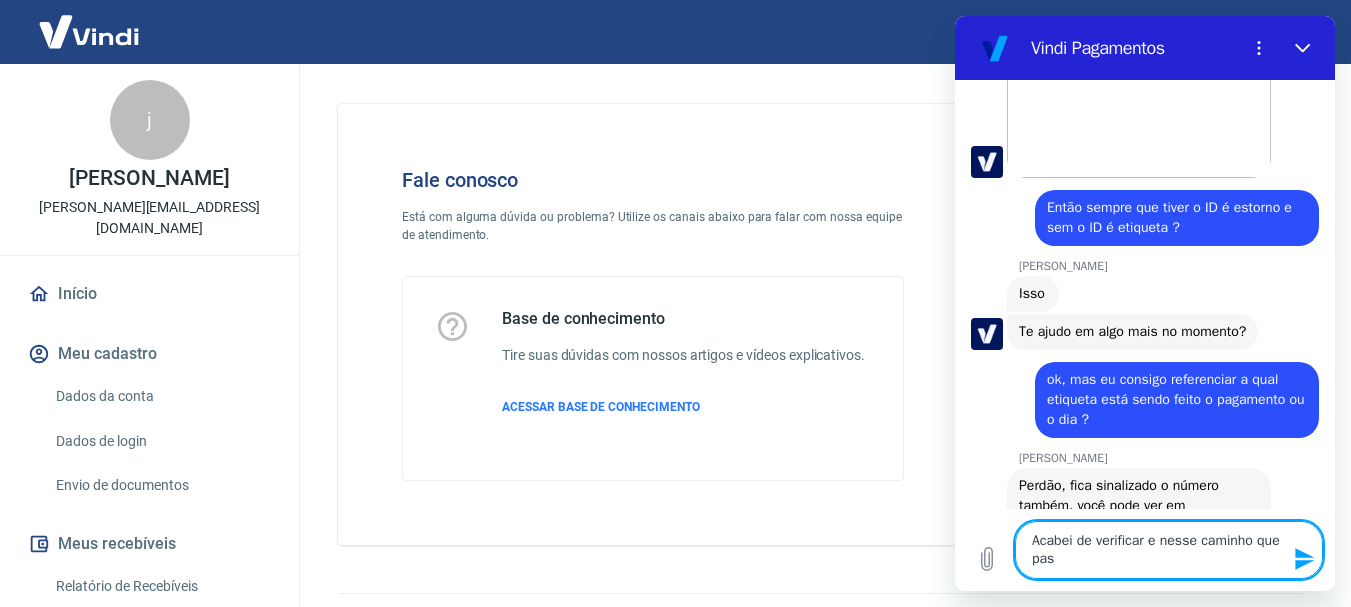 type on "Acabei de verificar e nesse caminho que pass" 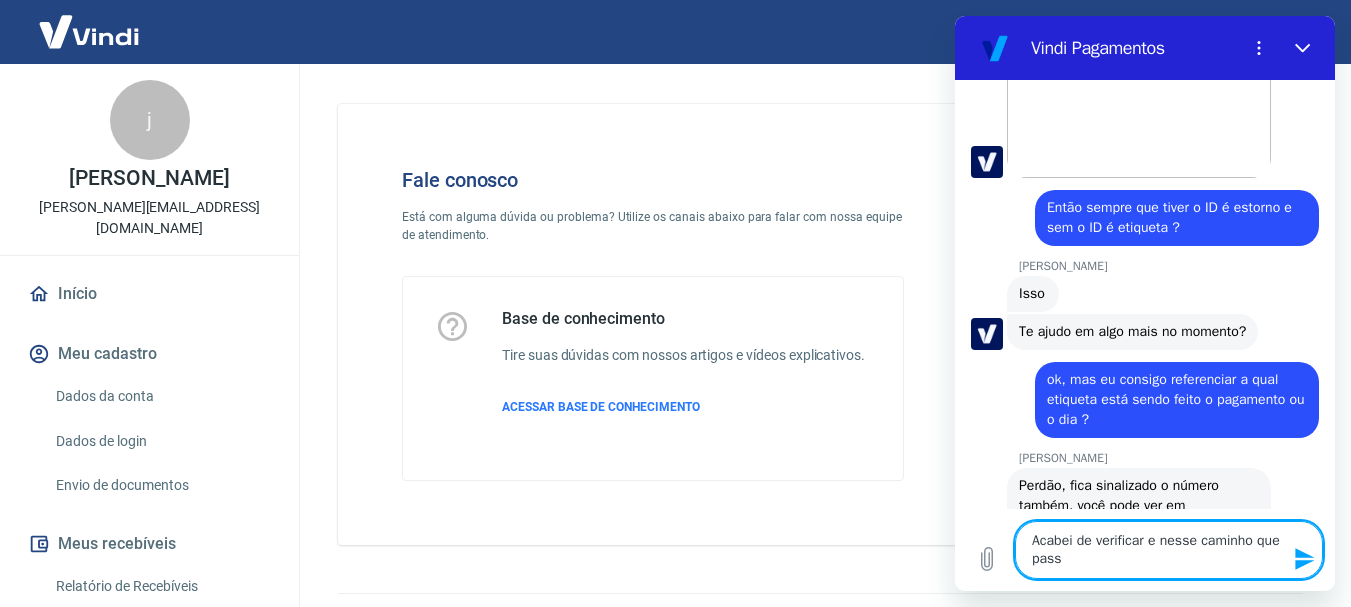 type on "Acabei de verificar e nesse caminho que passo" 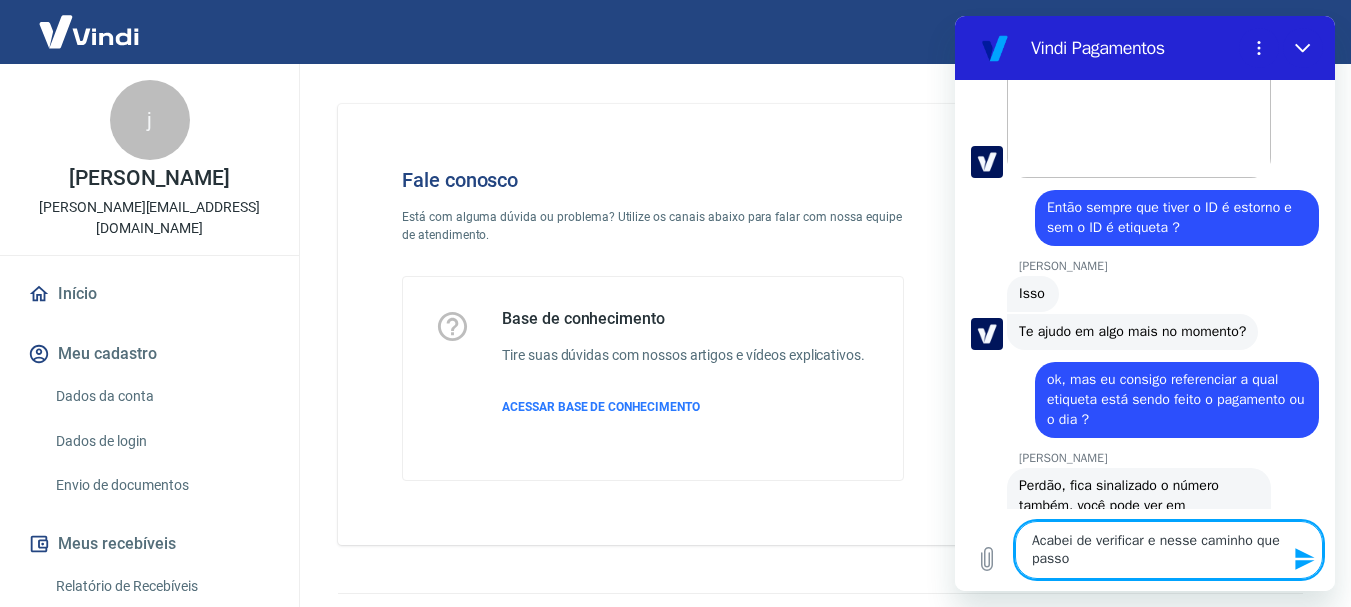 type on "Acabei de verificar e nesse caminho que passou" 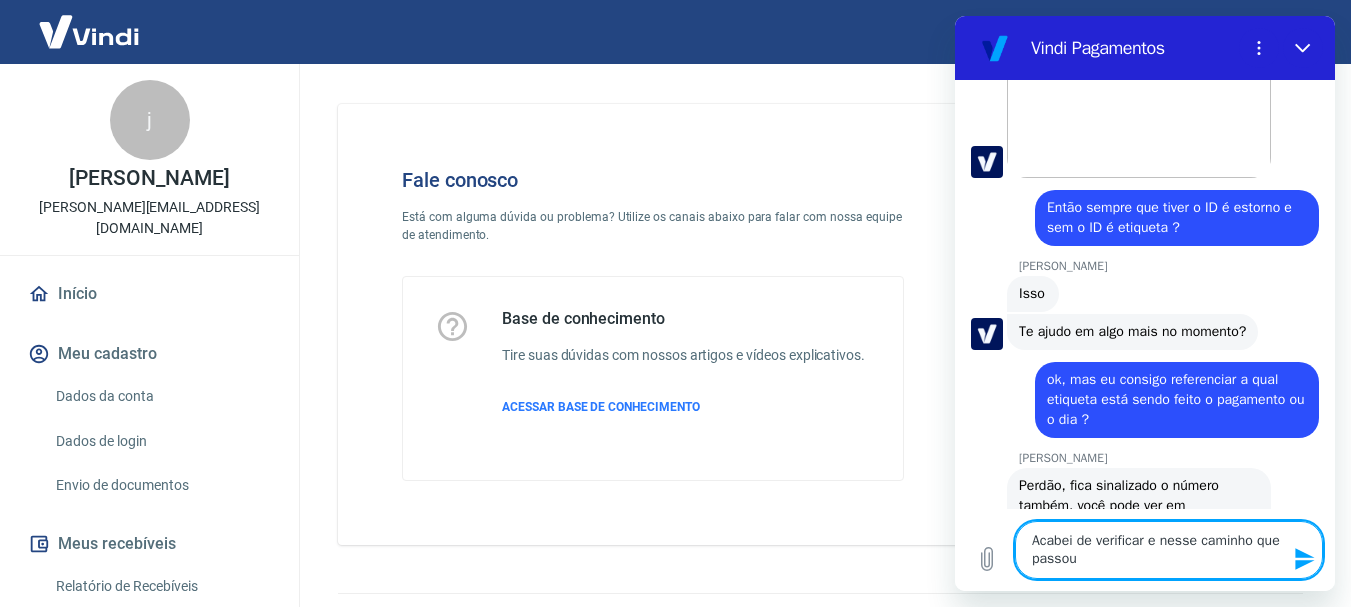 type on "Acabei de verificar e nesse caminho que passou" 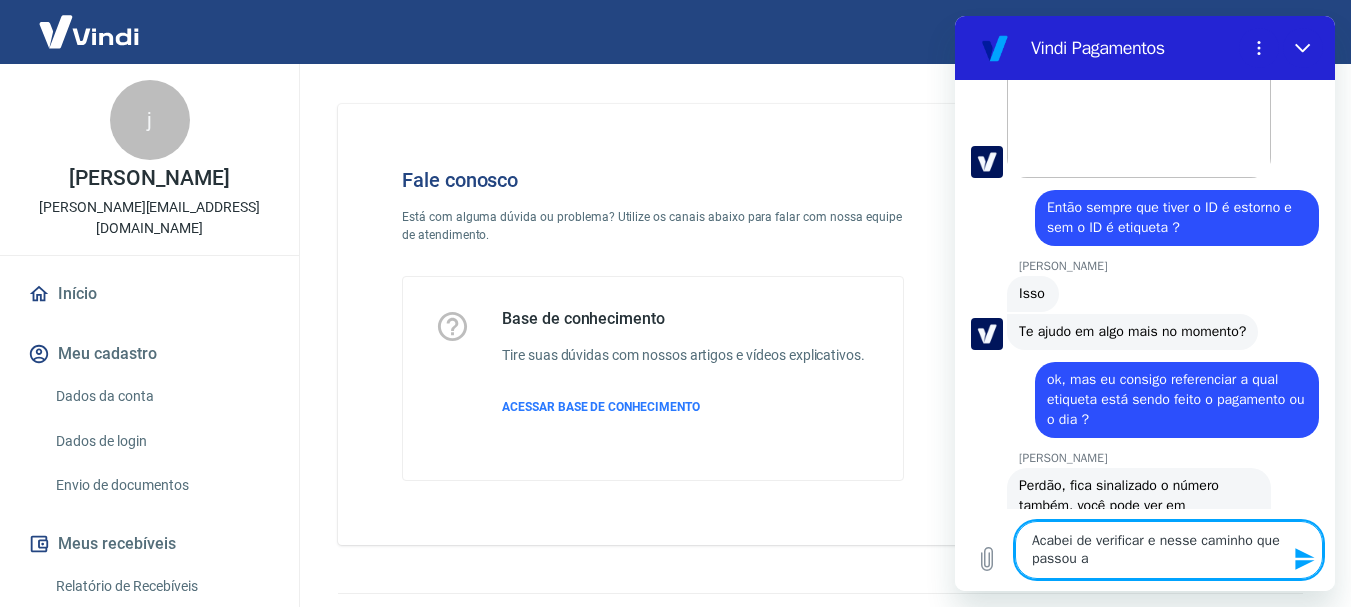 type on "Acabei de verificar e nesse caminho que passou a" 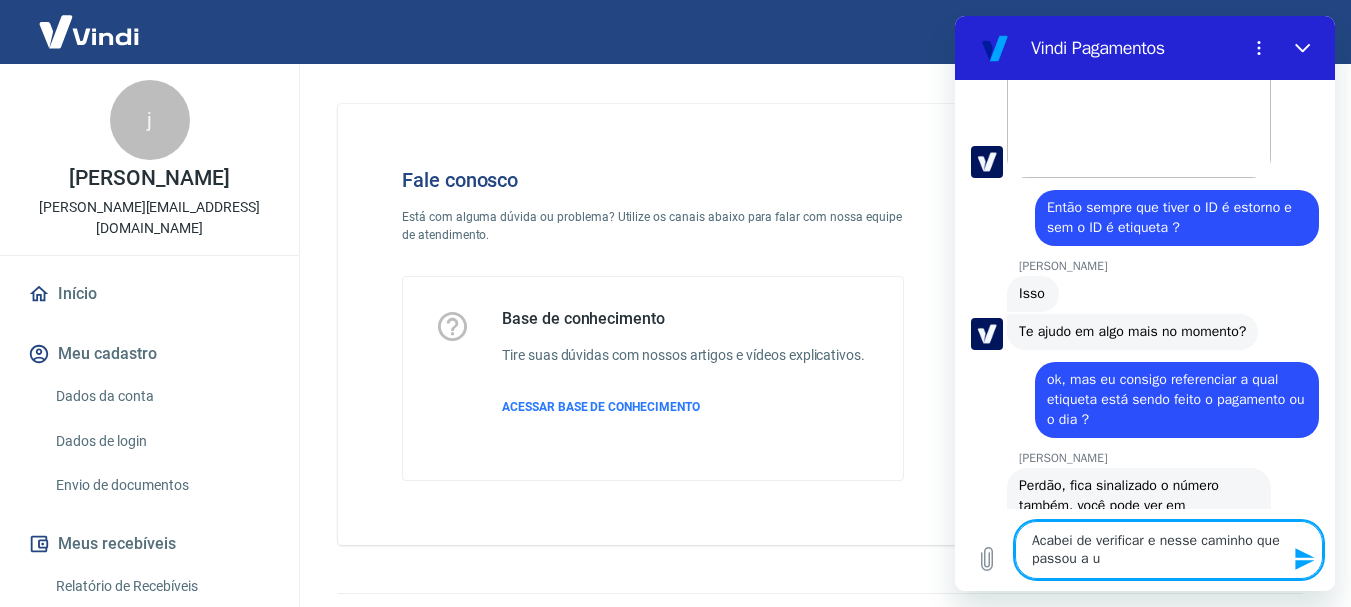type on "x" 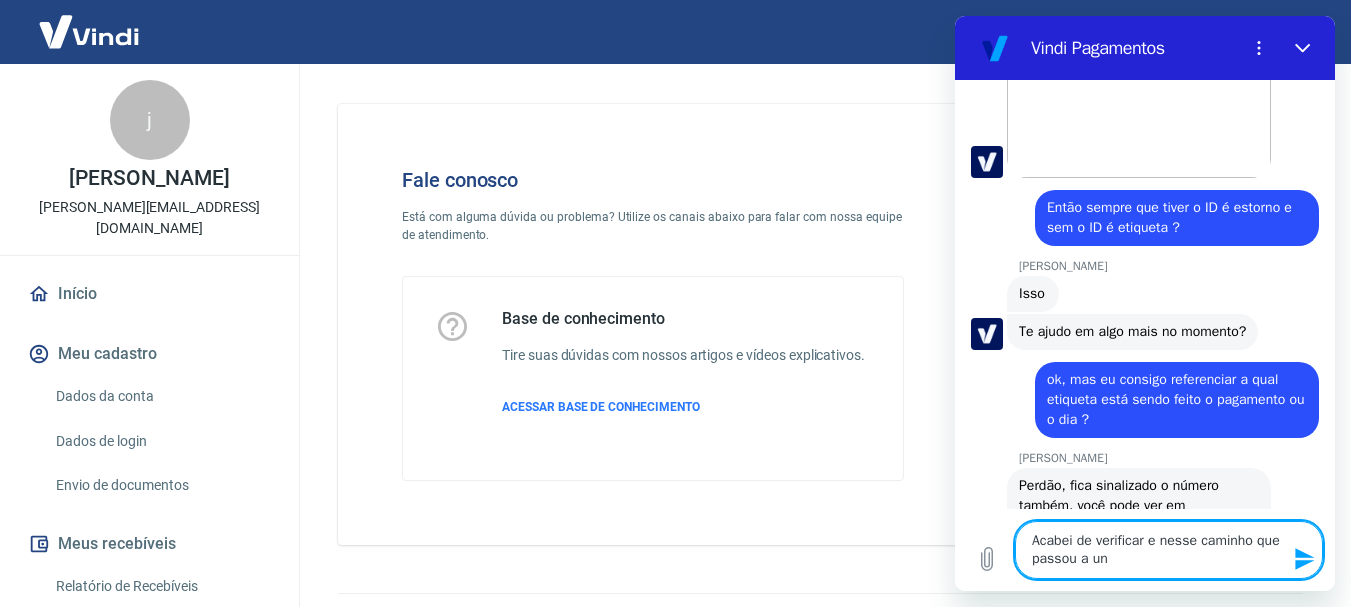 type on "Acabei de verificar e nesse caminho que passou a uni" 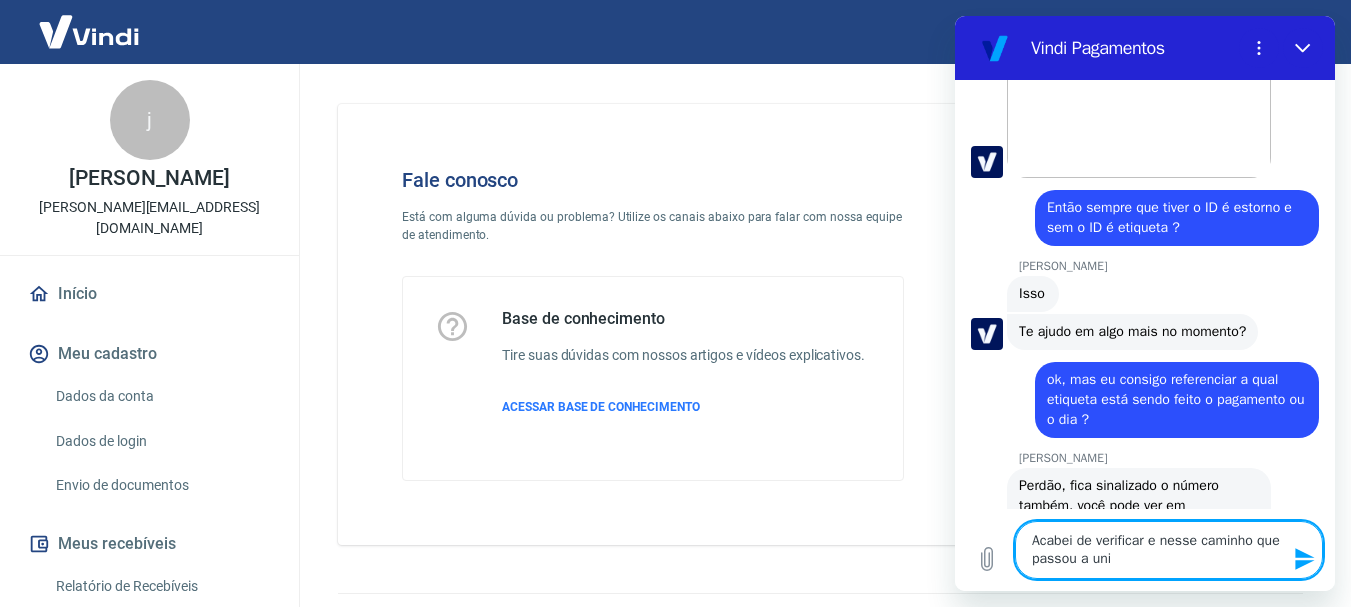 type on "Acabei de verificar e nesse caminho que passou a unic" 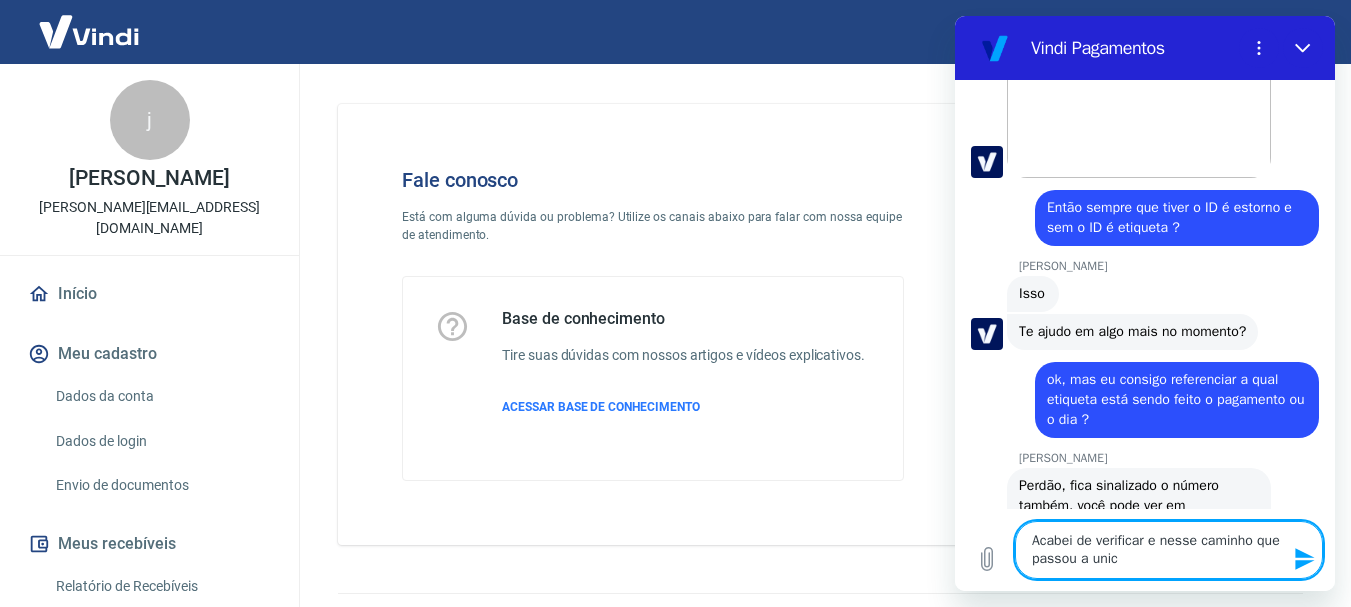 type on "Acabei de verificar e nesse caminho que passou a unica" 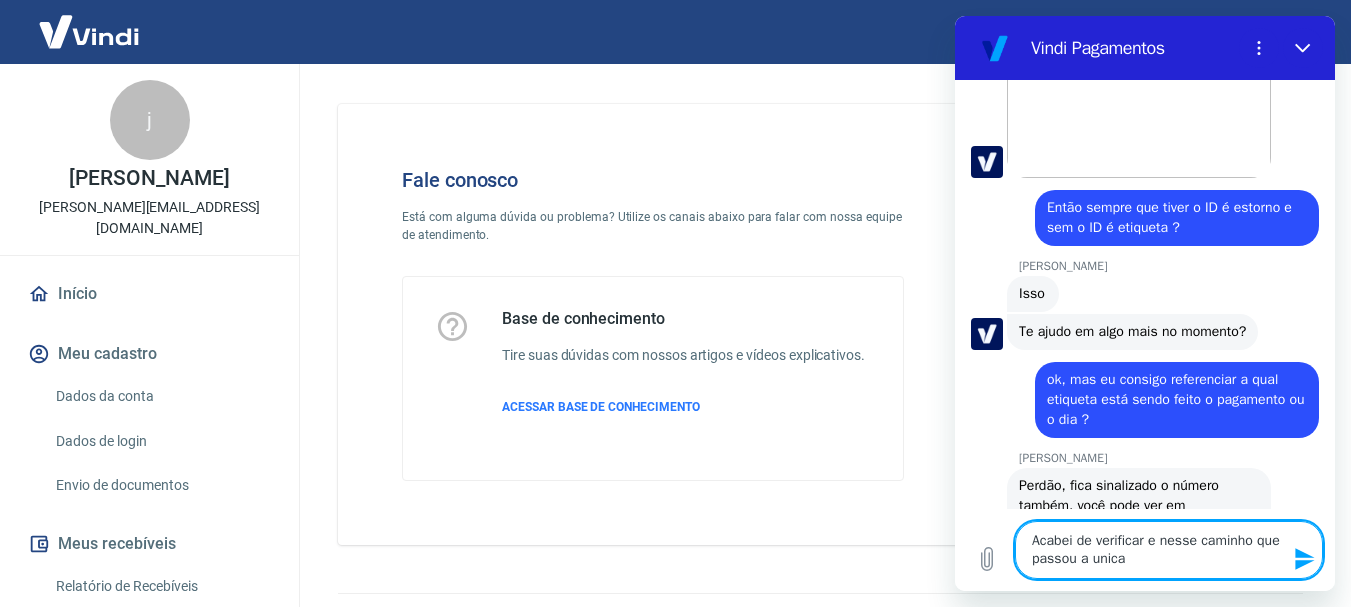 type on "Acabei de verificar e nesse caminho que passou a unic" 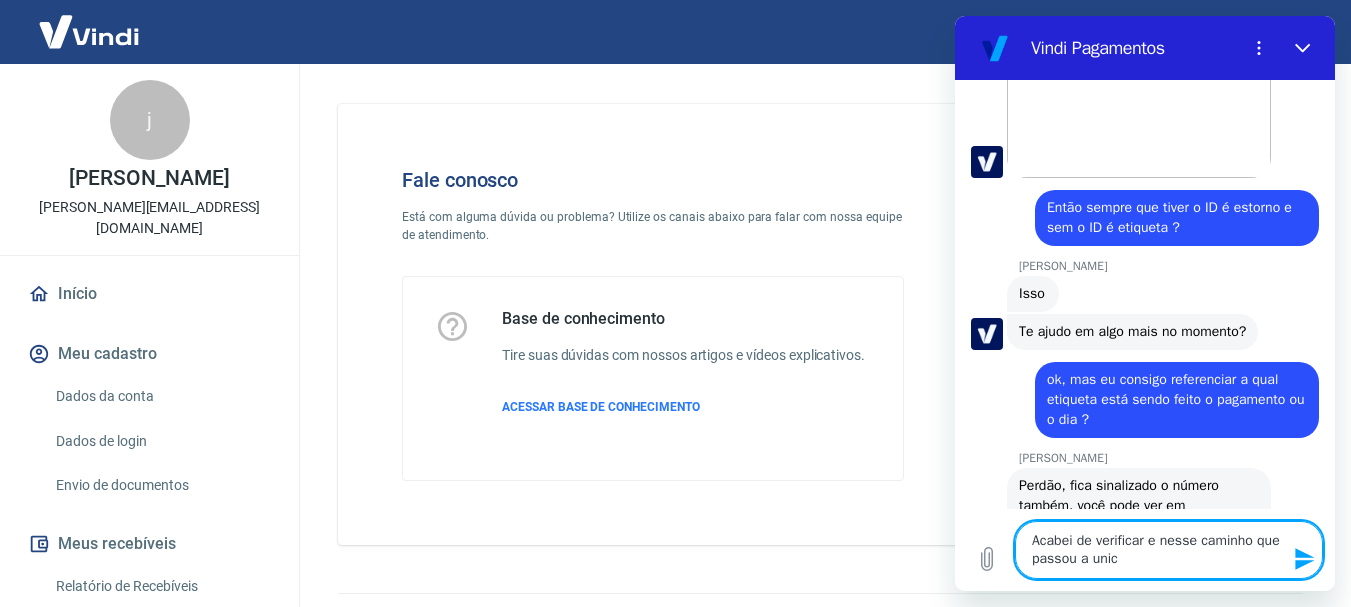 type on "Acabei de verificar e nesse caminho que passou a uni" 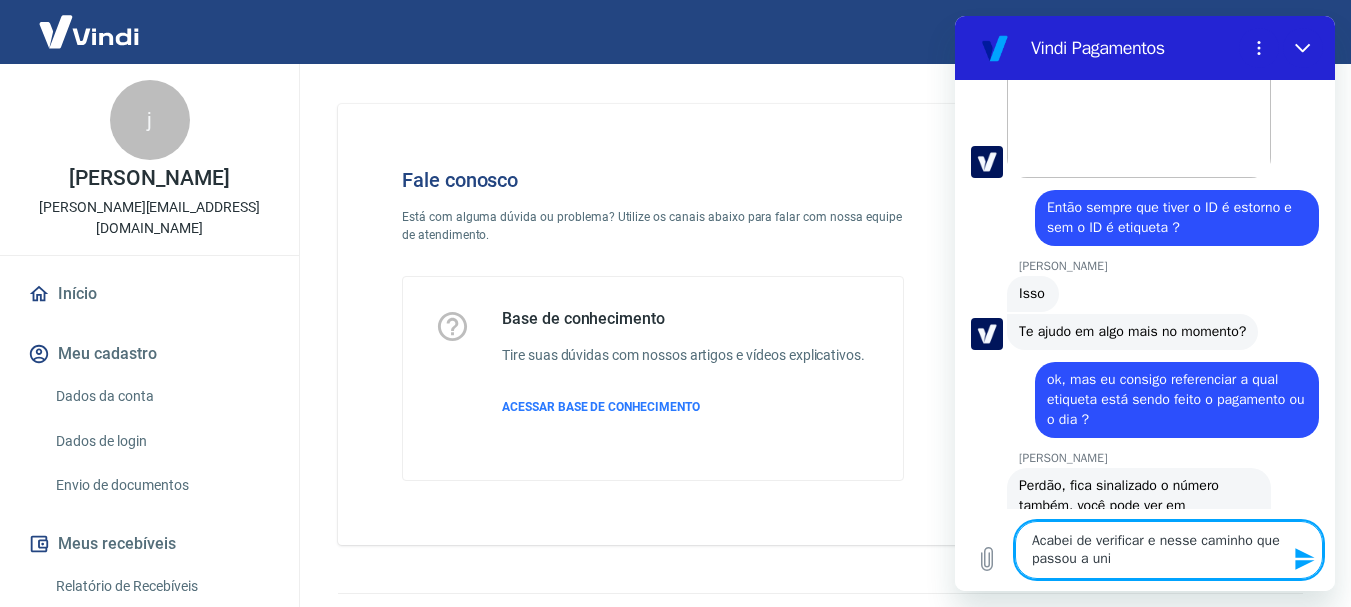 type on "Acabei de verificar e nesse caminho que passou a un" 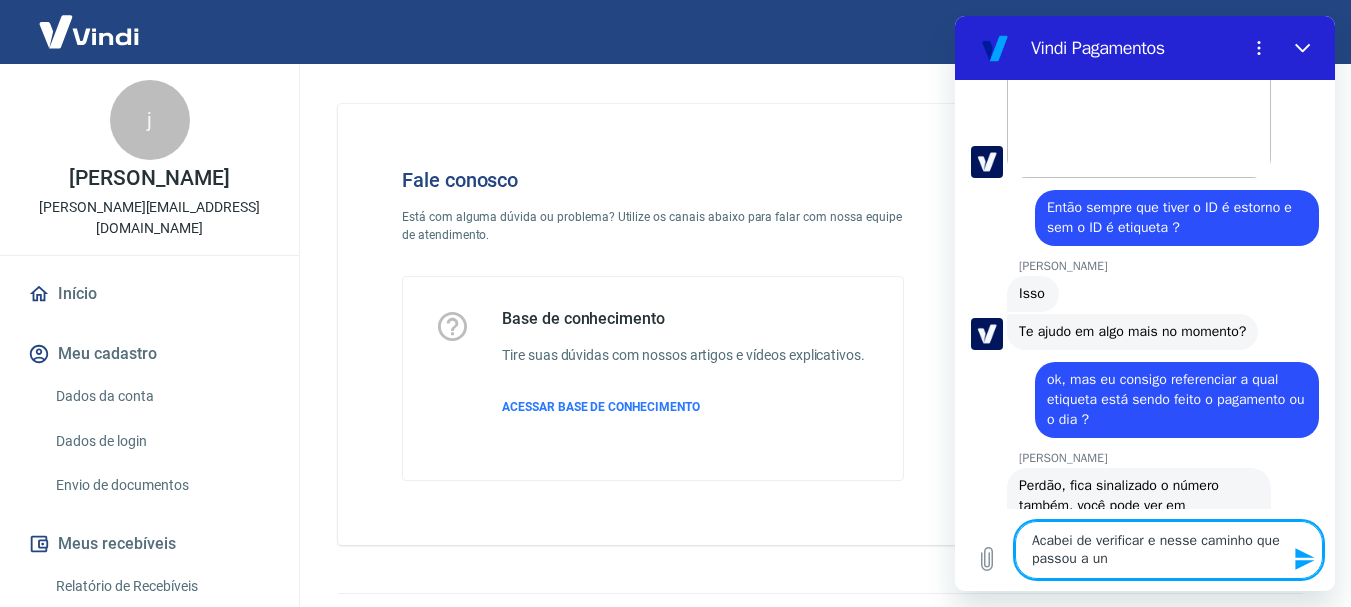 type on "Acabei de verificar e nesse caminho que passou a u" 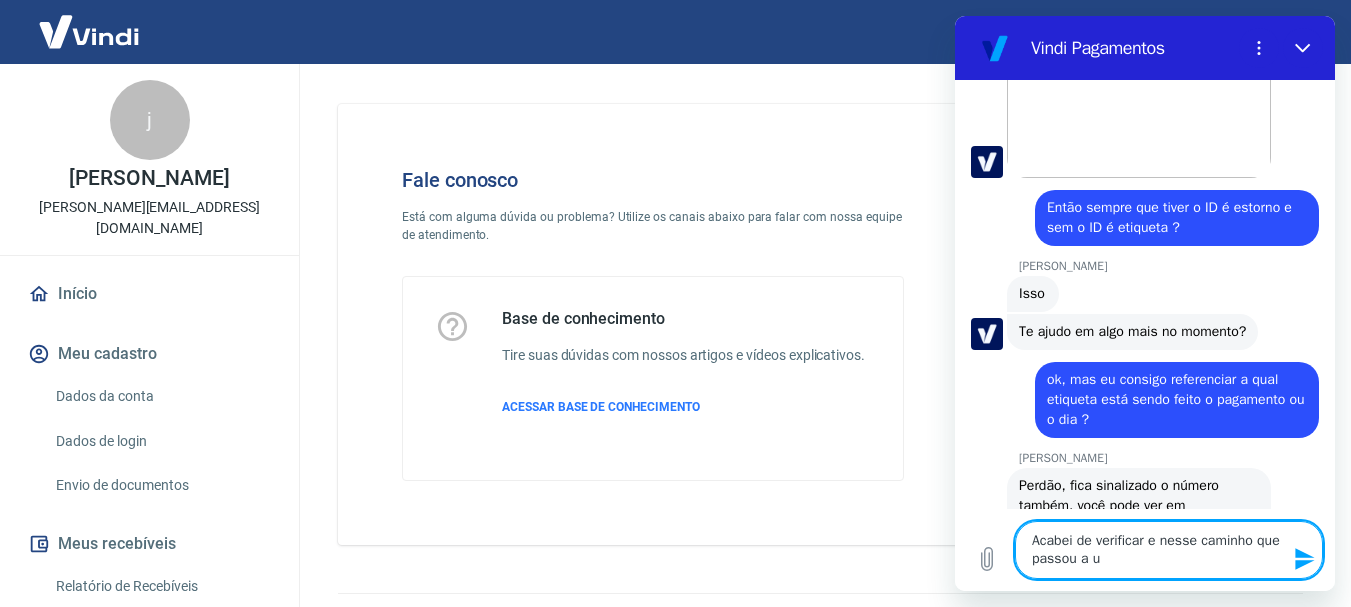 type on "Acabei de verificar e nesse caminho que passou a" 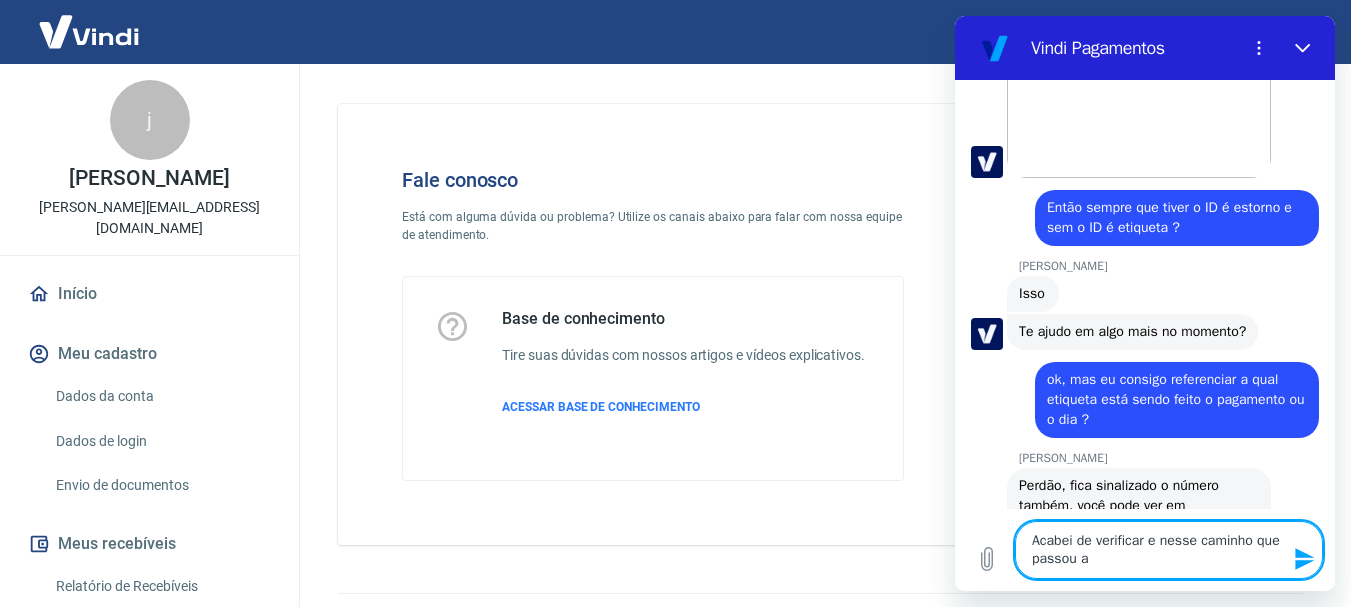 type on "Acabei de verificar e nesse caminho que passou a ú" 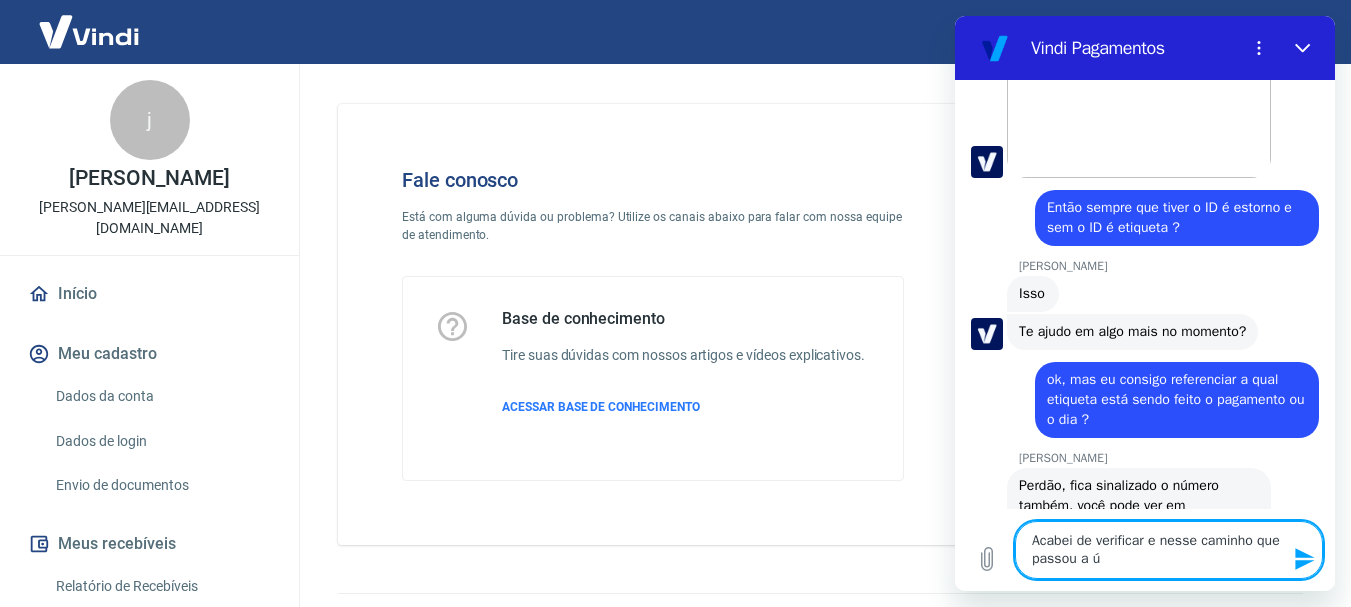 type on "Acabei de verificar e nesse caminho que passou a ún" 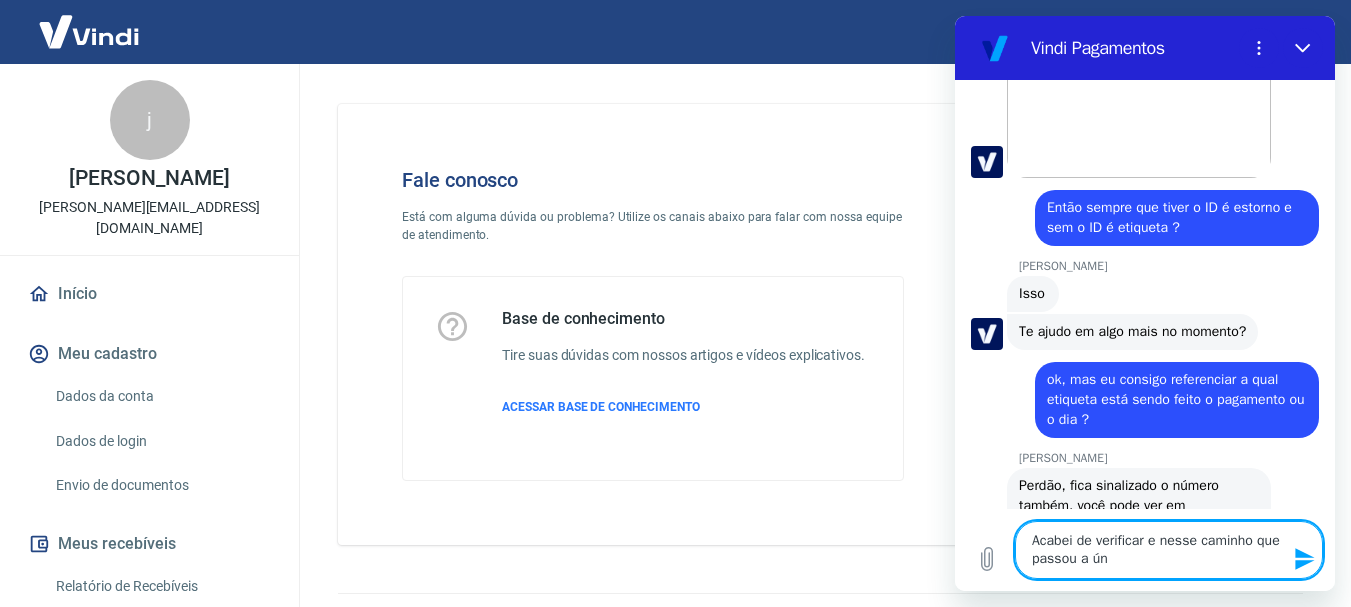 type on "Acabei de verificar e nesse caminho que passou a úni" 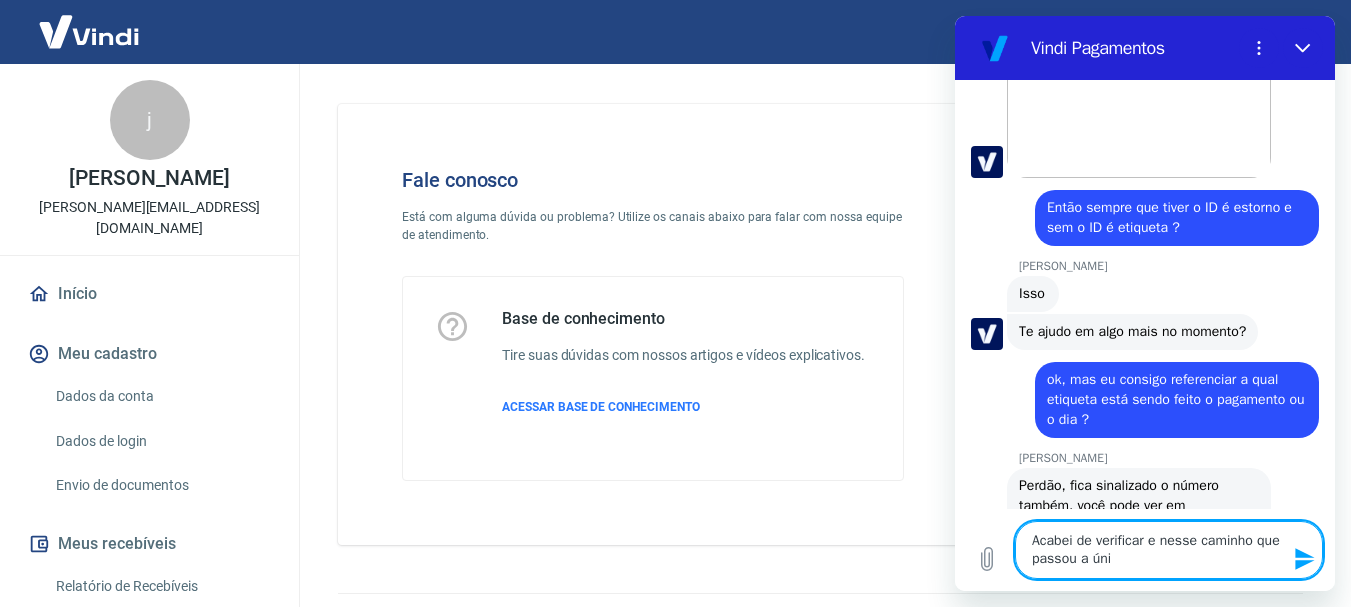 type on "Acabei de verificar e nesse caminho que passou a únic" 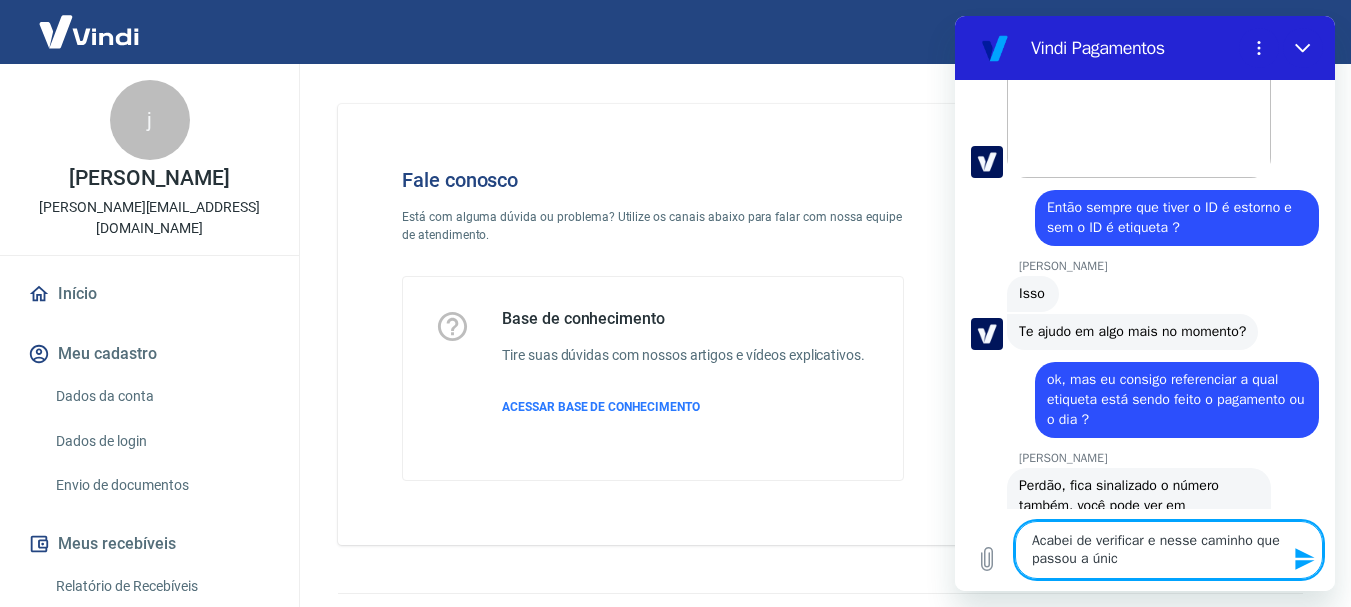 type on "Acabei de verificar e nesse caminho que passou a única" 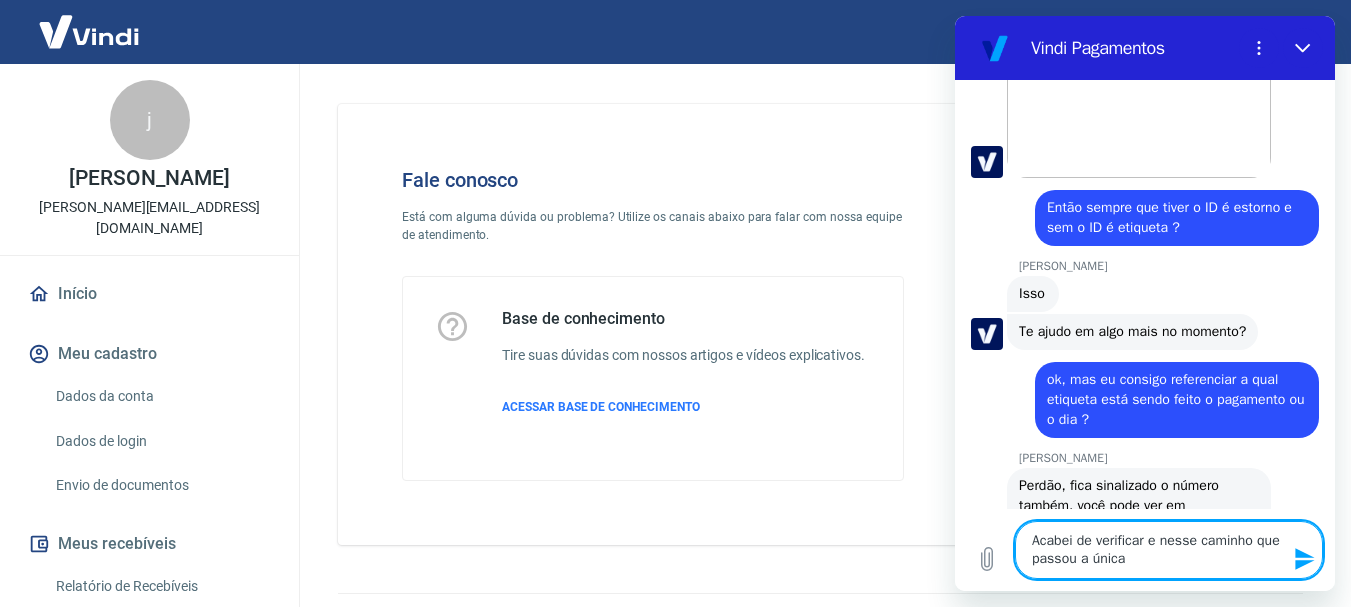 type on "Acabei de verificar e nesse caminho que passou a única" 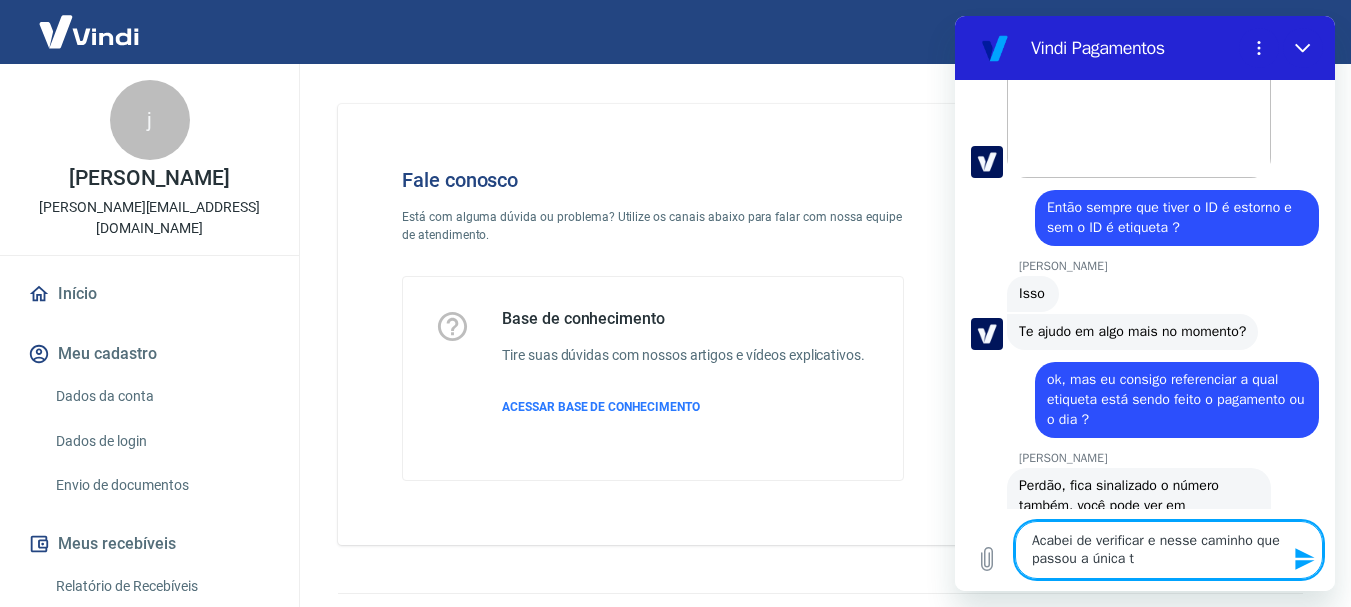 type on "Acabei de verificar e nesse caminho que passou a única tr" 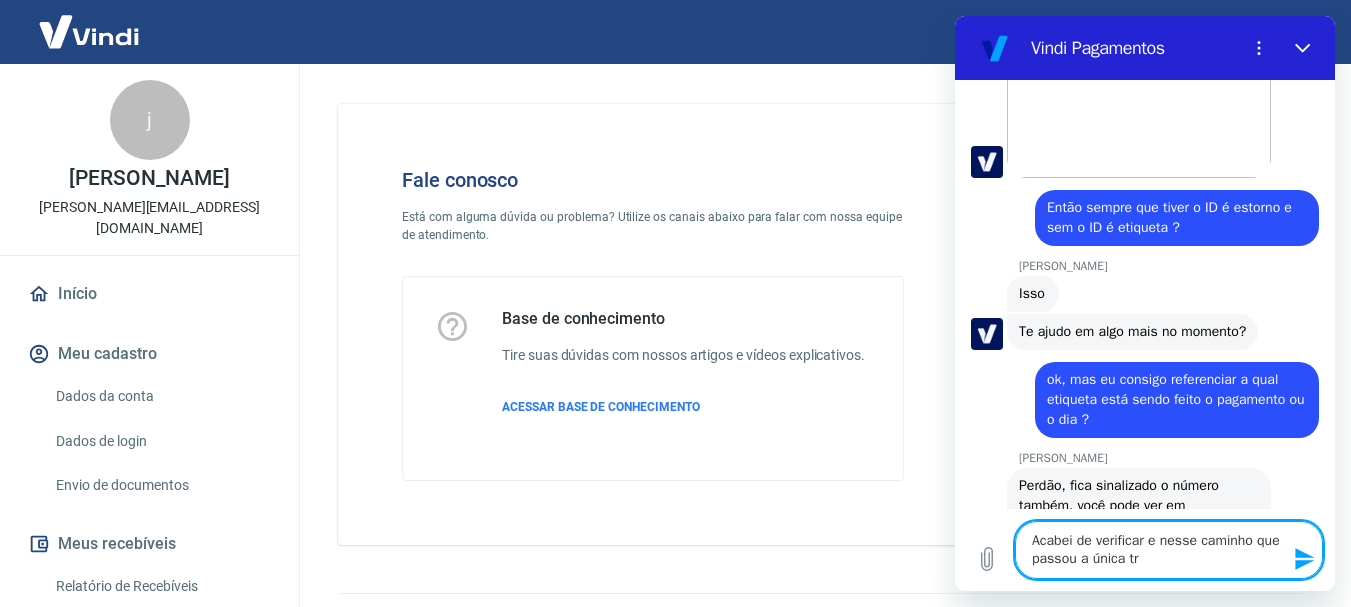 type on "Acabei de verificar e nesse caminho que passou a única tra" 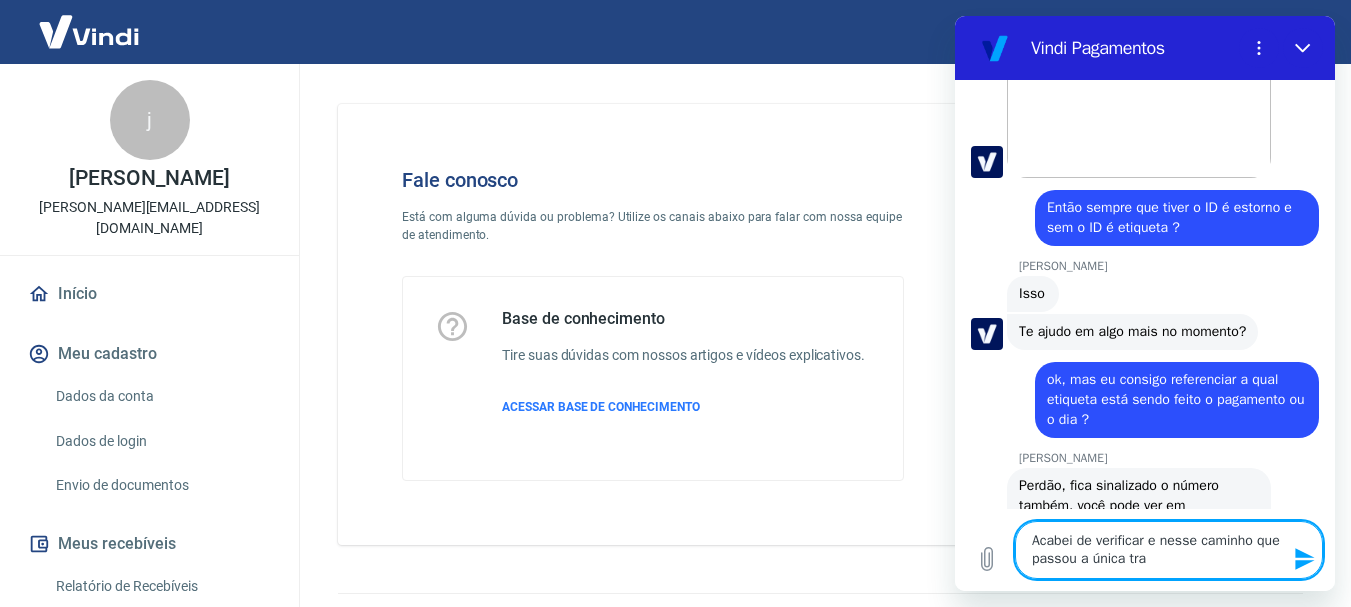 type on "Acabei de verificar e nesse caminho que passou a única tran" 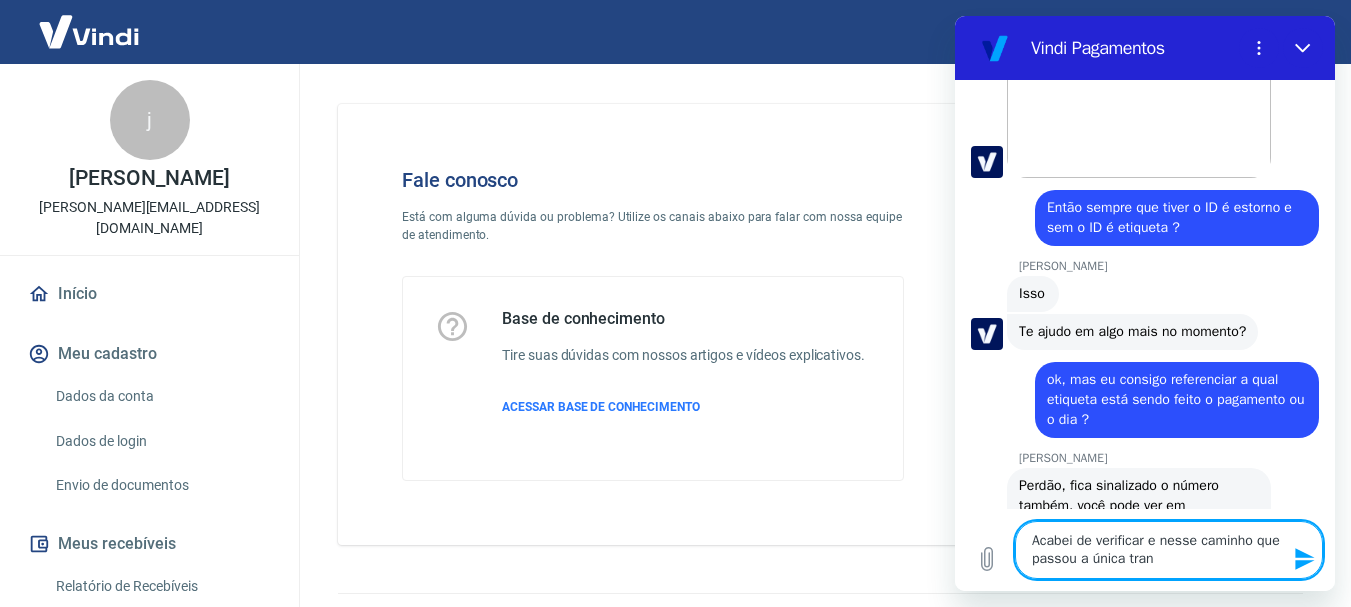 type on "Acabei de verificar e nesse caminho que passou a única trans" 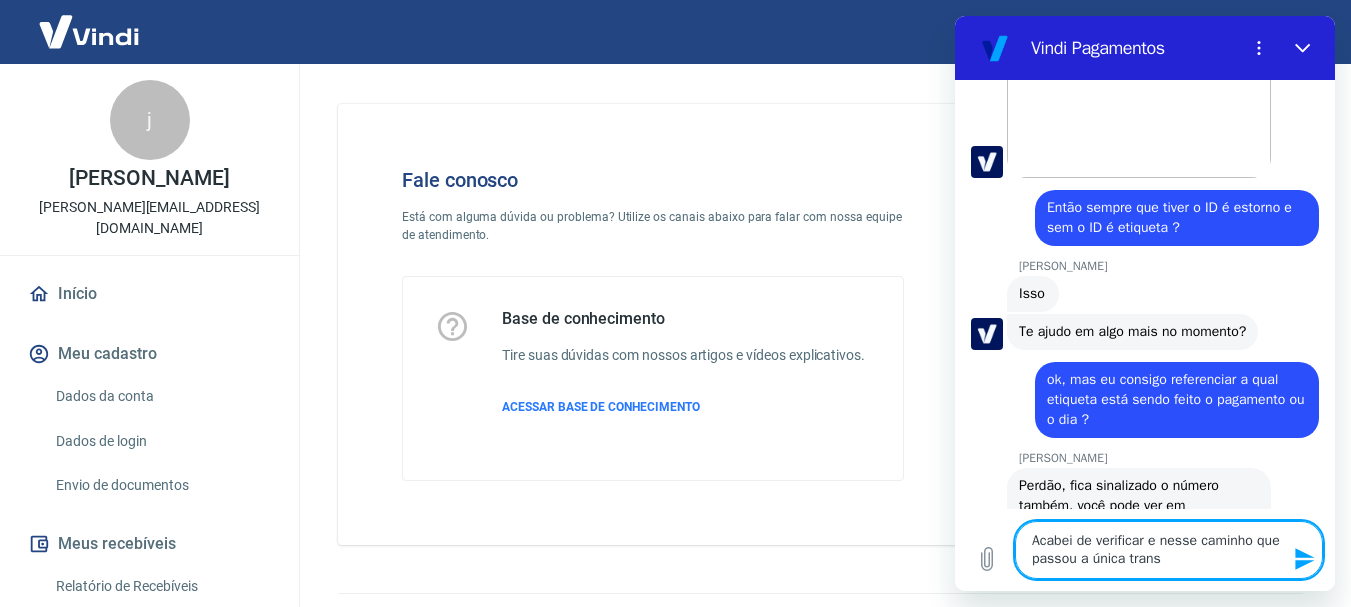 type on "Acabei de verificar e nesse caminho que passou a única transa" 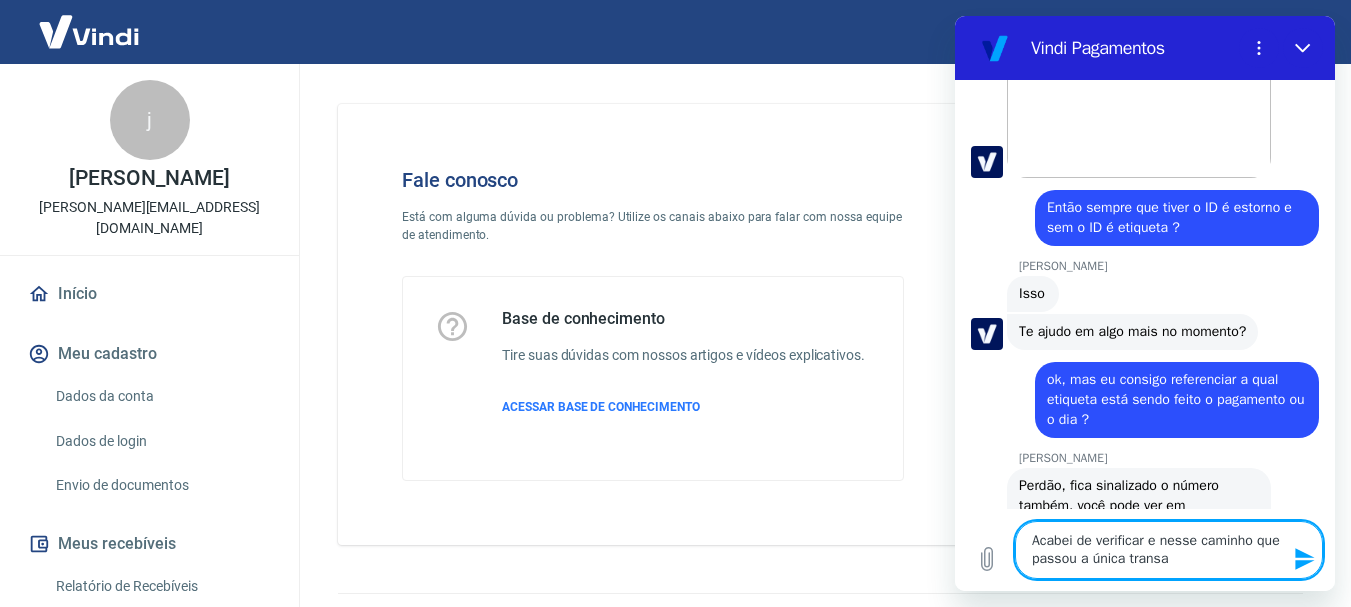 type on "Acabei de verificar e nesse caminho que passou a única transal" 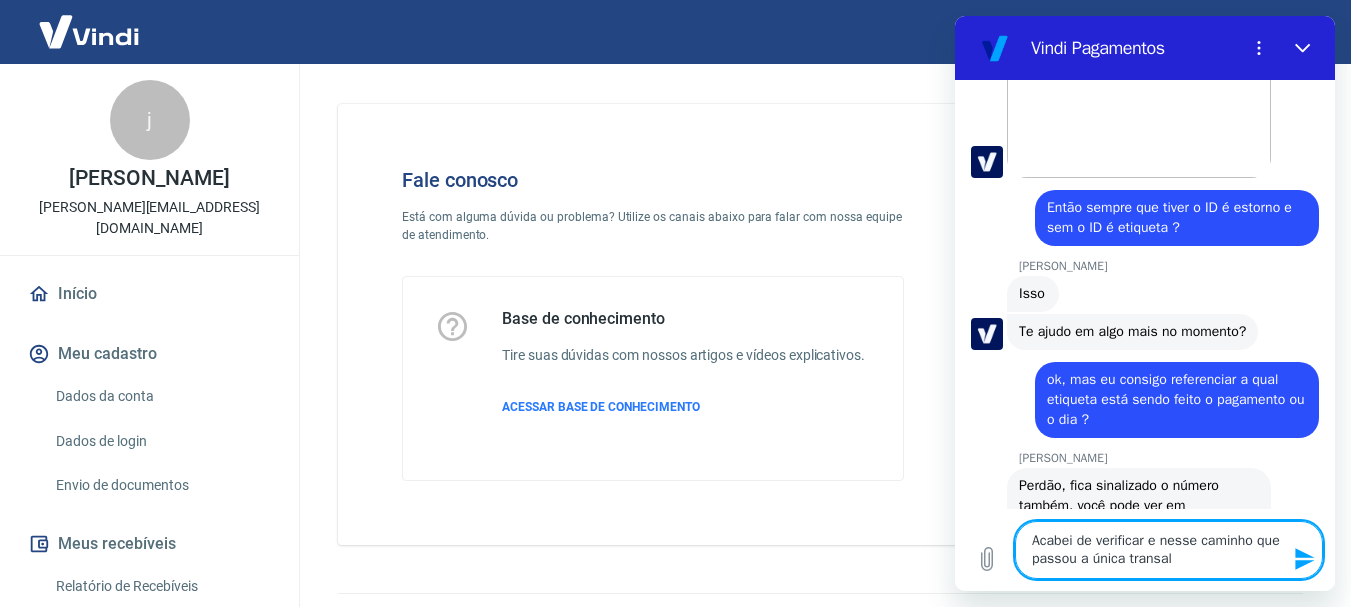 type on "Acabei de verificar e nesse caminho que passou a única transalç" 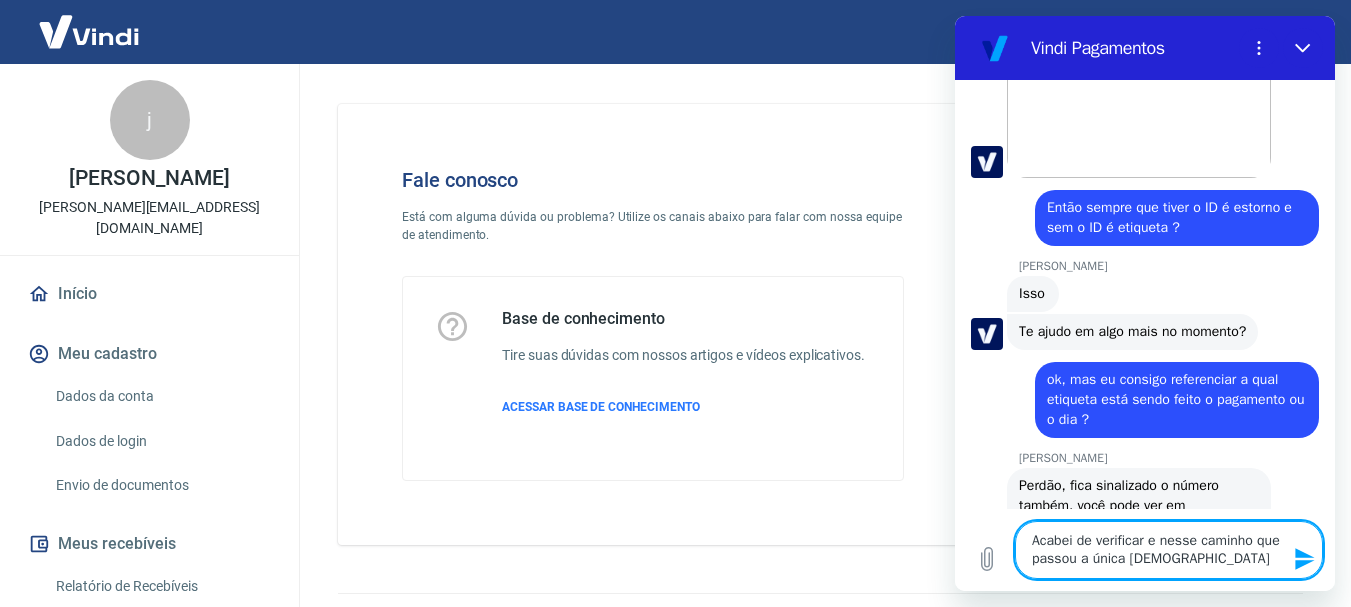 type on "x" 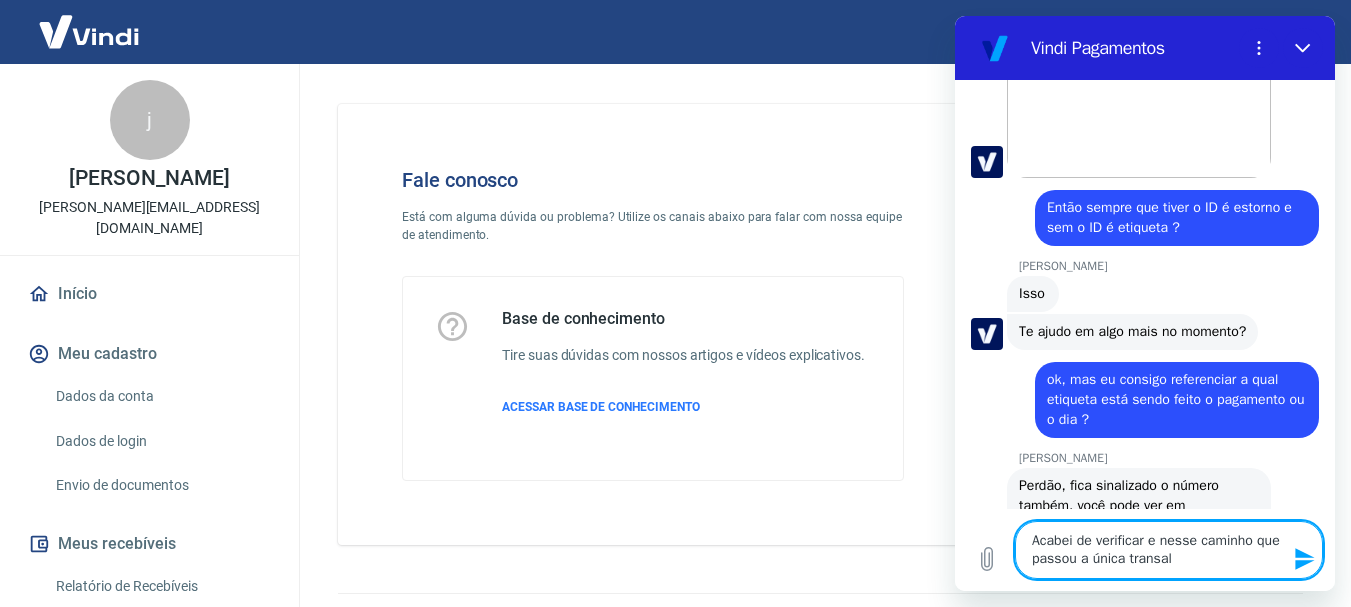 type on "Acabei de verificar e nesse caminho que passou a única transa" 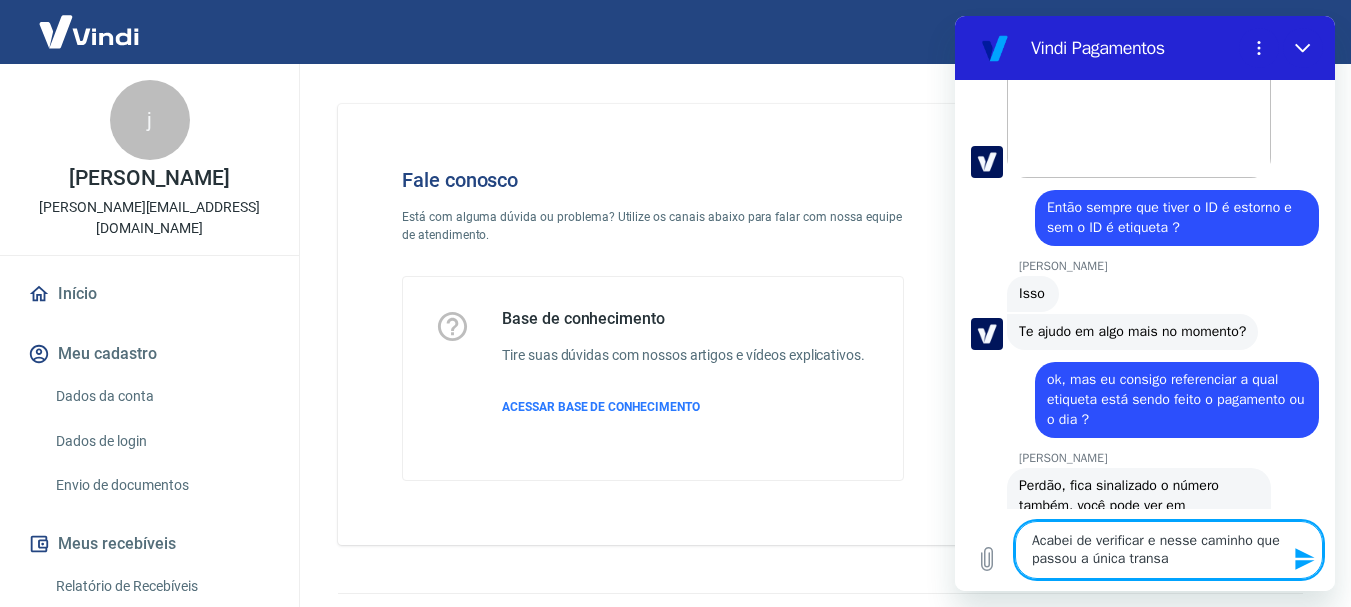 type on "Acabei de verificar e nesse caminho que passou a única transaç" 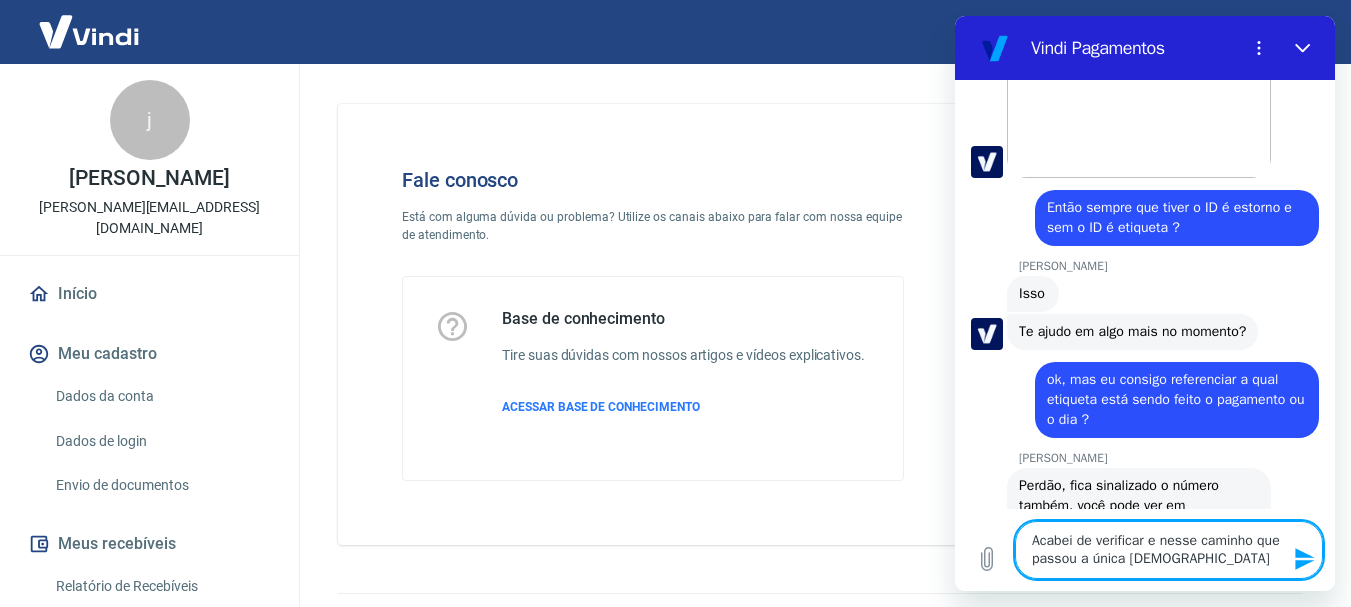 type on "Acabei de verificar e nesse caminho que passou a única transaçã" 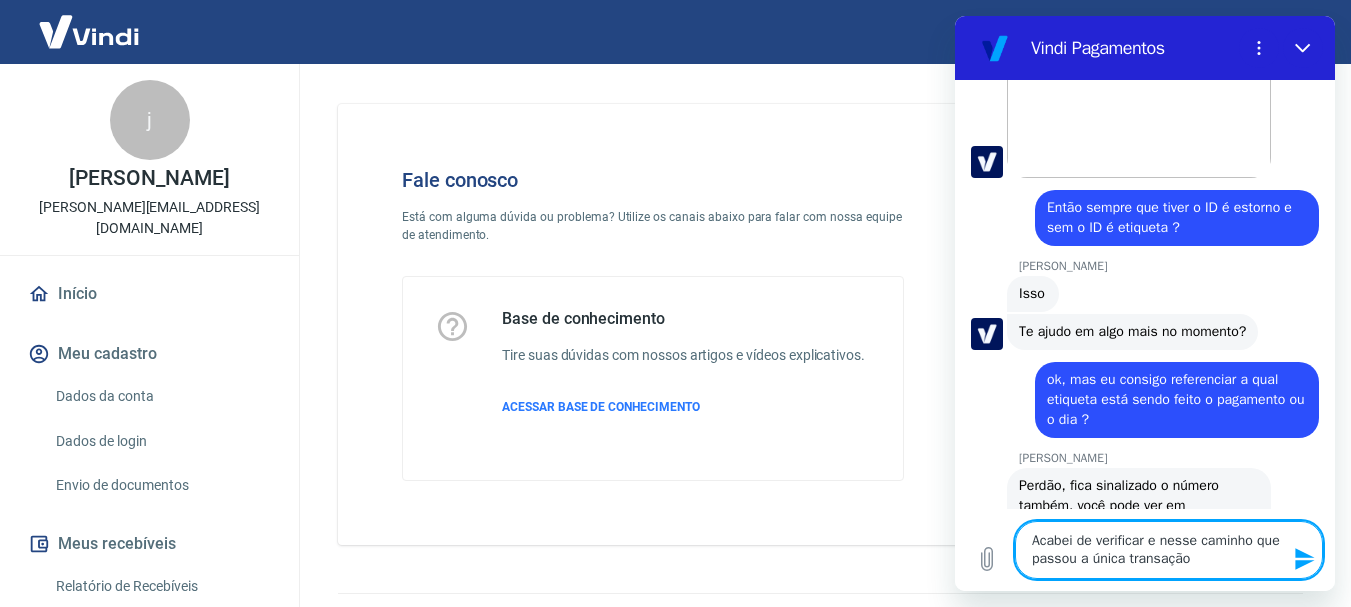 type on "Acabei de verificar e nesse caminho que passou a única transação" 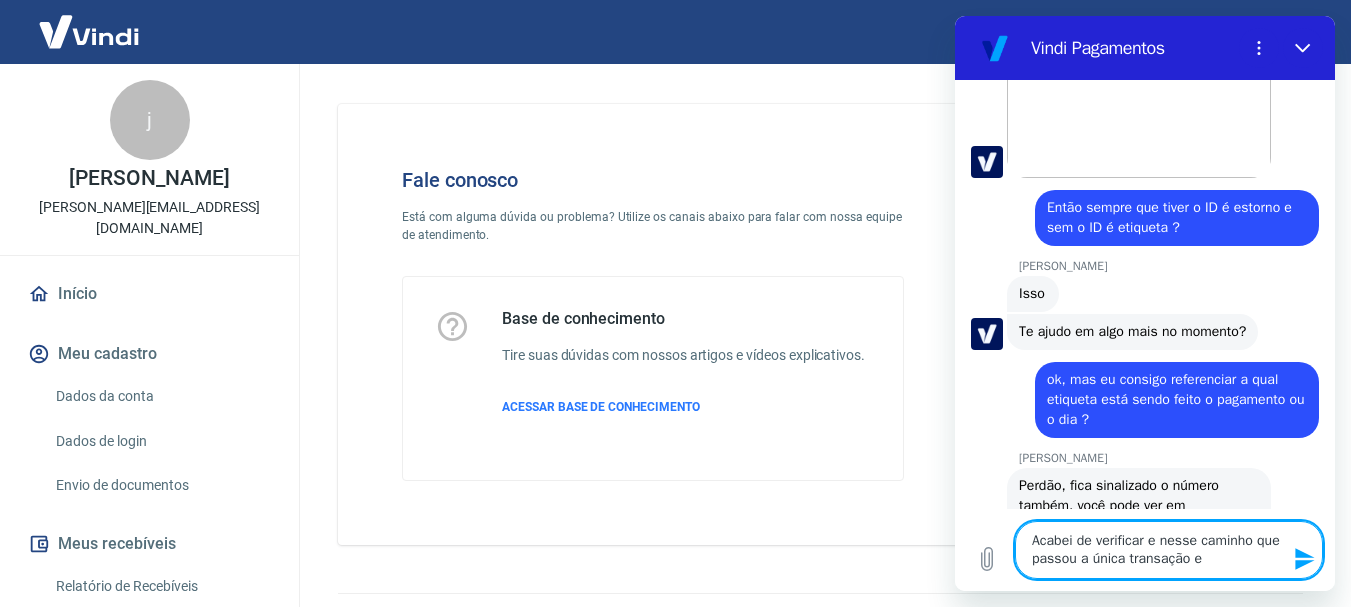 type on "Acabei de verificar e nesse caminho que passou a única transação em" 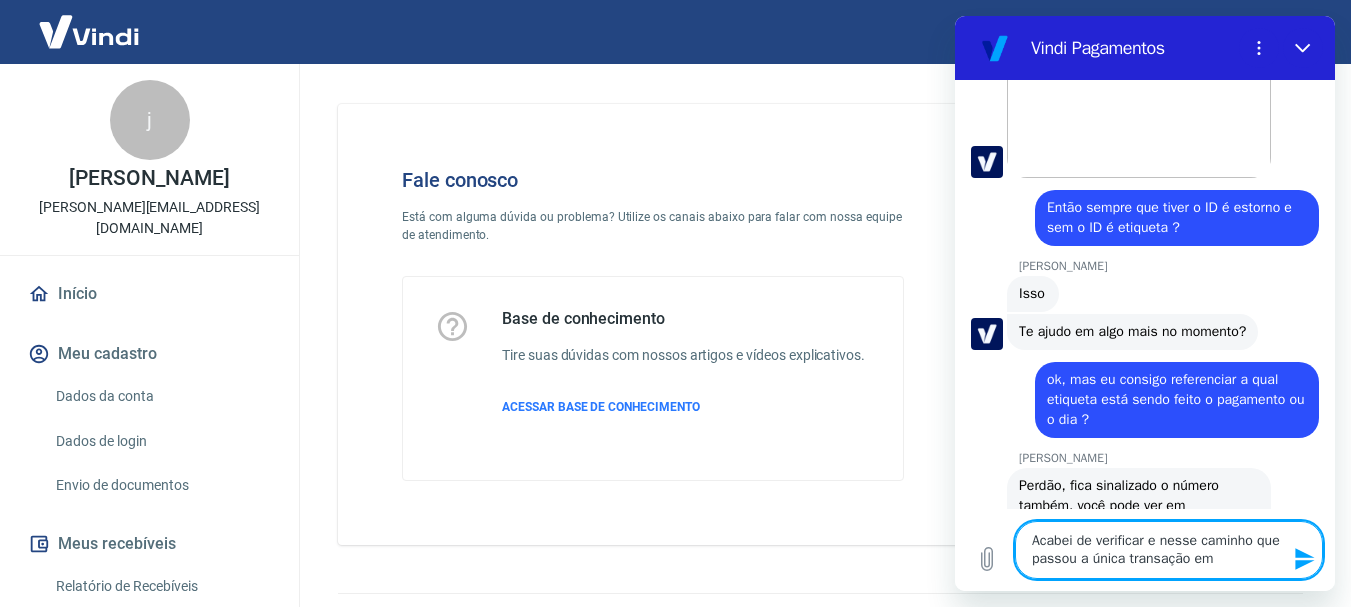 type on "Acabei de verificar e nesse caminho que passou a única transação em" 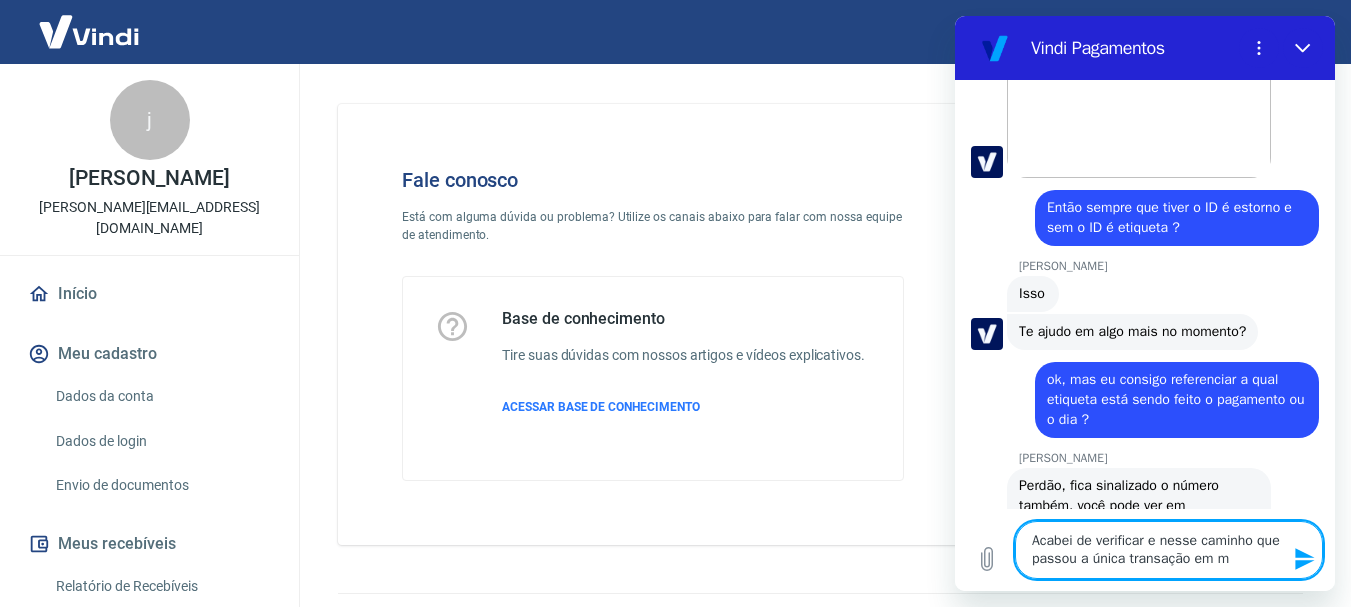 type on "Acabei de verificar e nesse caminho que passou a única transação em mi" 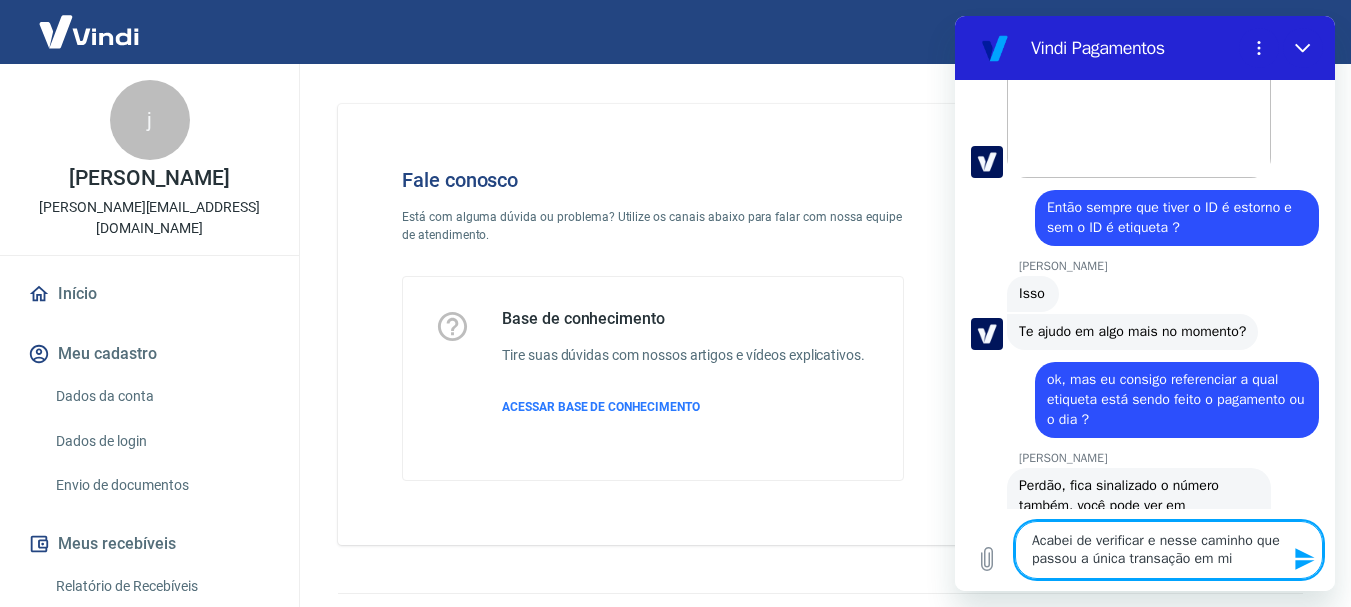 type on "Acabei de verificar e nesse caminho que passou a única transação em min" 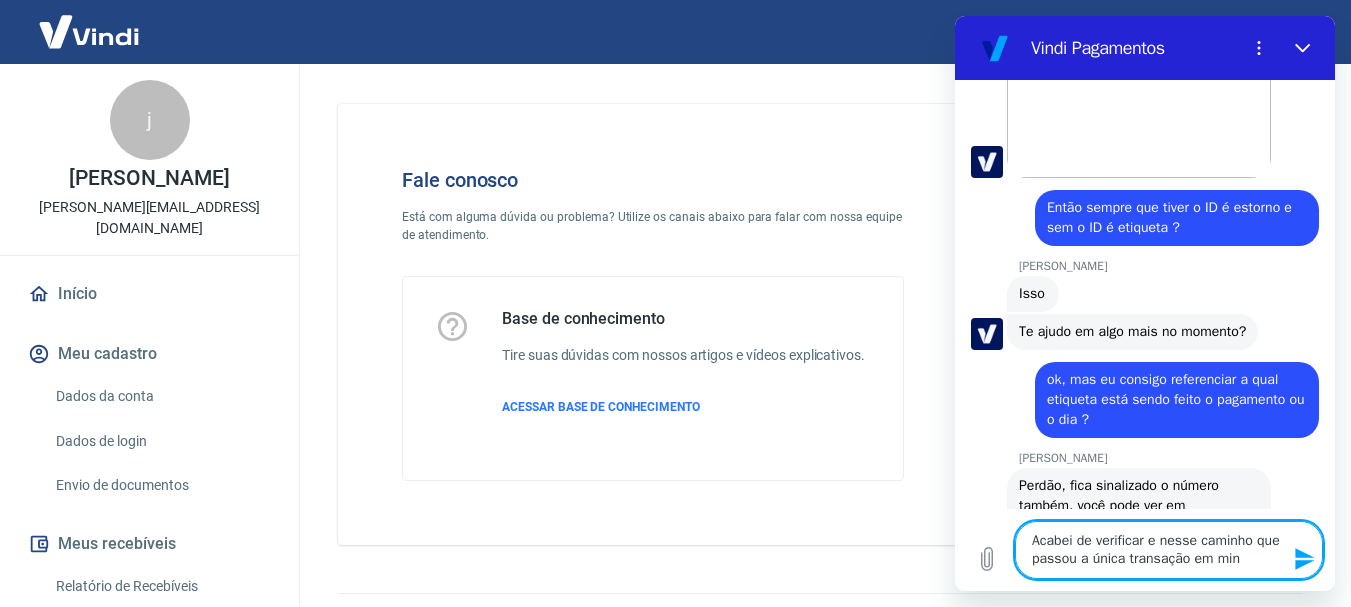 type on "Acabei de verificar e nesse caminho que passou a única transação em minh" 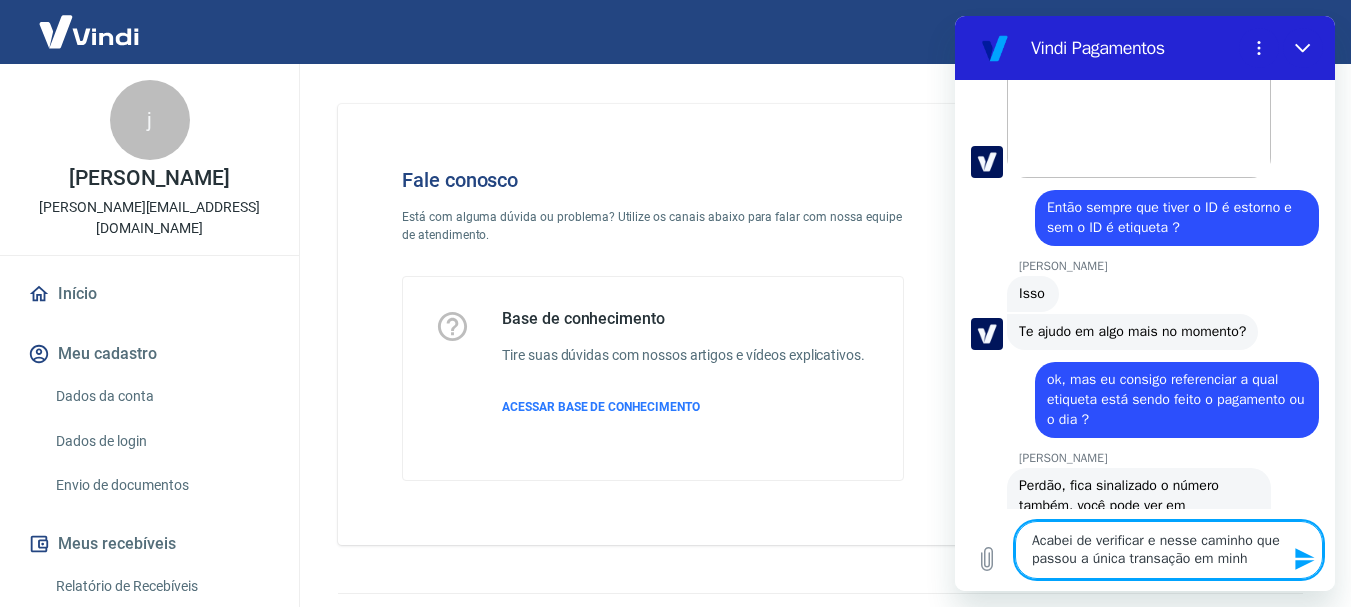 type on "x" 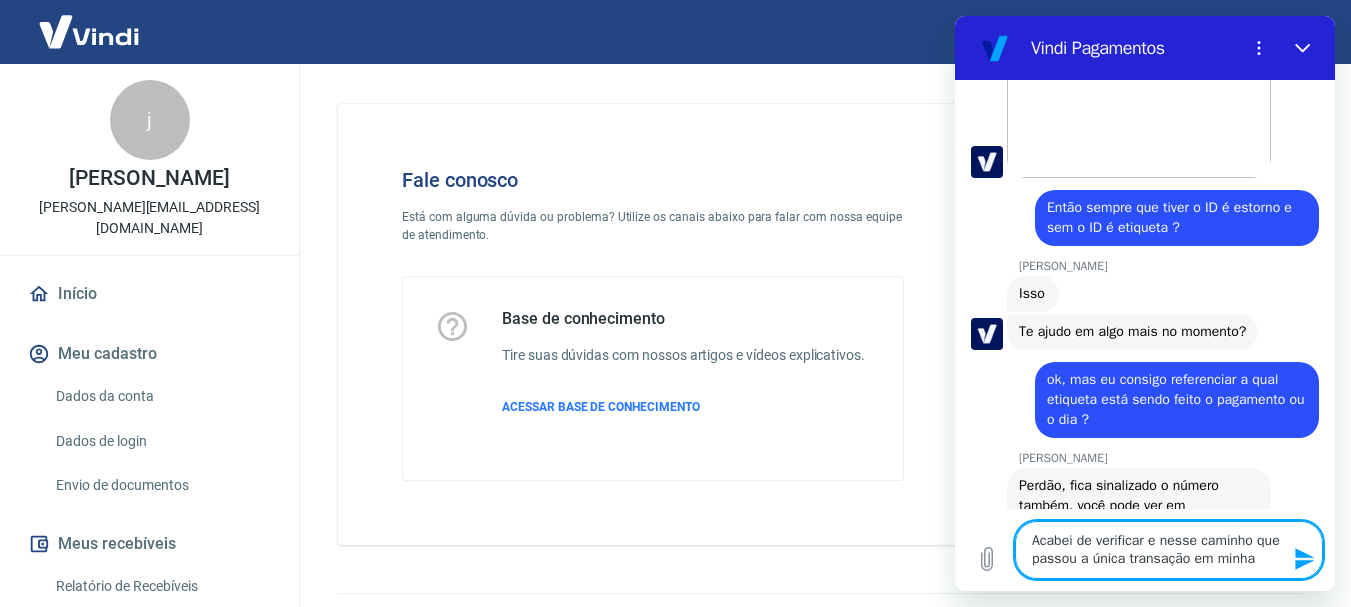 type on "Acabei de verificar e nesse caminho que passou a única transação em minhas" 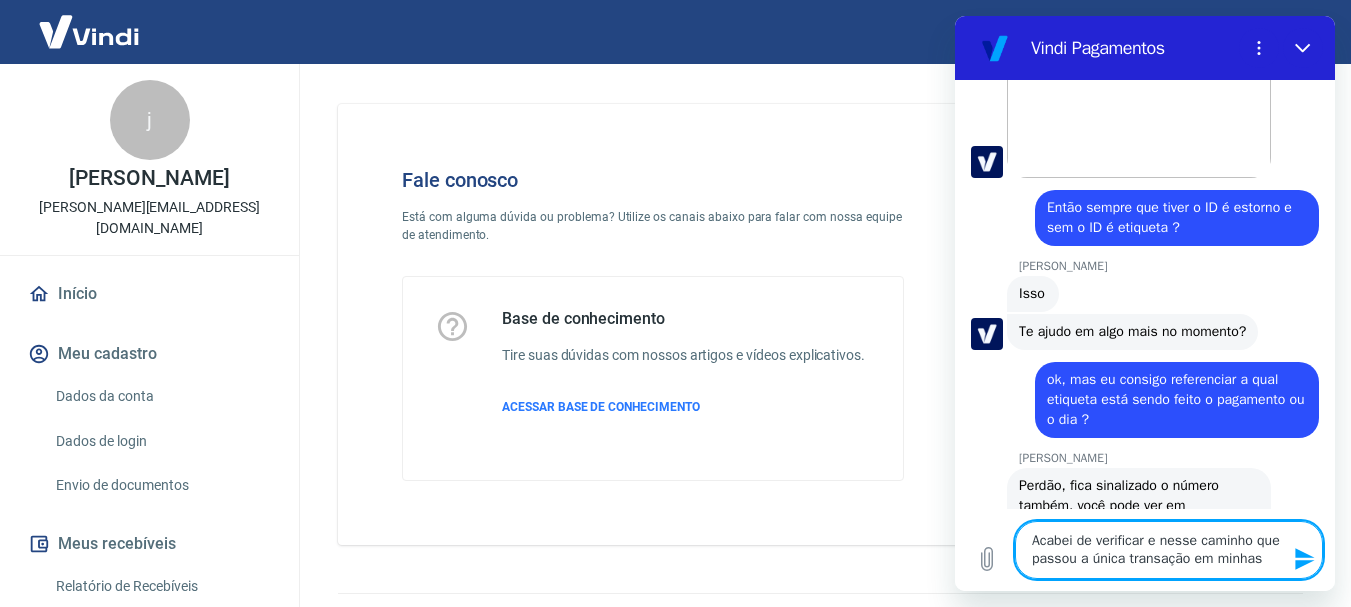 type on "Acabei de verificar e nesse caminho que passou a única transação em minhas" 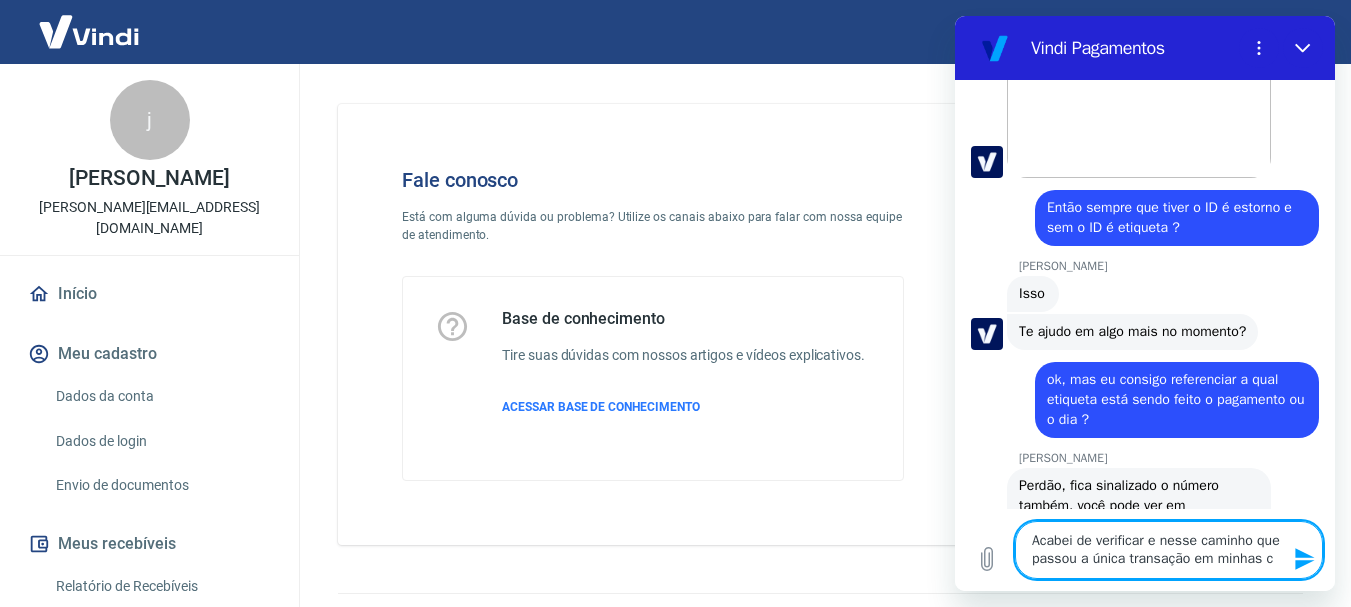 type on "Acabei de verificar e nesse caminho que passou a única transação em minhas co" 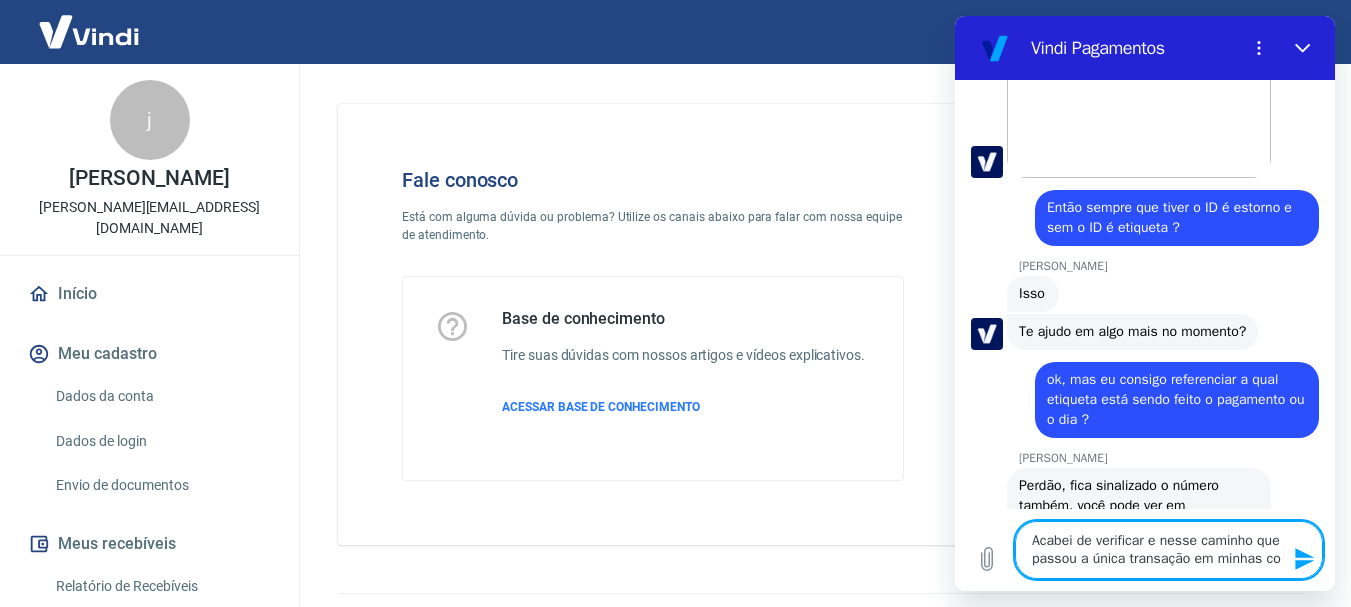 type on "Acabei de verificar e nesse caminho que passou a única transação em minhas com" 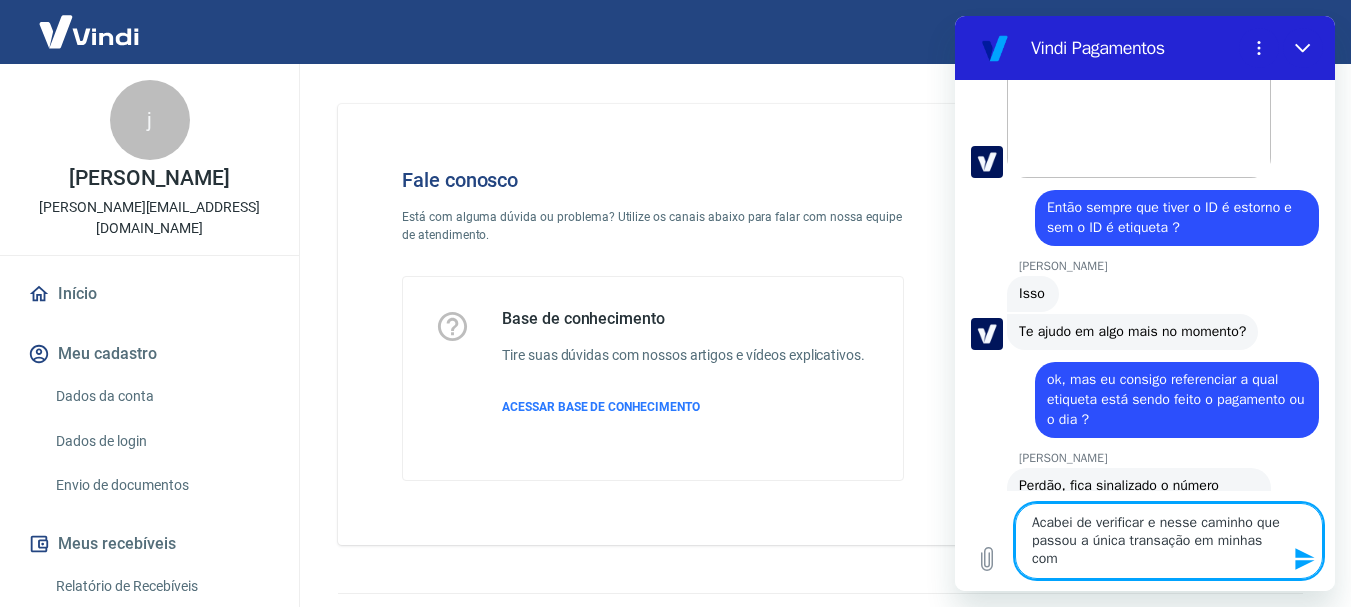 type on "Acabei de verificar e nesse caminho que passou a única transação em minhas comp" 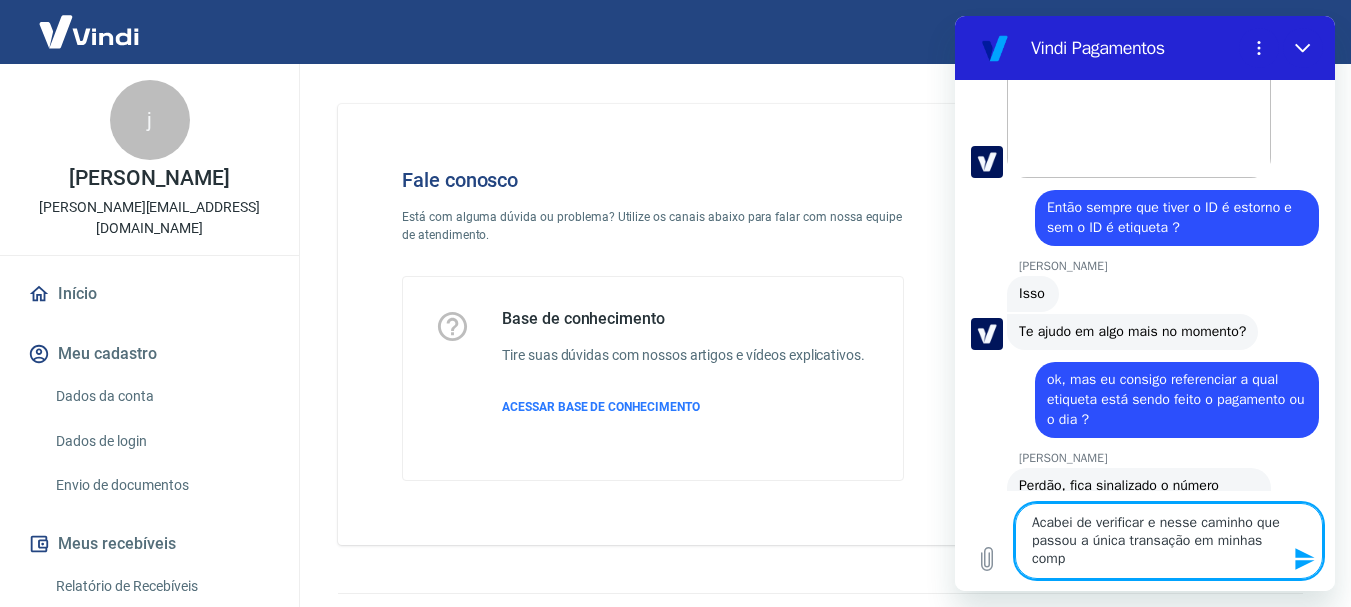 type on "Acabei de verificar e nesse caminho que passou a única transação em minhas compr" 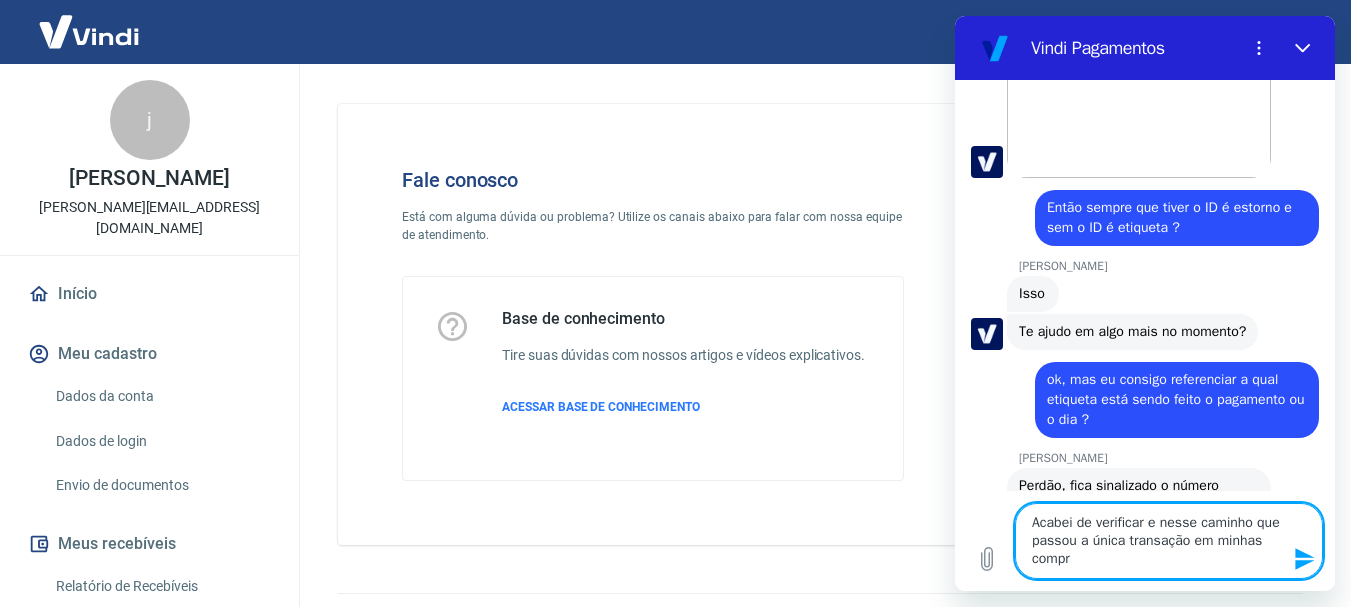 type on "Acabei de verificar e nesse caminho que passou a única transação em minhas compra" 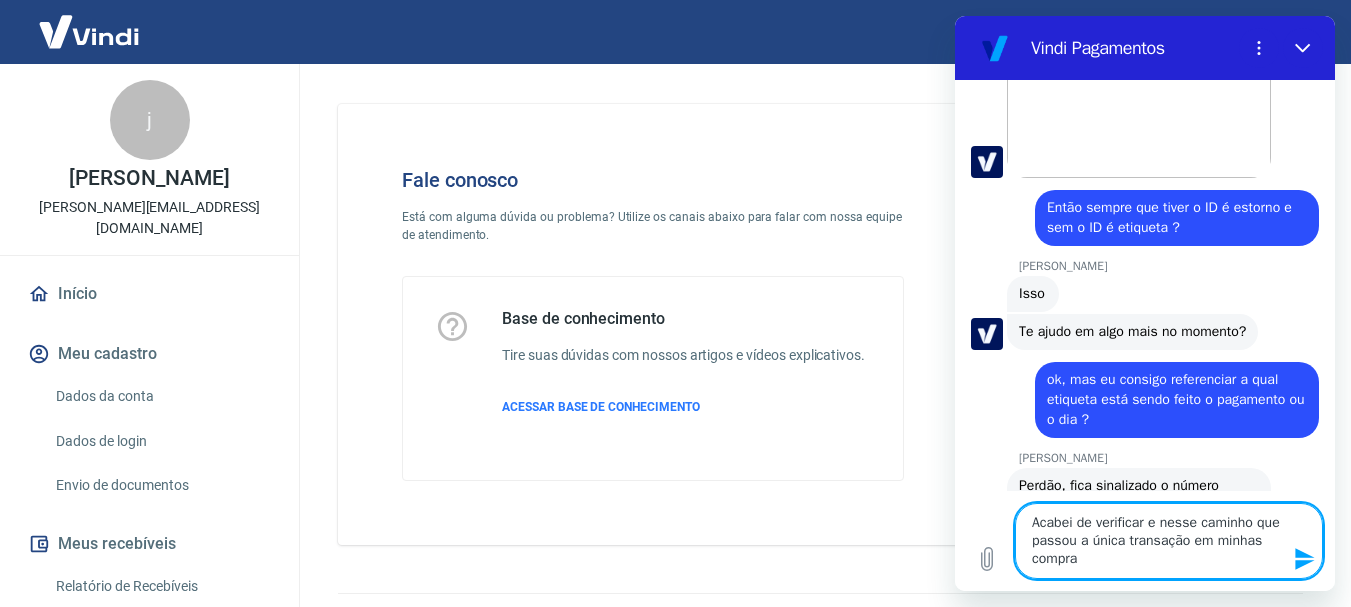 type on "Acabei de verificar e nesse caminho que passou a única transação em minhas compras" 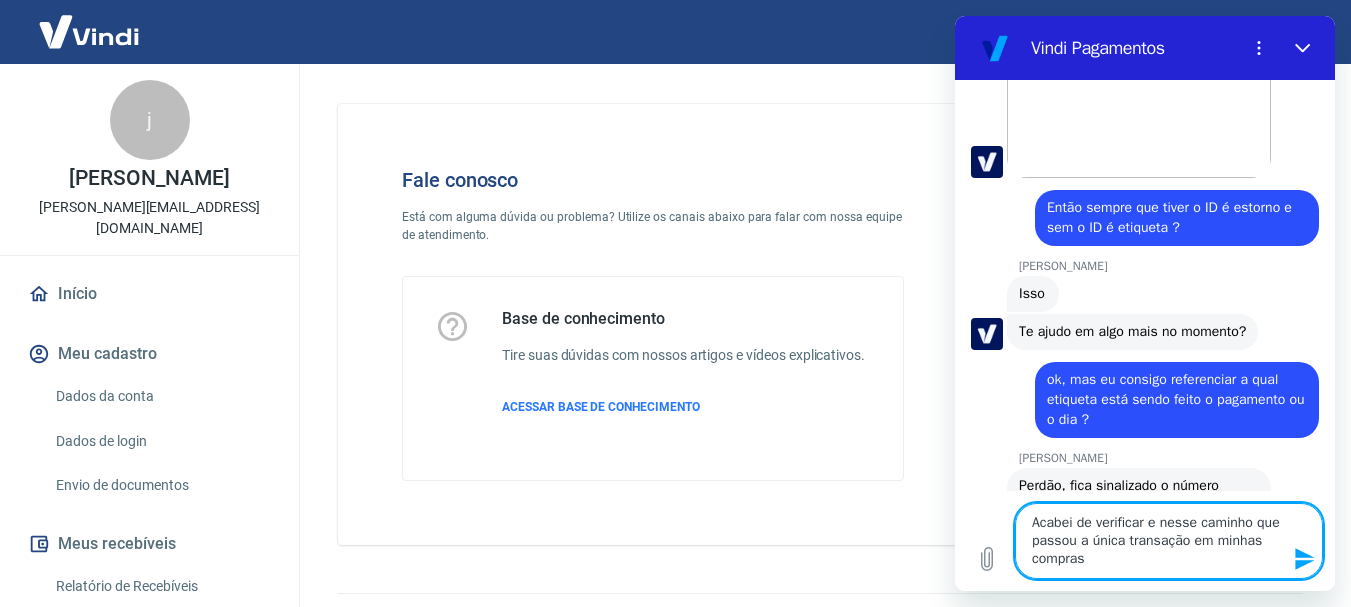 type on "x" 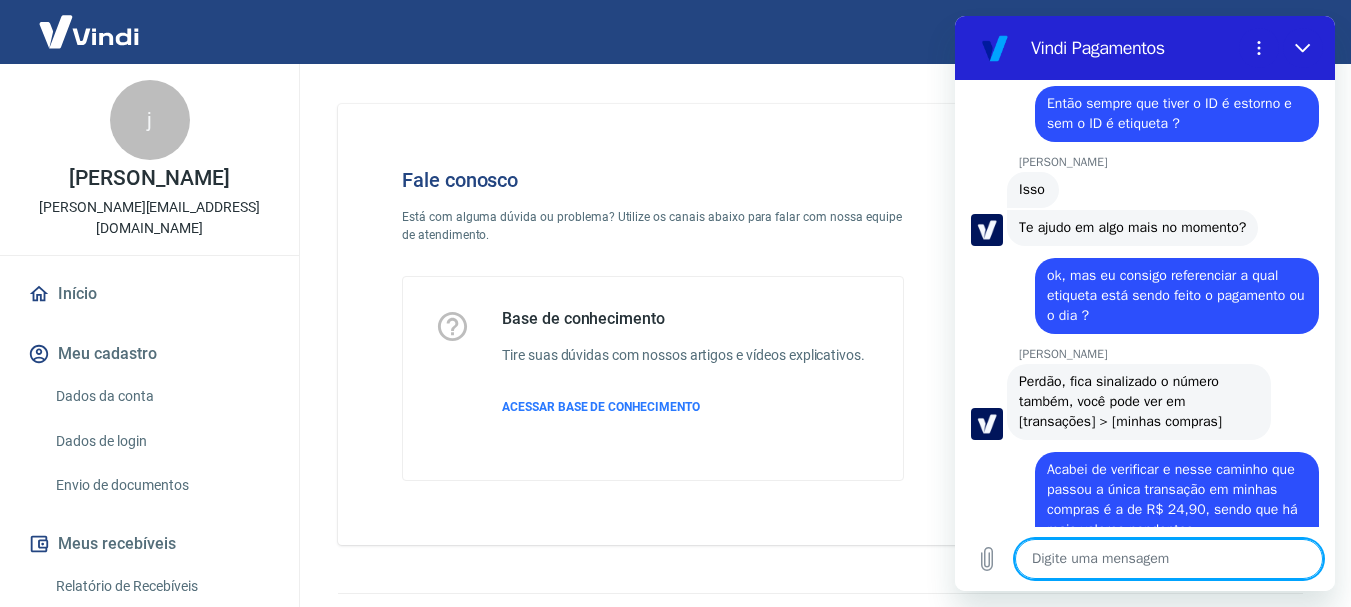 scroll, scrollTop: 2058, scrollLeft: 0, axis: vertical 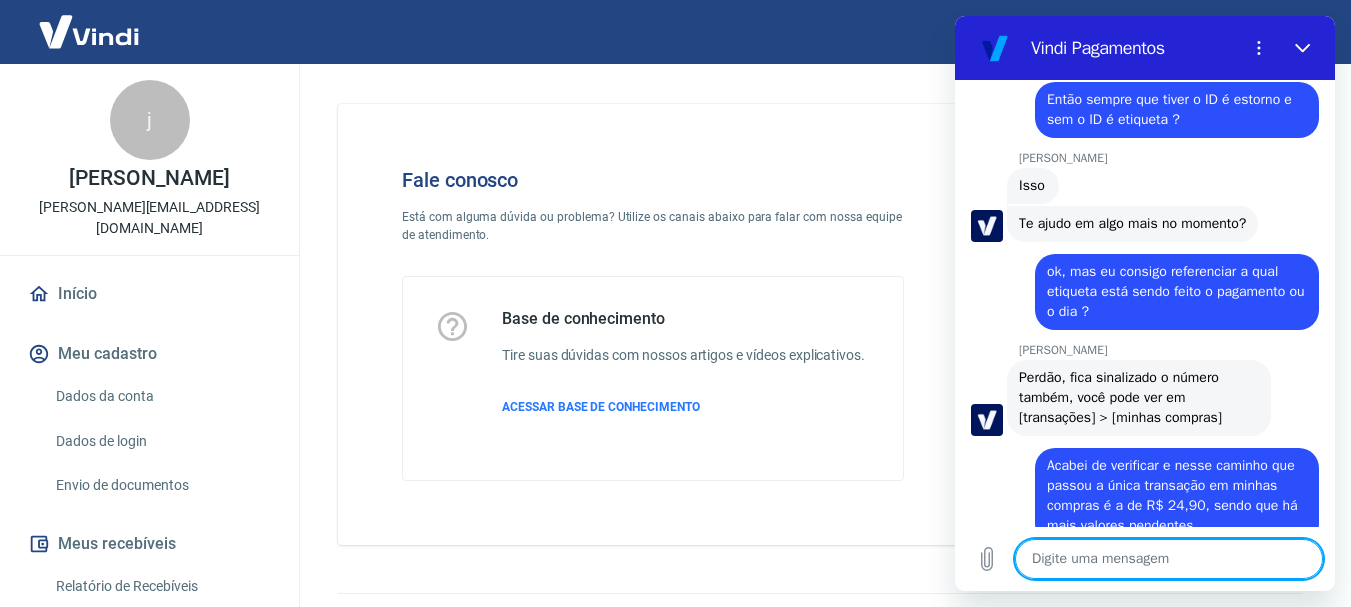 click on "Base de conhecimento Tire suas dúvidas com nossos artigos e vídeos explicativos. ACESSAR BASE DE CONHECIMENTO" at bounding box center [683, 378] 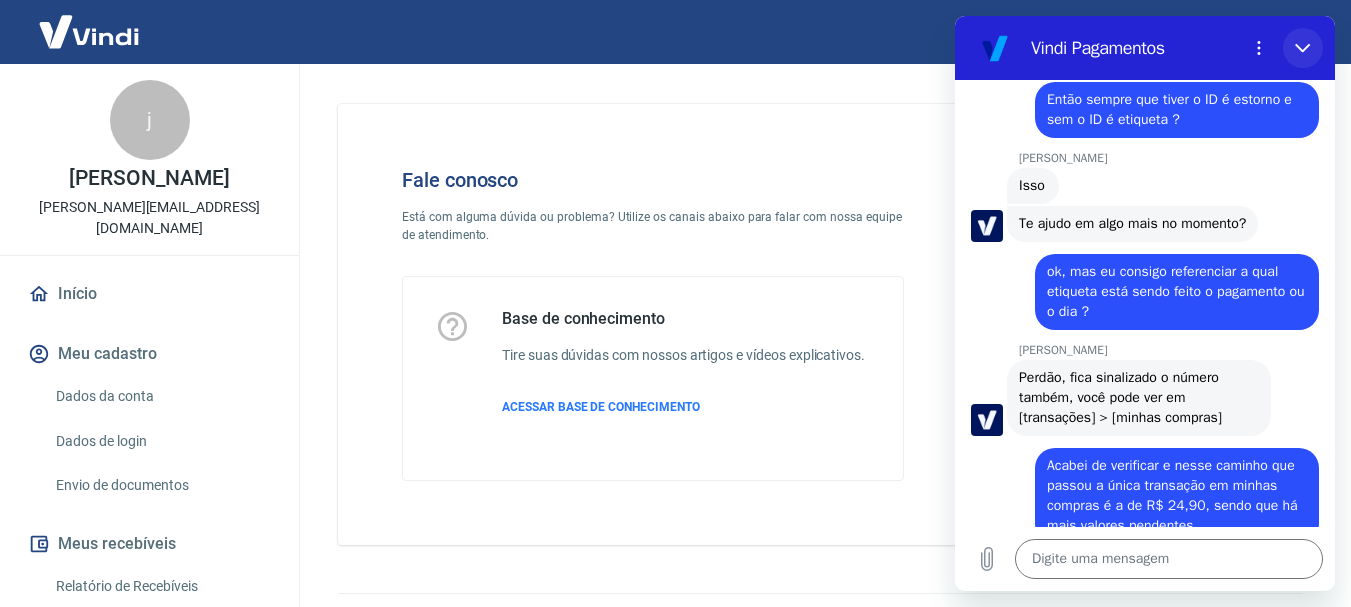 click 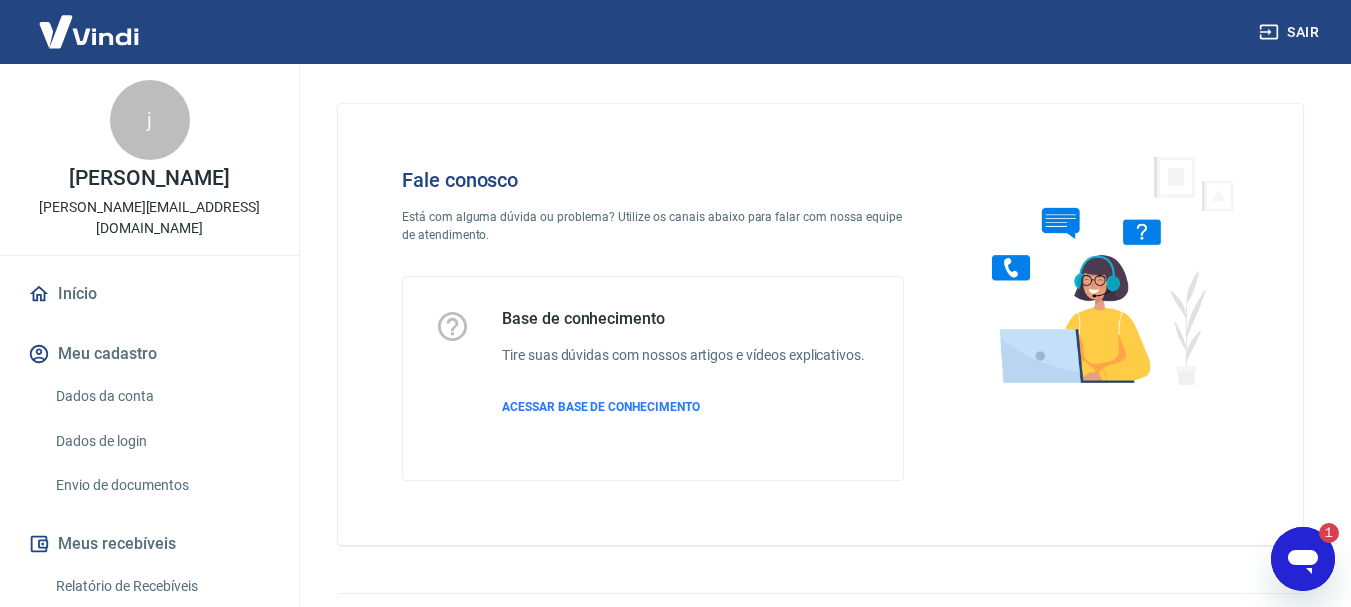 scroll, scrollTop: 0, scrollLeft: 0, axis: both 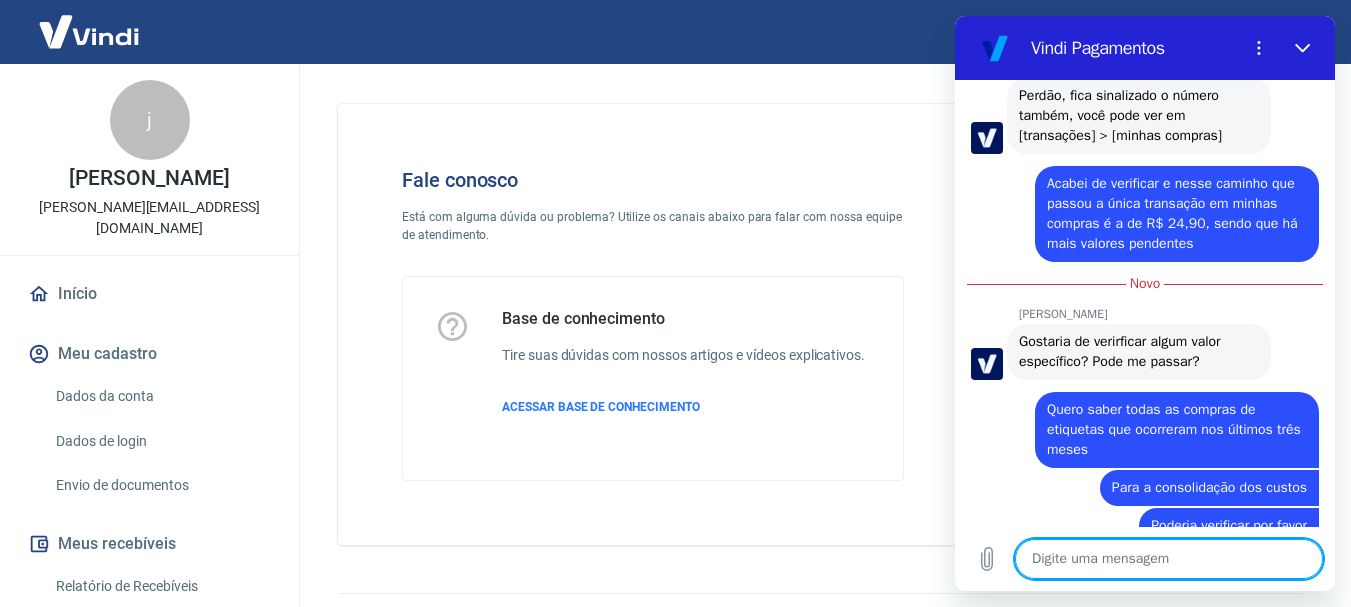 click on "Fale conosco Está com alguma dúvida ou problema? Utilize os canais abaixo para falar com nossa equipe de atendimento. Base de conhecimento Tire suas dúvidas com nossos artigos e vídeos explicativos. ACESSAR BASE DE CONHECIMENTO" at bounding box center (653, 324) 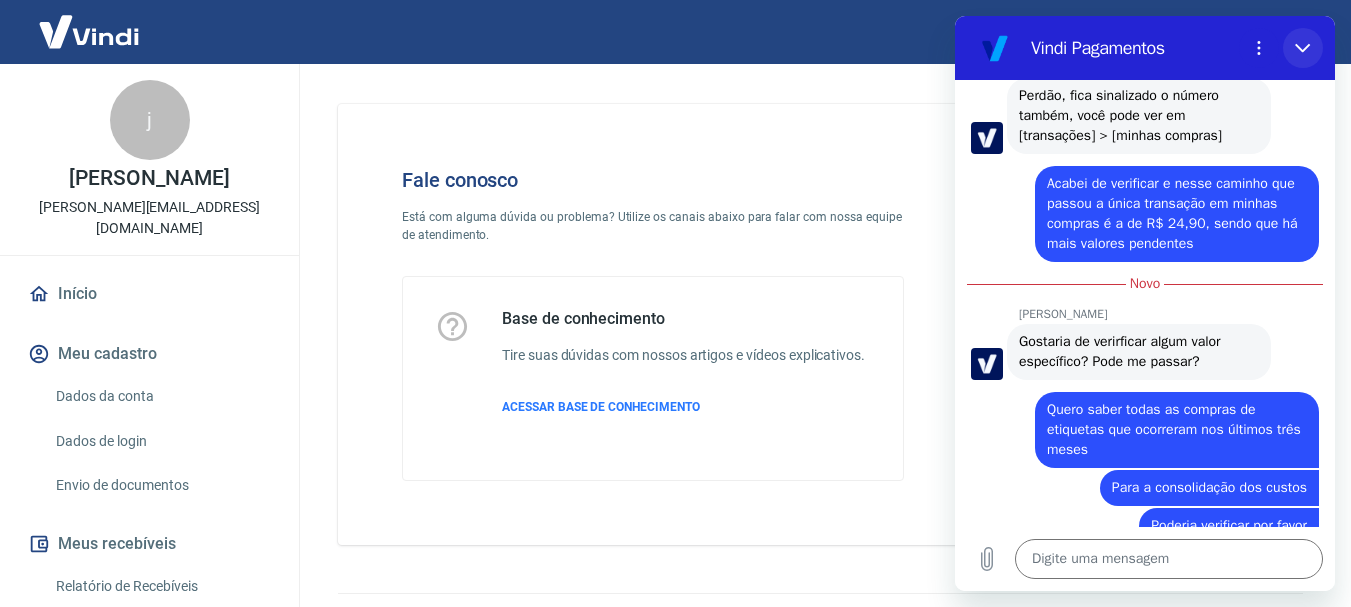 click at bounding box center (1303, 48) 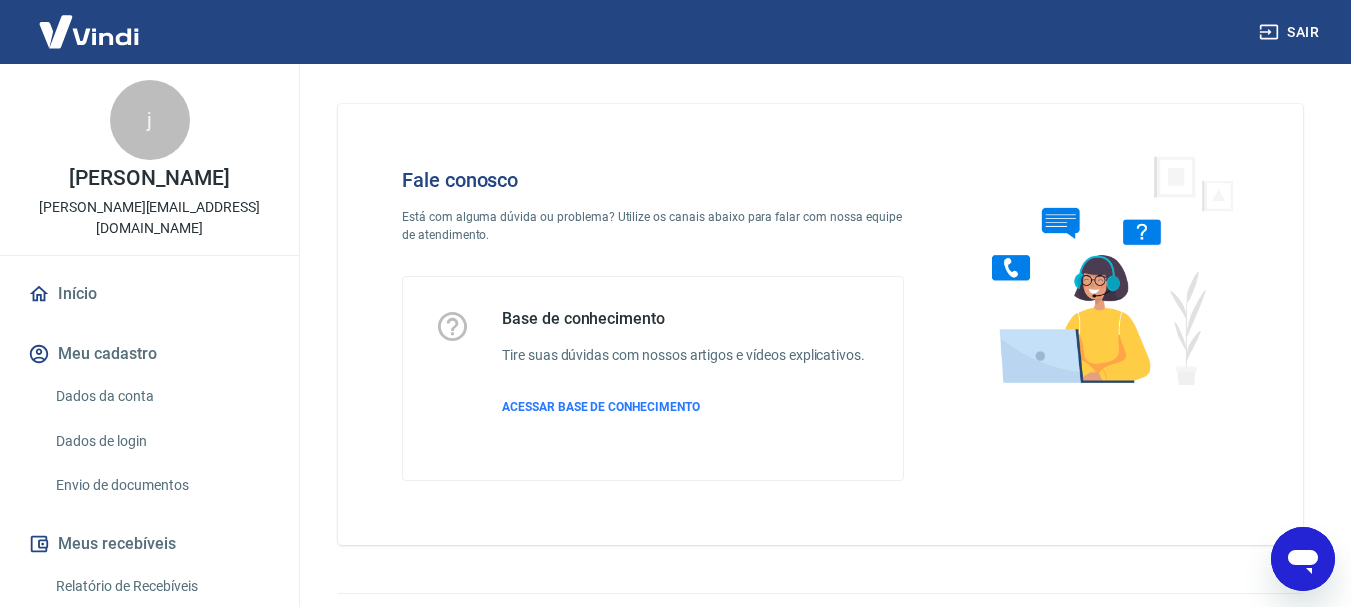 scroll, scrollTop: 2342, scrollLeft: 0, axis: vertical 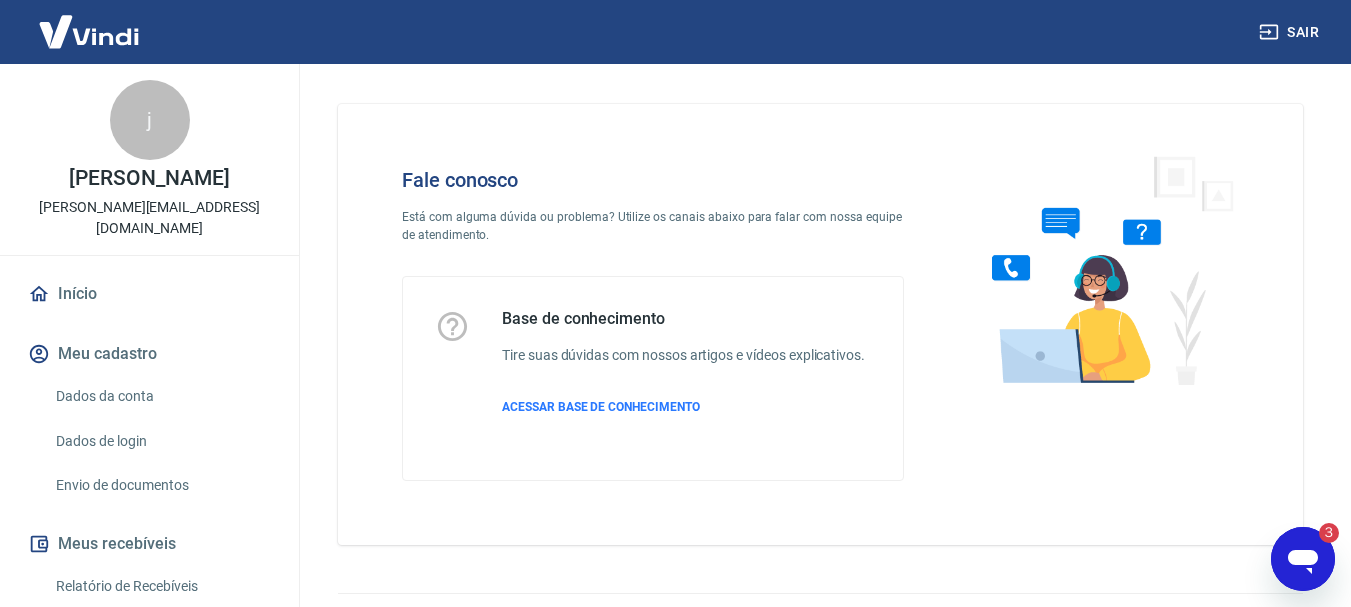 click on "3" at bounding box center (1319, 533) 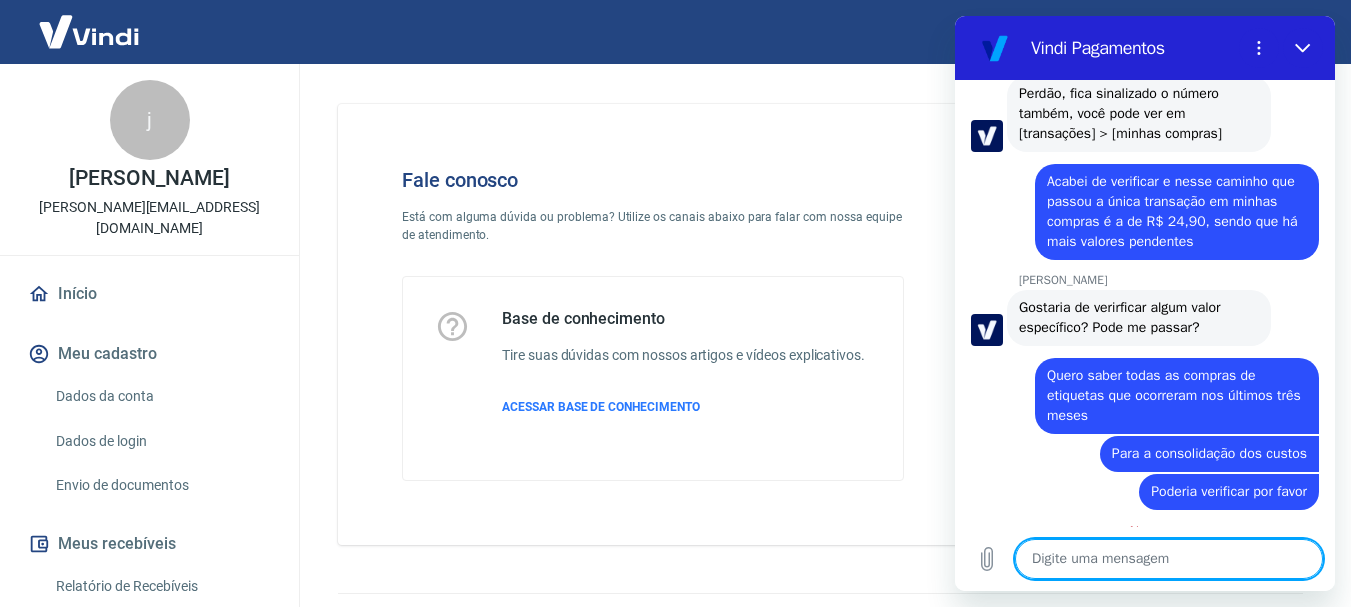 scroll, scrollTop: 2672, scrollLeft: 0, axis: vertical 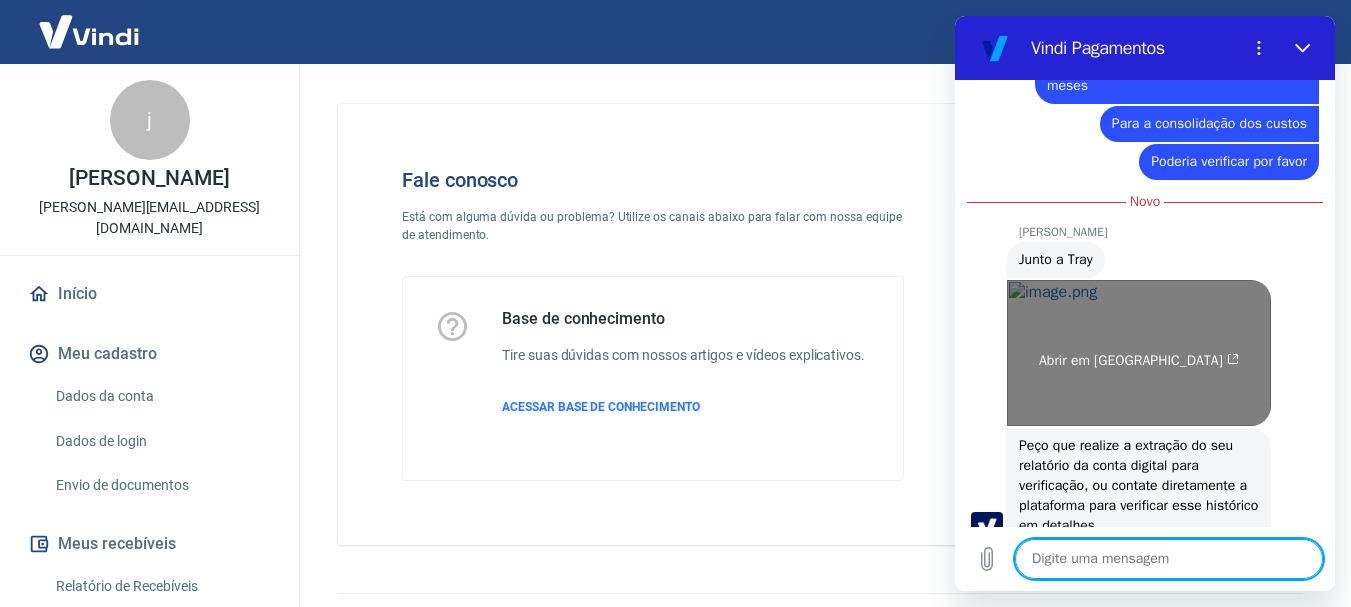 click on "Abrir em [GEOGRAPHIC_DATA]" at bounding box center (1139, 353) 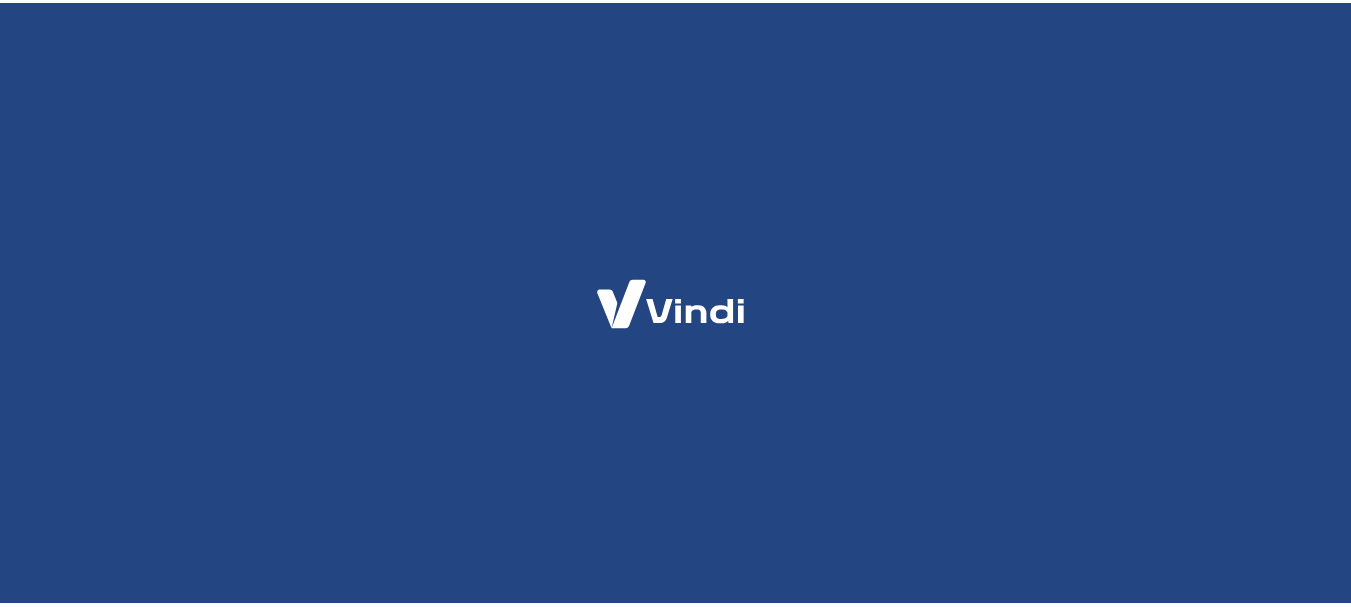 scroll, scrollTop: 0, scrollLeft: 0, axis: both 